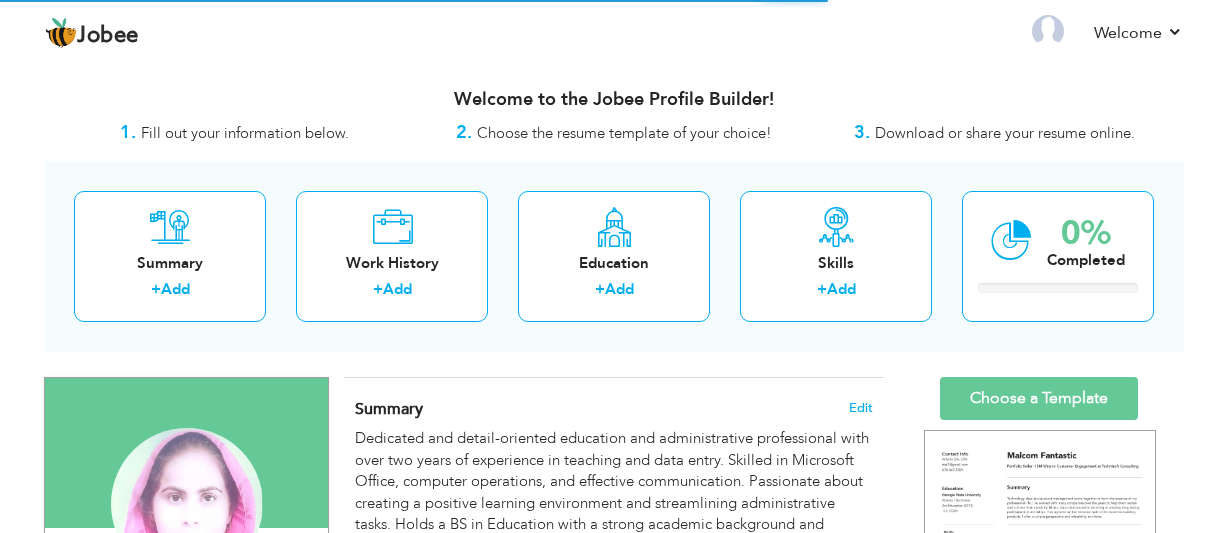 scroll, scrollTop: 0, scrollLeft: 0, axis: both 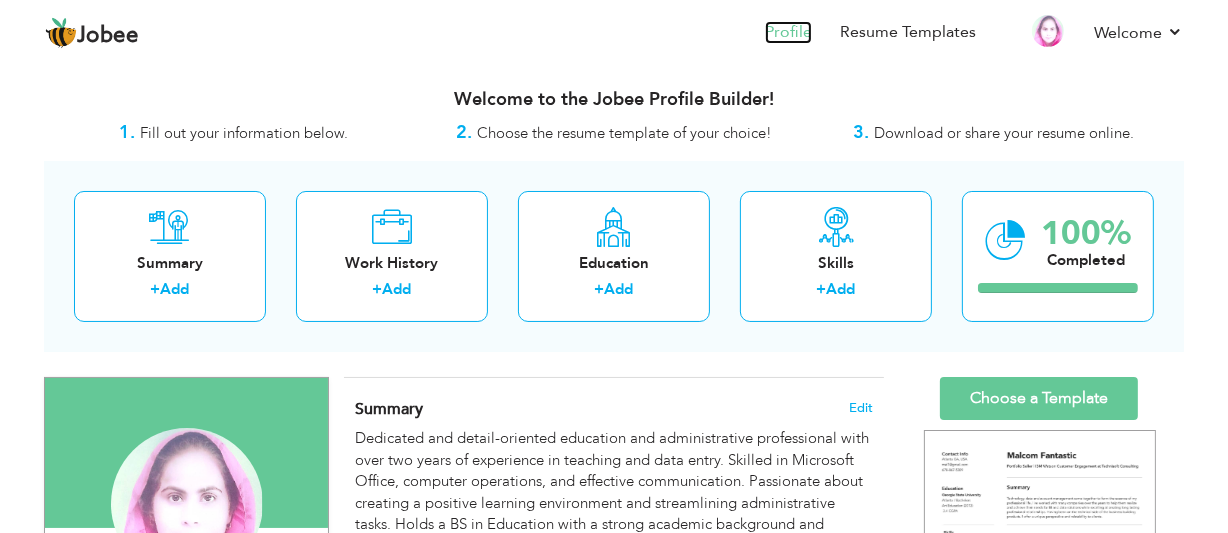 click on "Profile" at bounding box center [788, 32] 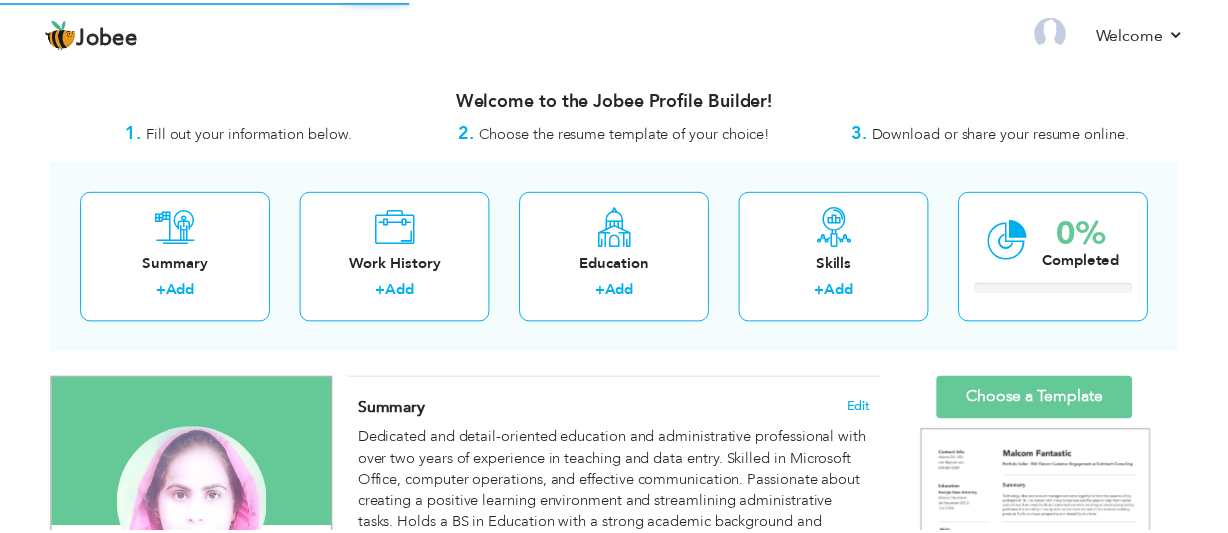 scroll, scrollTop: 0, scrollLeft: 0, axis: both 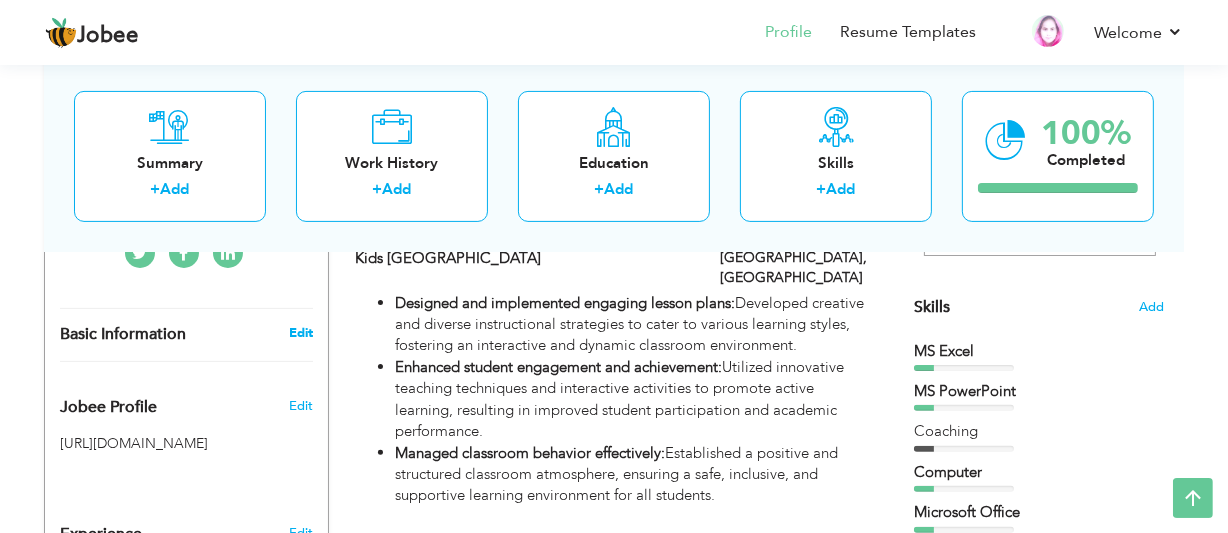 click on "Edit" at bounding box center [301, 333] 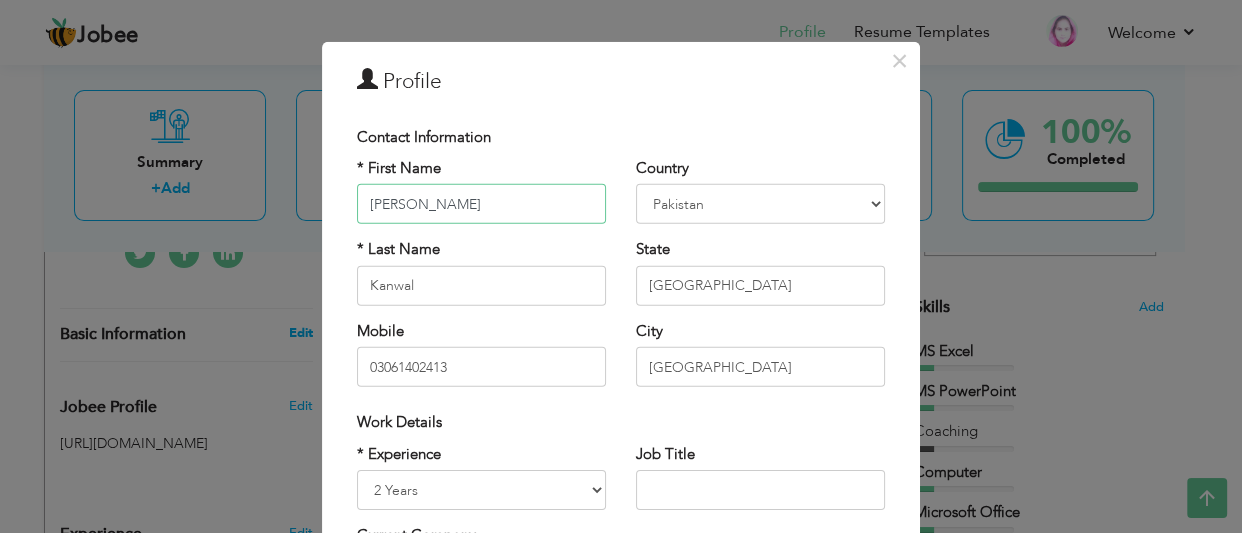 scroll, scrollTop: 14, scrollLeft: 0, axis: vertical 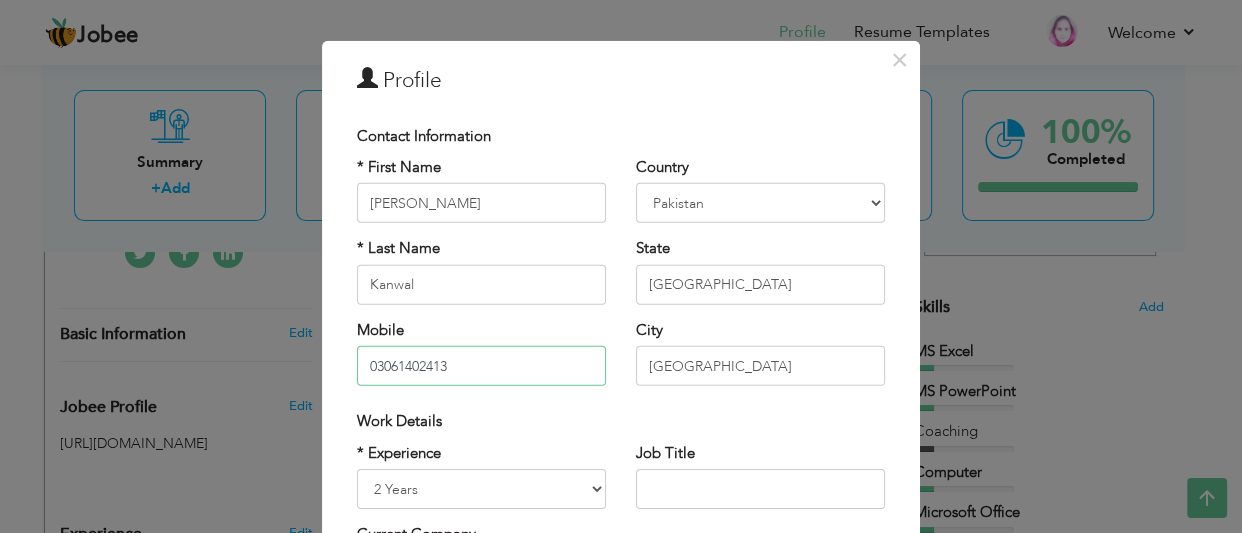 click on "03061402413" at bounding box center (481, 366) 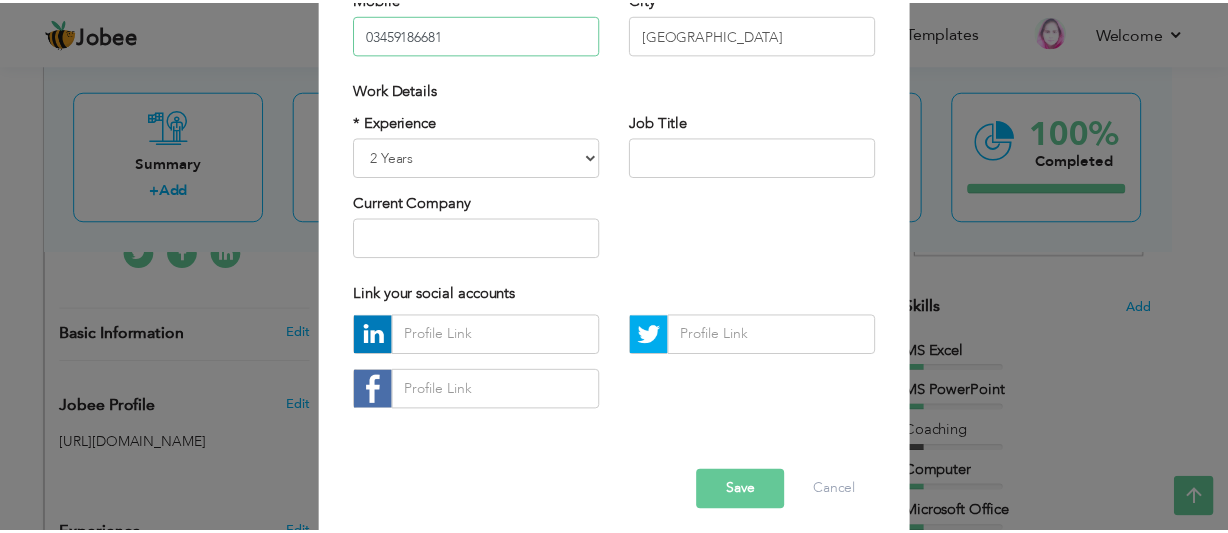 scroll, scrollTop: 359, scrollLeft: 0, axis: vertical 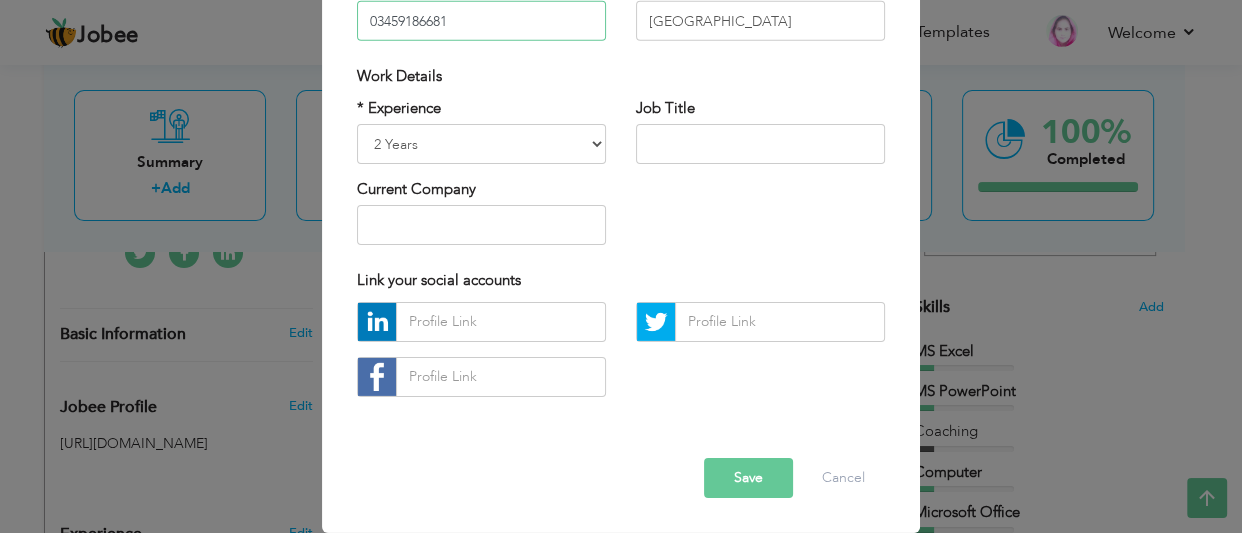 type on "03459186681" 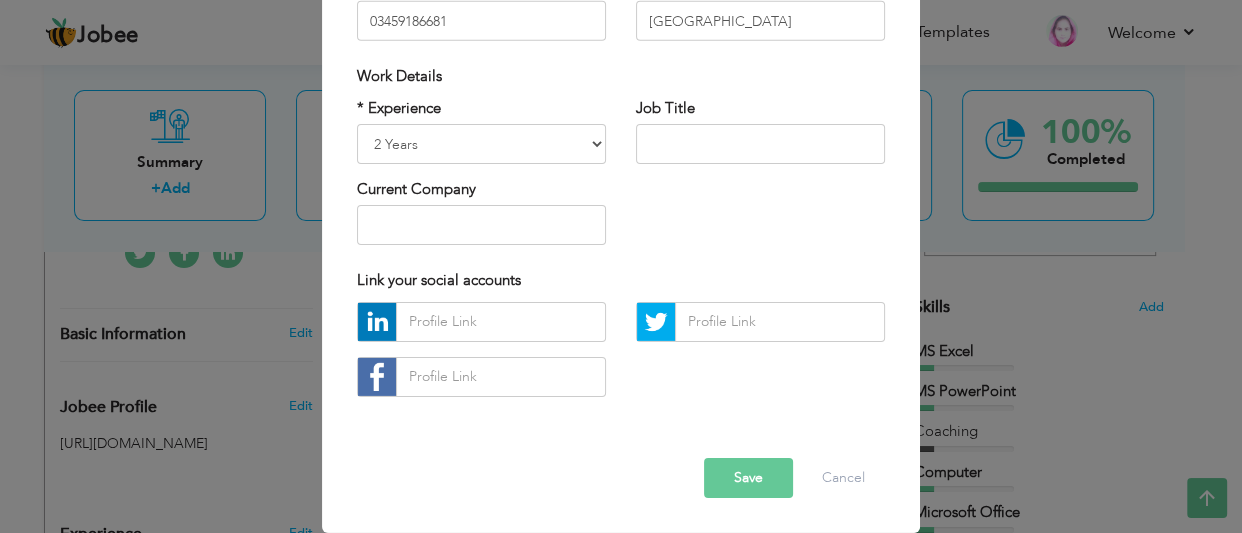 click on "Save" at bounding box center [748, 478] 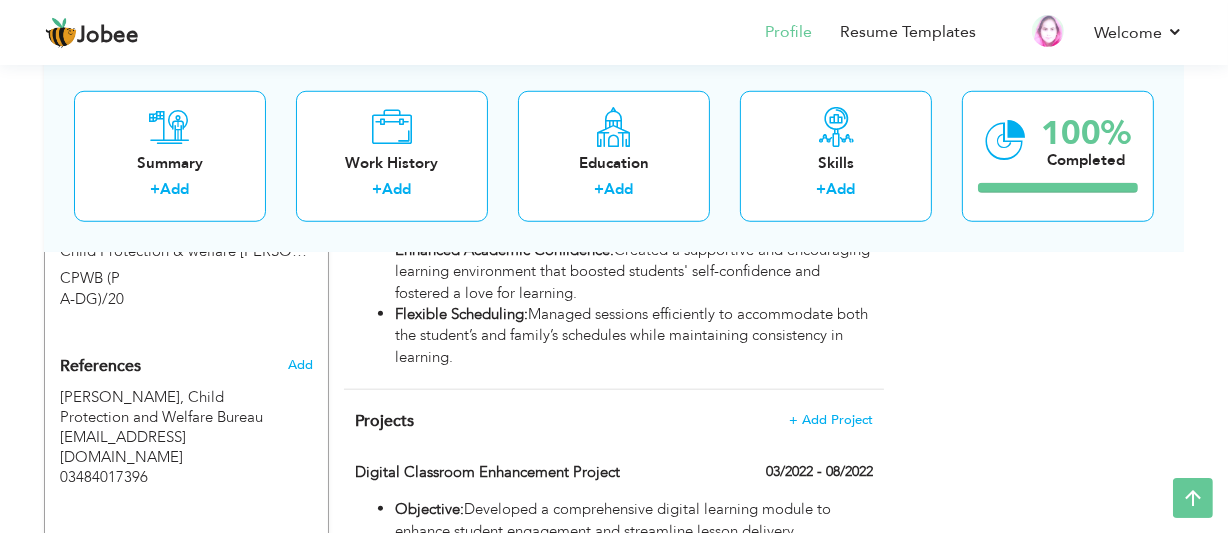 scroll, scrollTop: 1387, scrollLeft: 0, axis: vertical 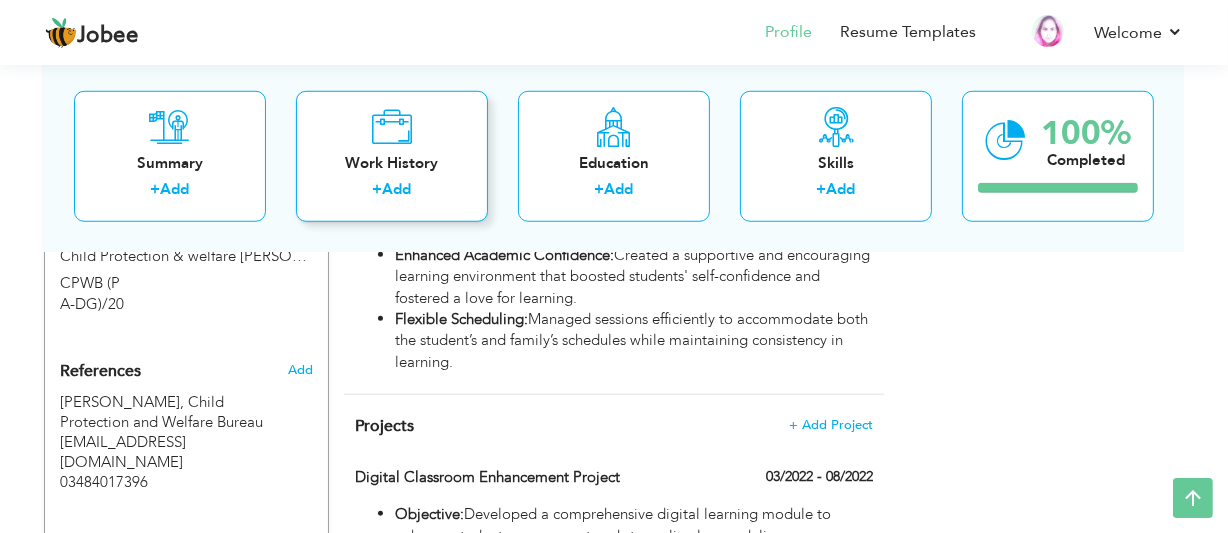 drag, startPoint x: 760, startPoint y: 479, endPoint x: 410, endPoint y: 147, distance: 482.41476 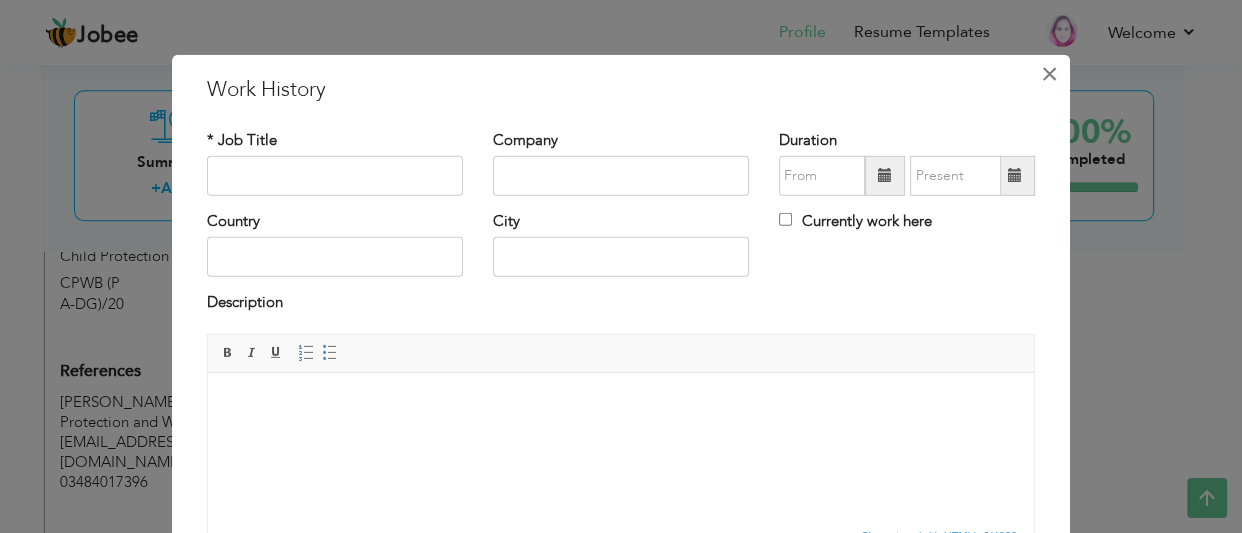 click on "×" at bounding box center [1049, 73] 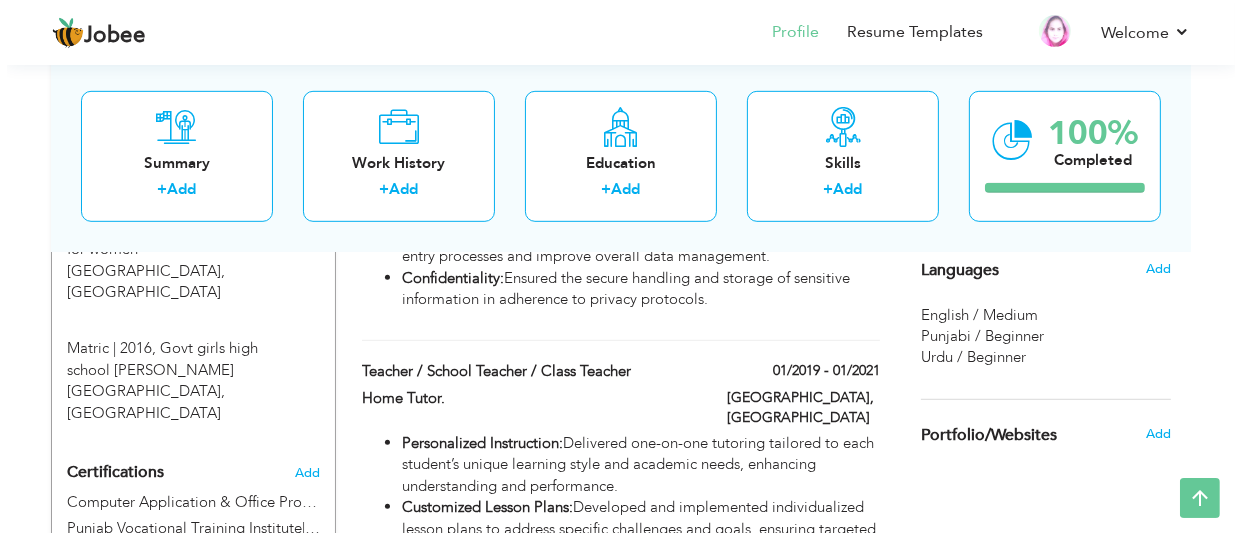 scroll, scrollTop: 1007, scrollLeft: 0, axis: vertical 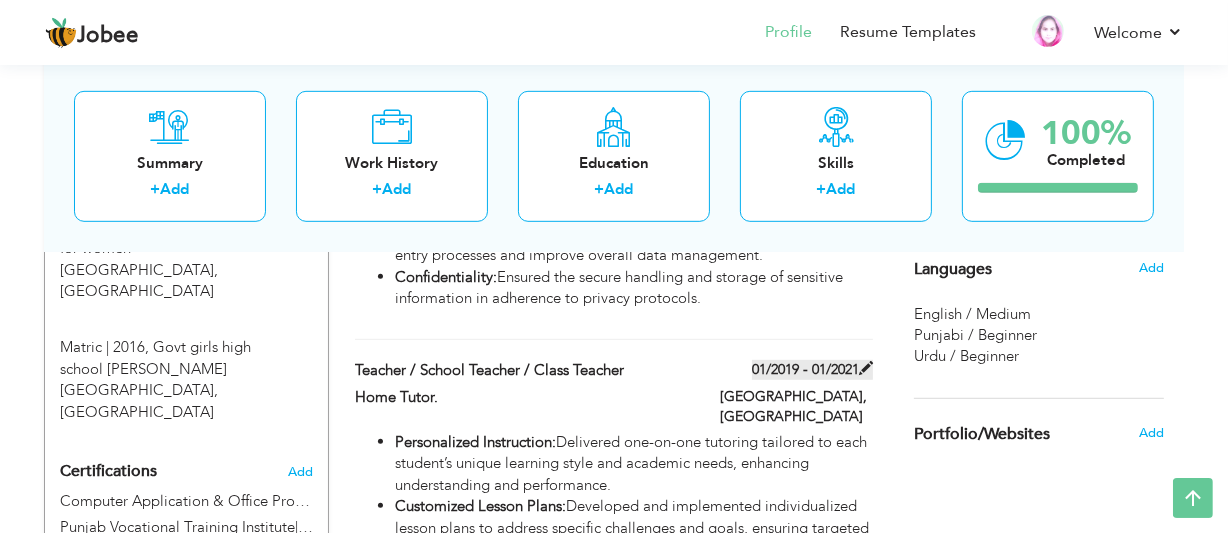 click at bounding box center [866, 368] 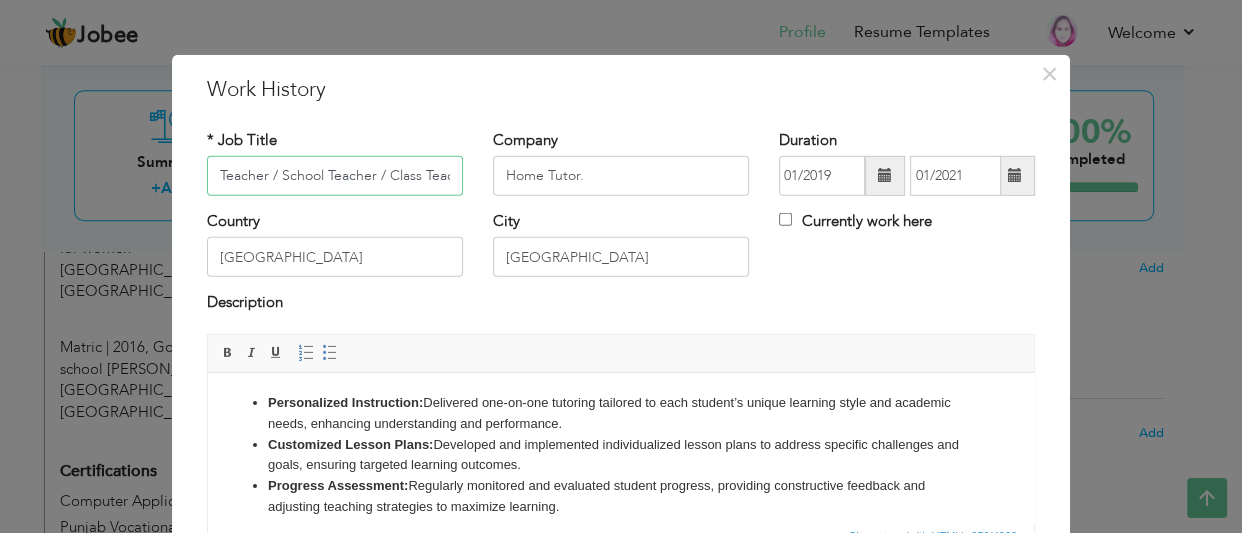 scroll, scrollTop: 0, scrollLeft: 22, axis: horizontal 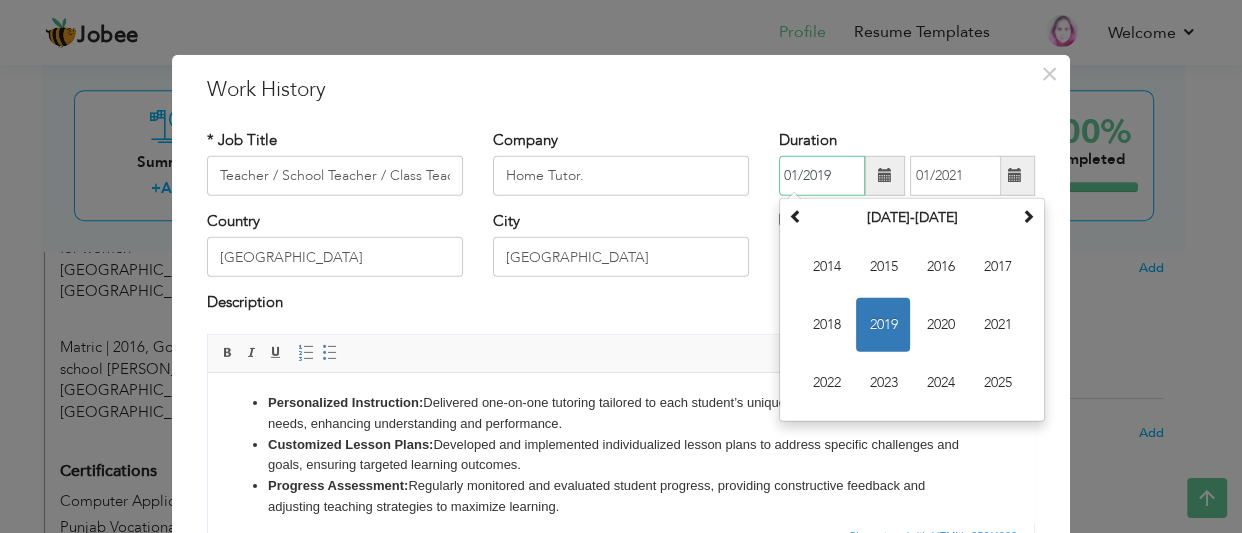 click on "01/2019" at bounding box center [822, 176] 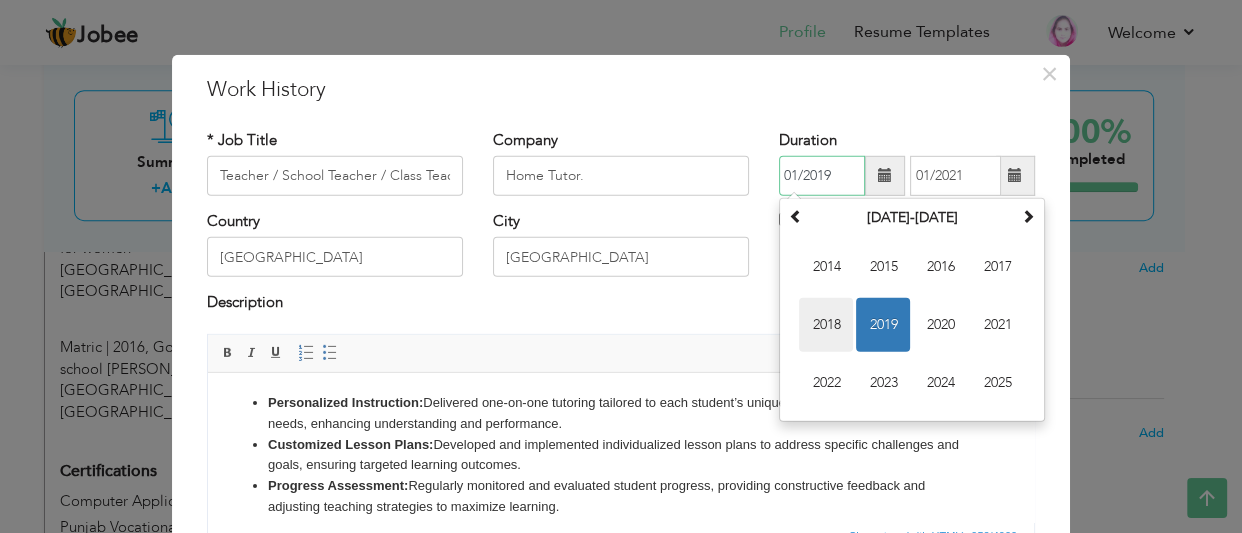 click on "2018" at bounding box center (826, 325) 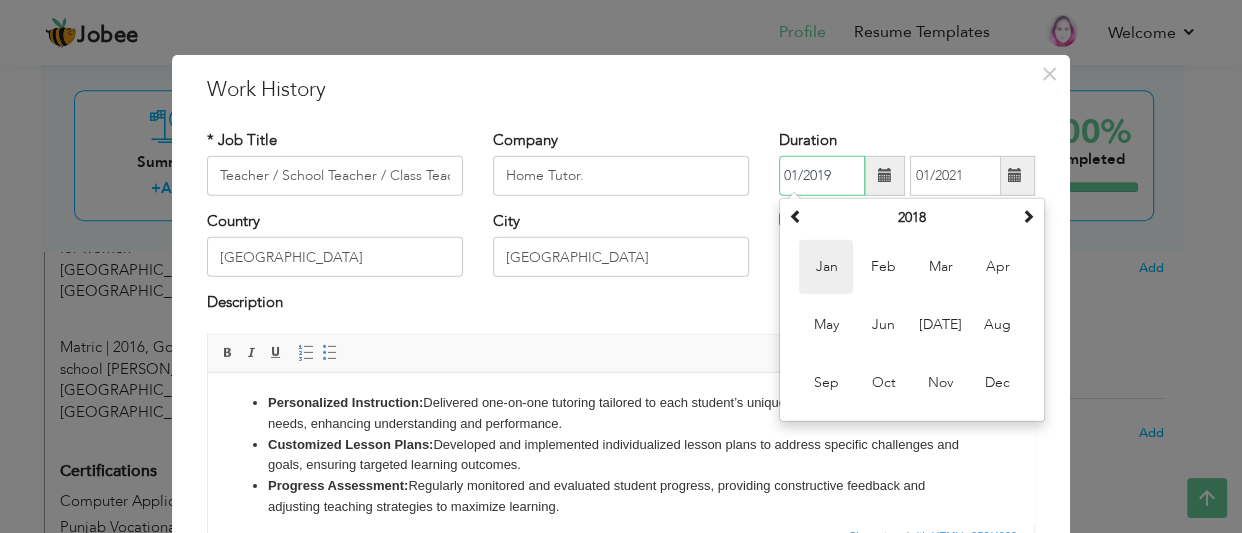 click on "Jan" at bounding box center [826, 267] 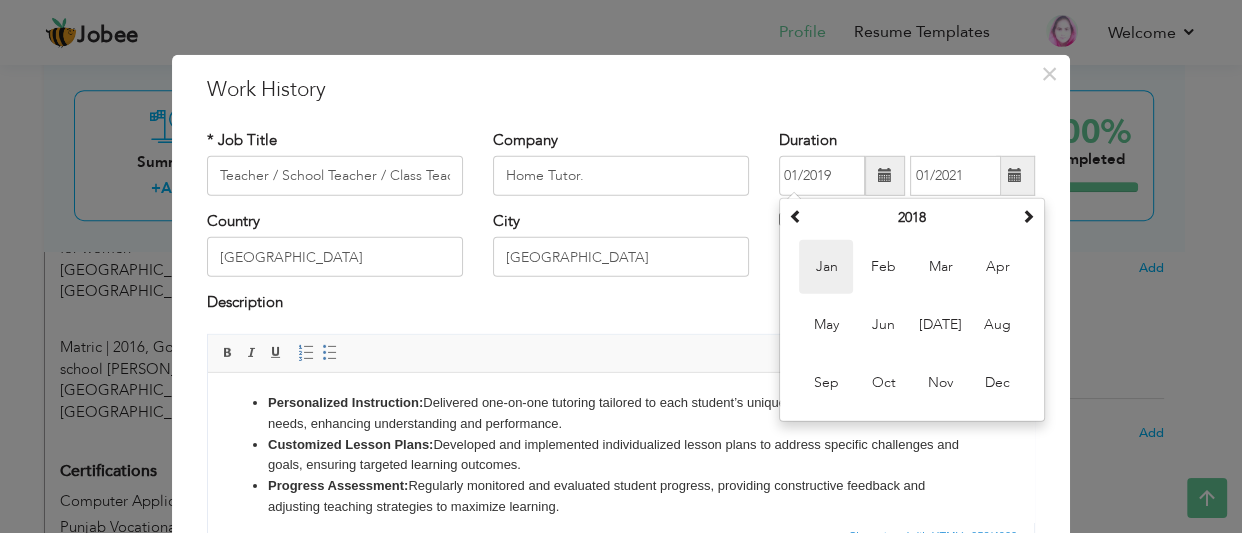 type on "01/2018" 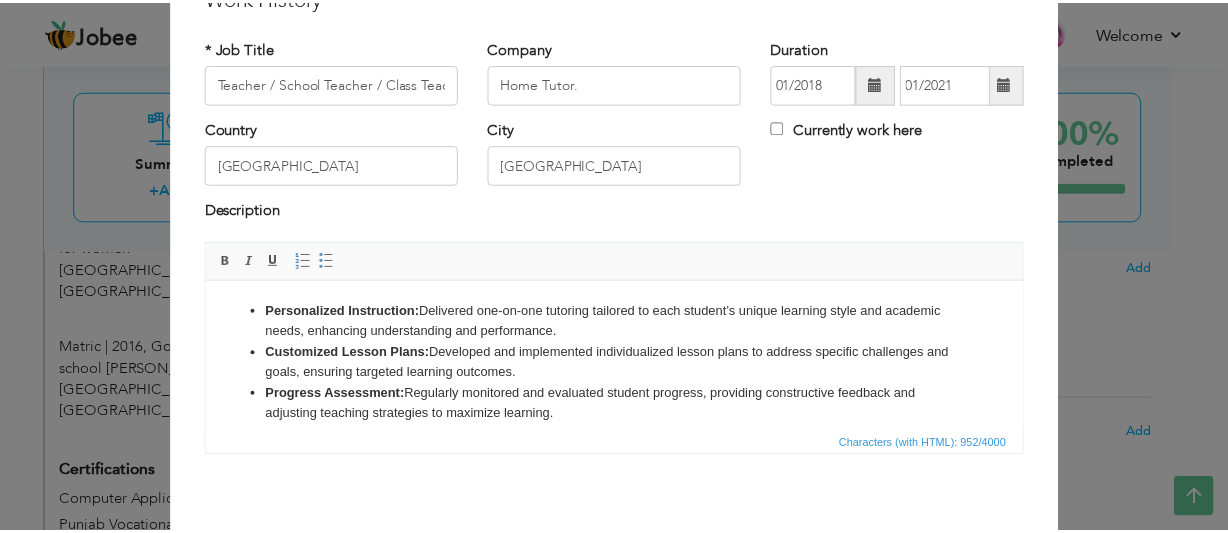 scroll, scrollTop: 177, scrollLeft: 0, axis: vertical 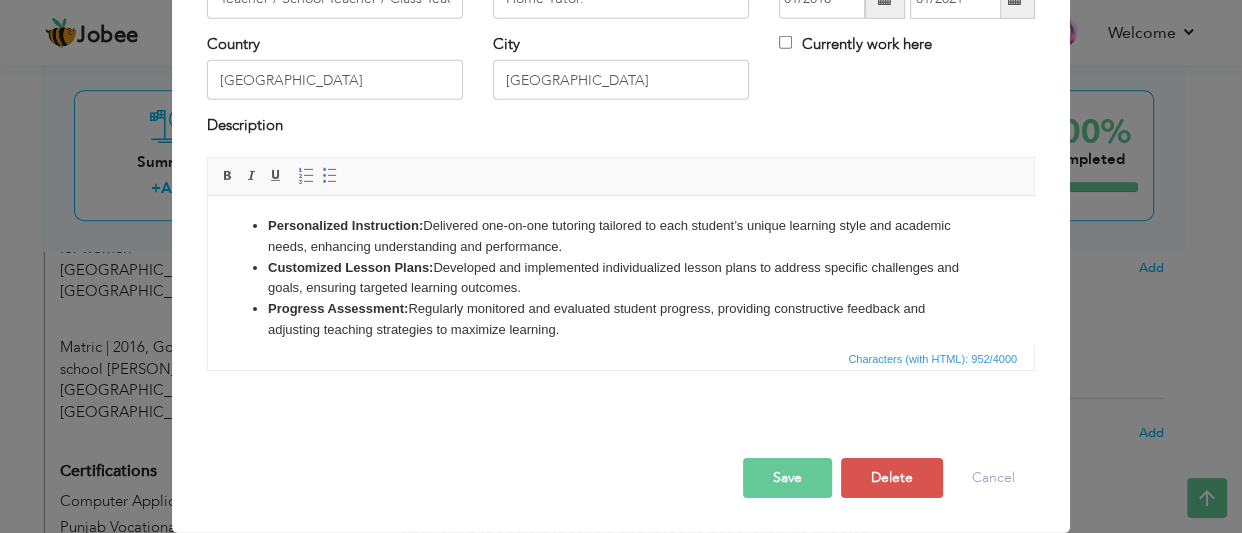 click on "Save" at bounding box center (787, 478) 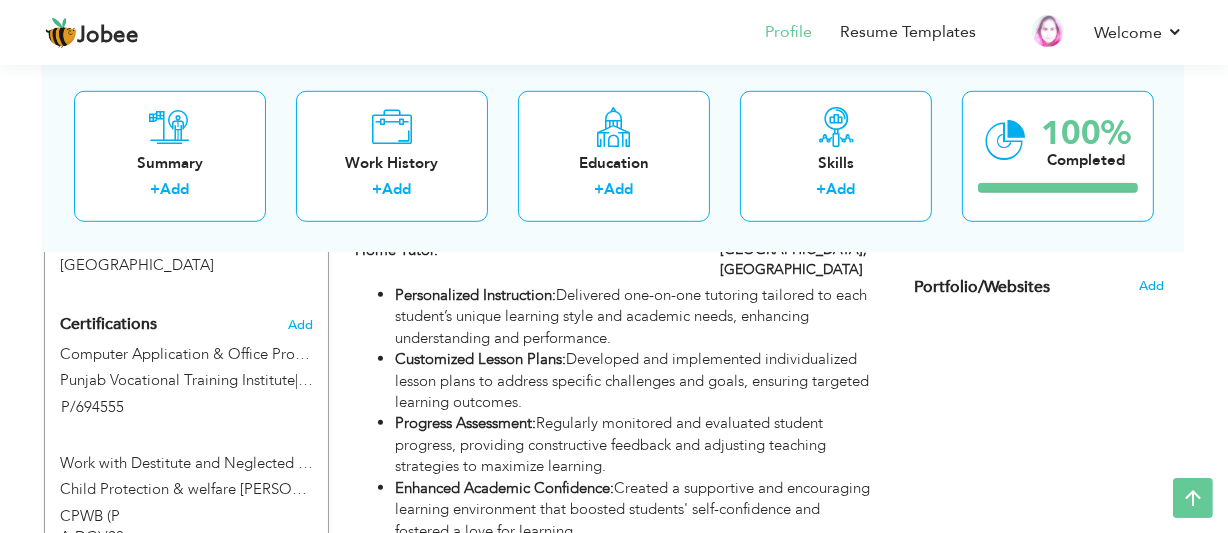 scroll, scrollTop: 1153, scrollLeft: 0, axis: vertical 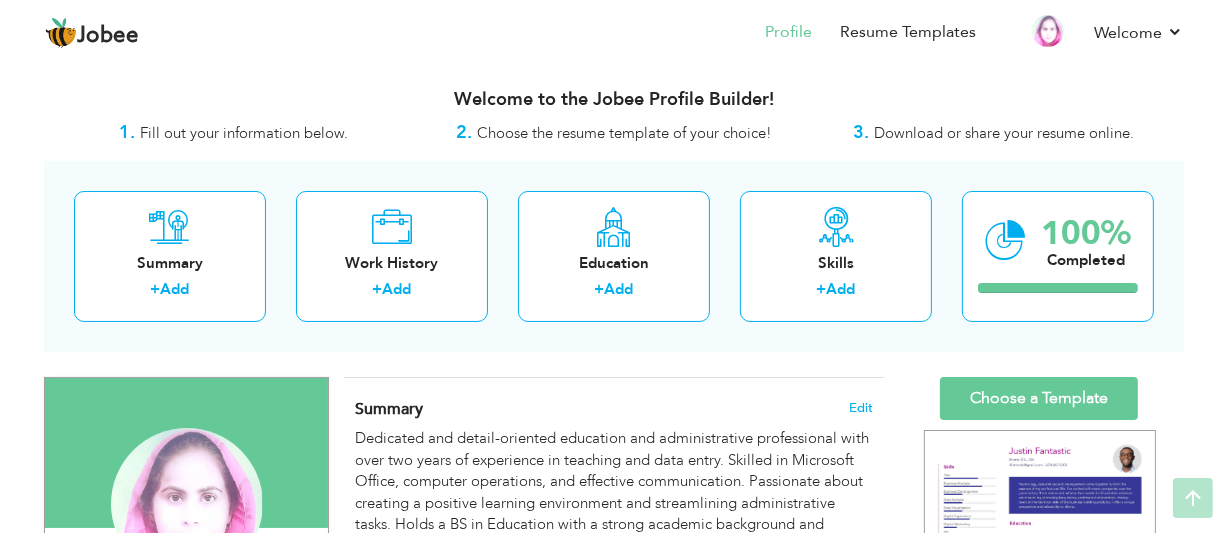 click on "Welcome to the Jobee Profile Builder!" at bounding box center [614, 95] 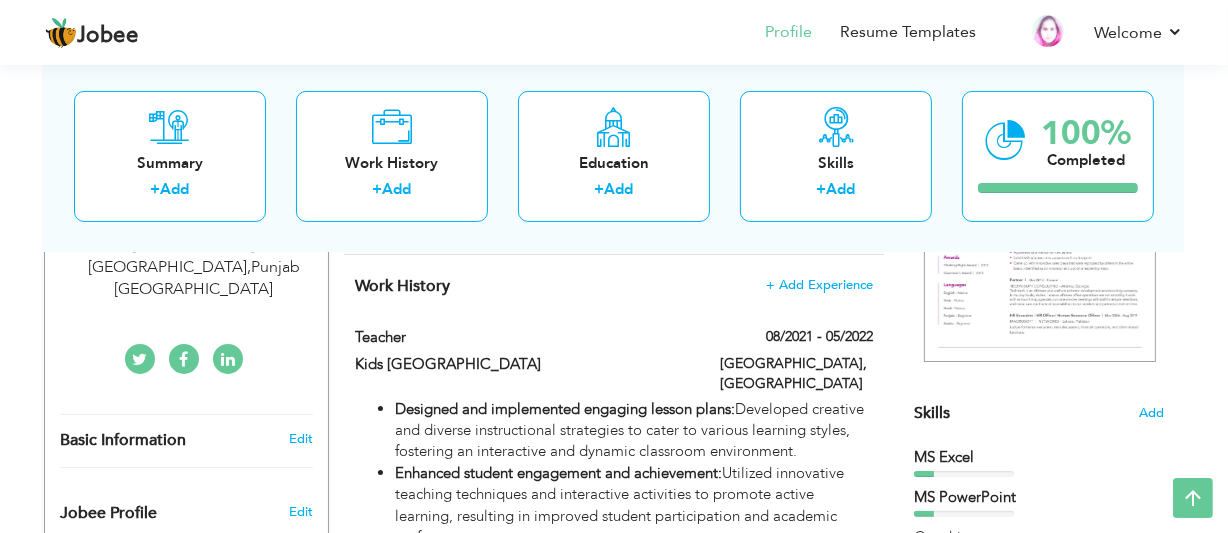 scroll, scrollTop: 0, scrollLeft: 0, axis: both 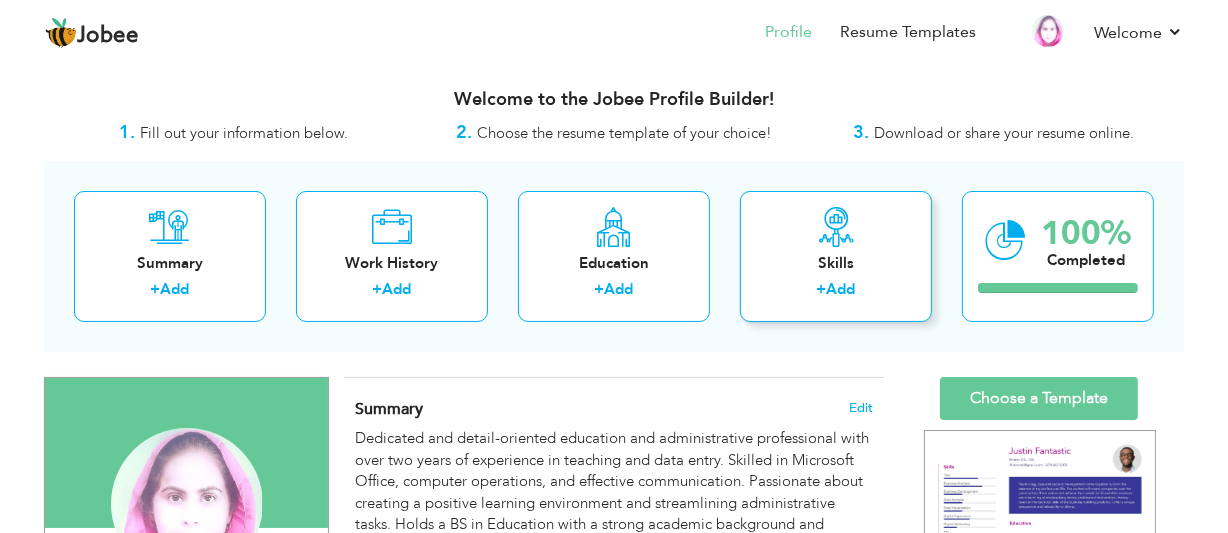 click on "Skills
+  Add" at bounding box center [836, 256] 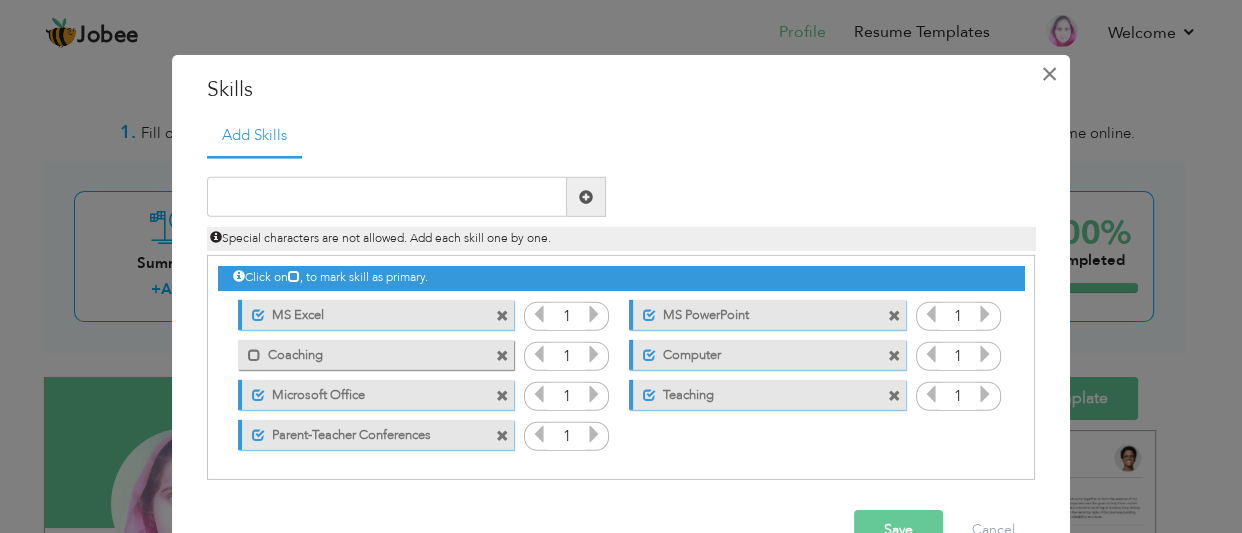 click on "×" at bounding box center [1049, 73] 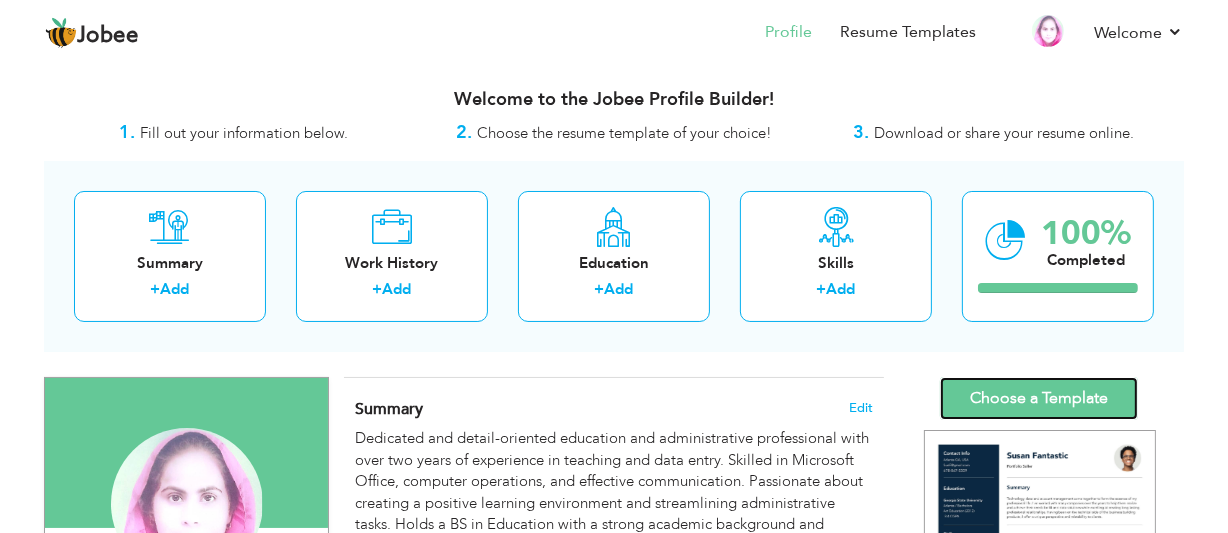 click on "Choose a Template" at bounding box center (1039, 398) 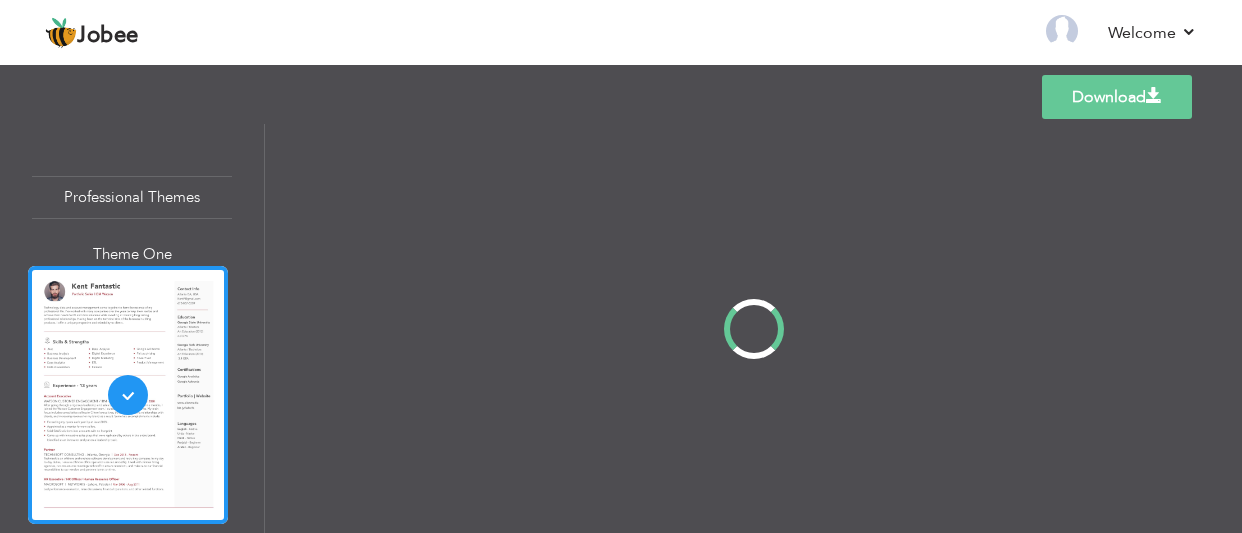 scroll, scrollTop: 0, scrollLeft: 0, axis: both 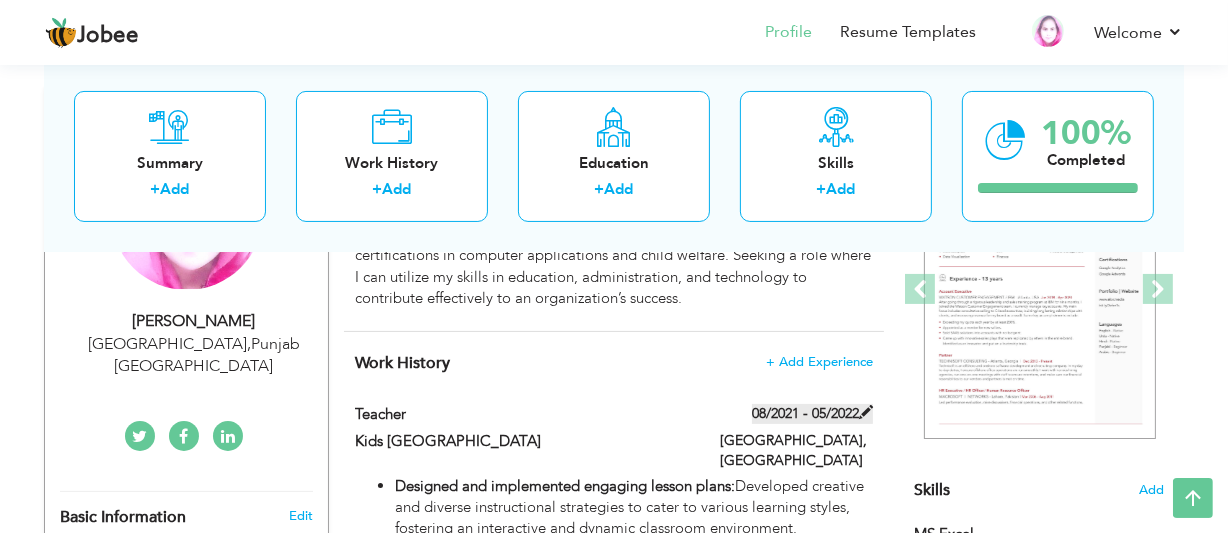 click on "08/2021 - 05/2022" at bounding box center (812, 414) 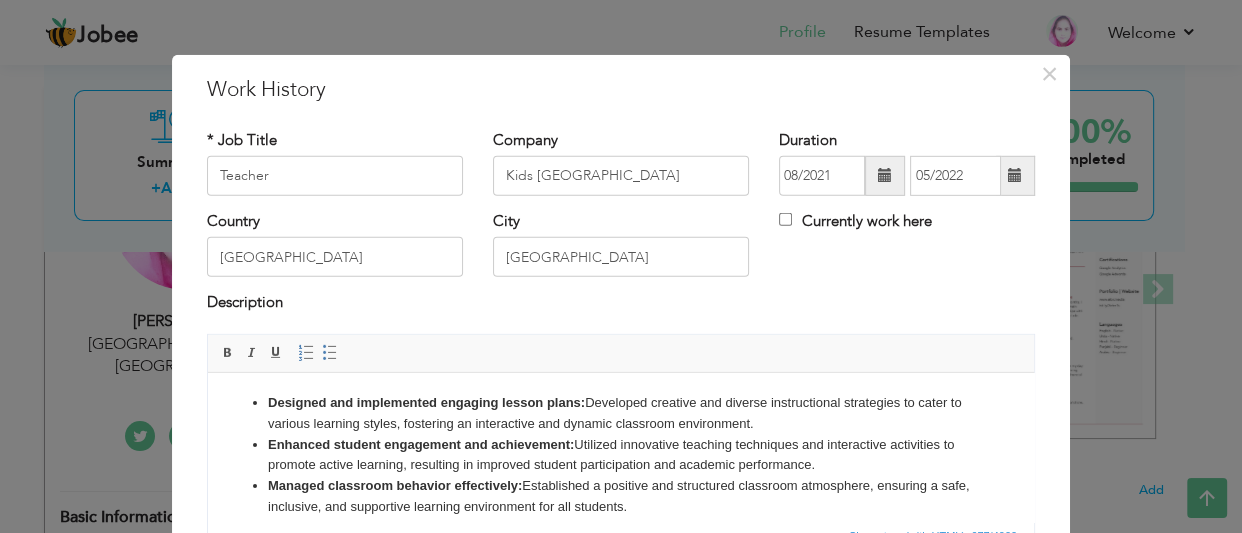 click at bounding box center (885, 176) 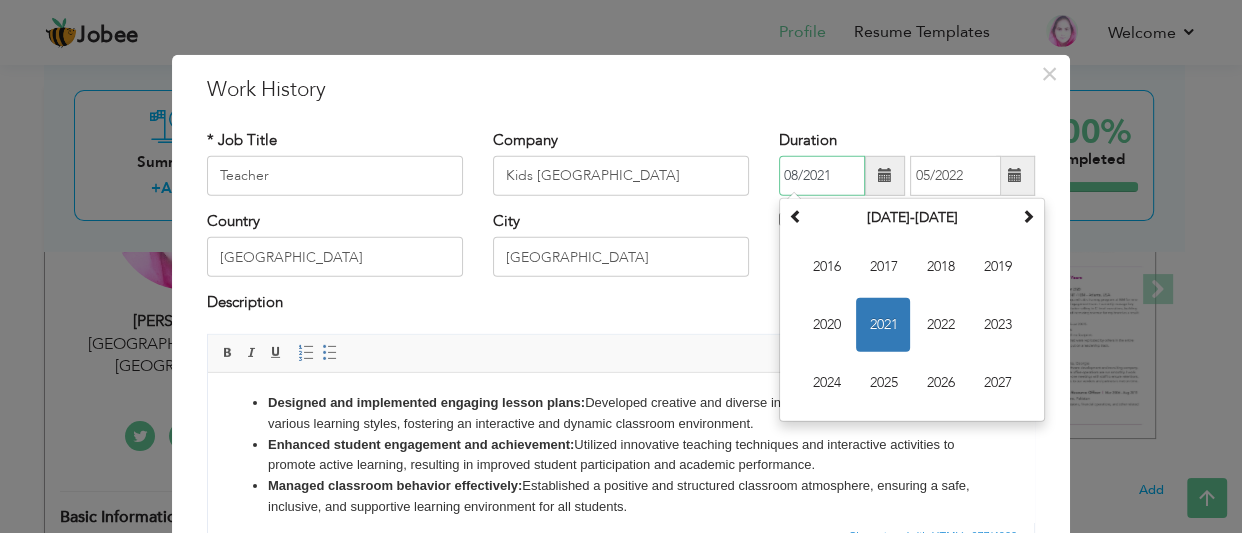 click on "2021" at bounding box center [883, 325] 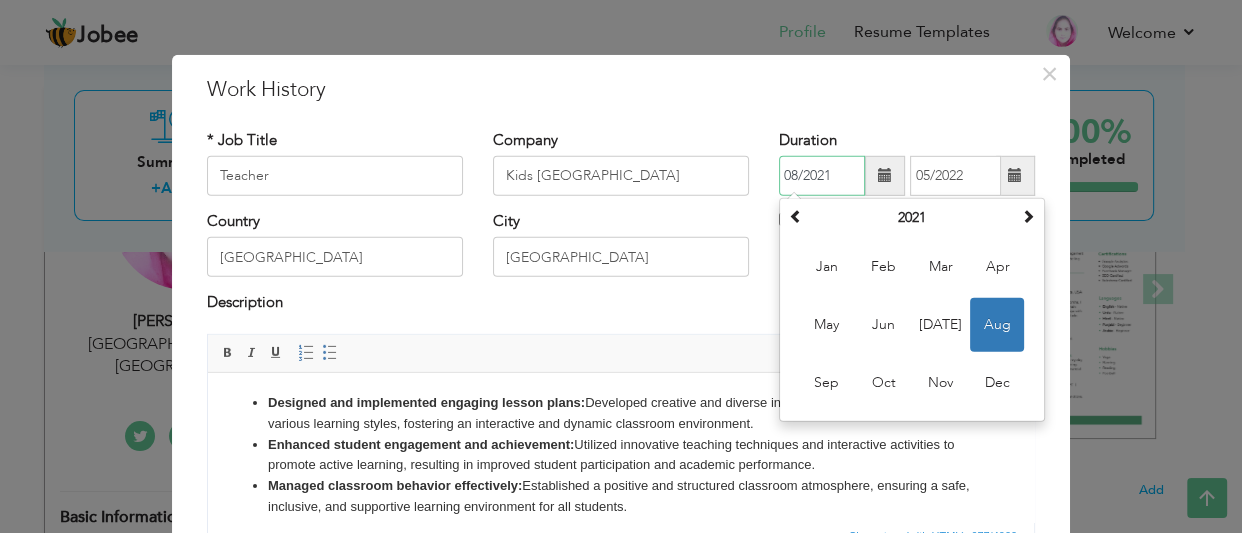 click on "Aug" at bounding box center (997, 325) 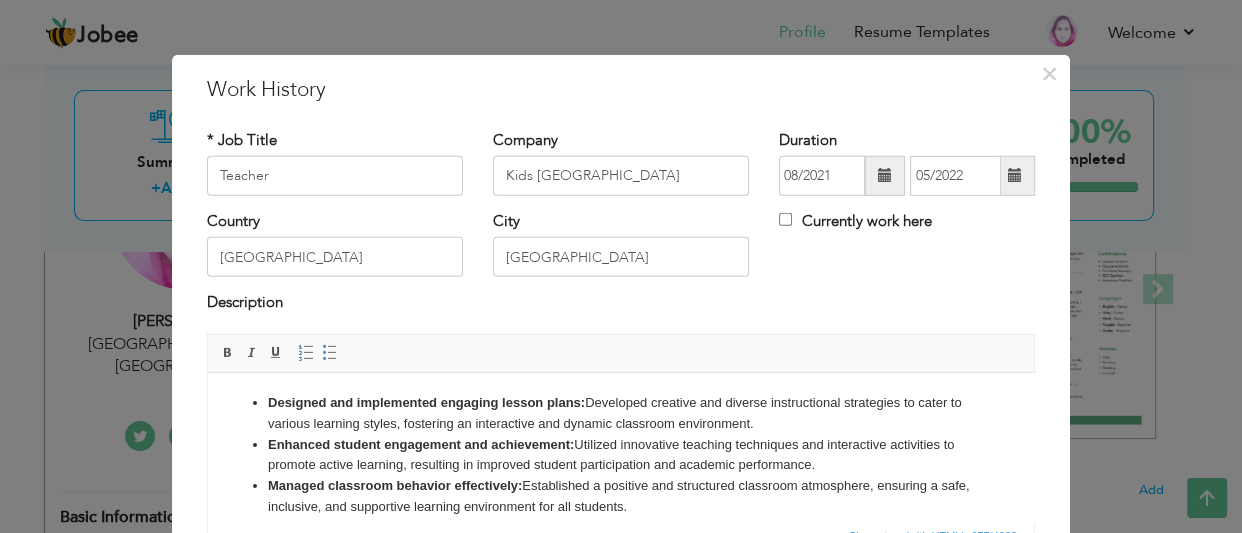 click at bounding box center (1015, 175) 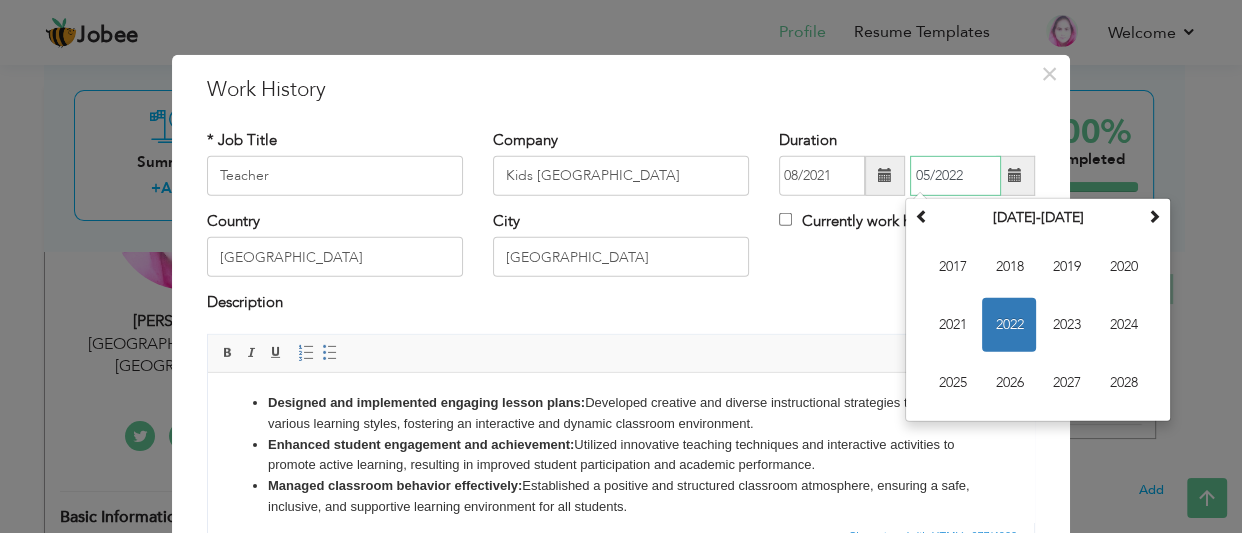 click on "2022" at bounding box center [1009, 325] 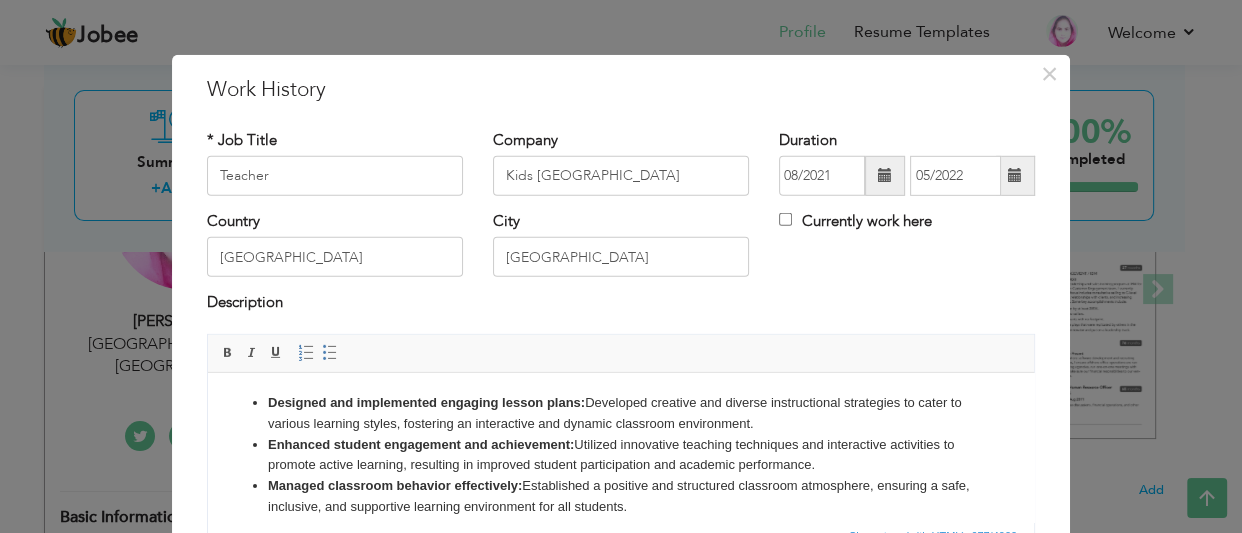 click on "Description" at bounding box center (621, 305) 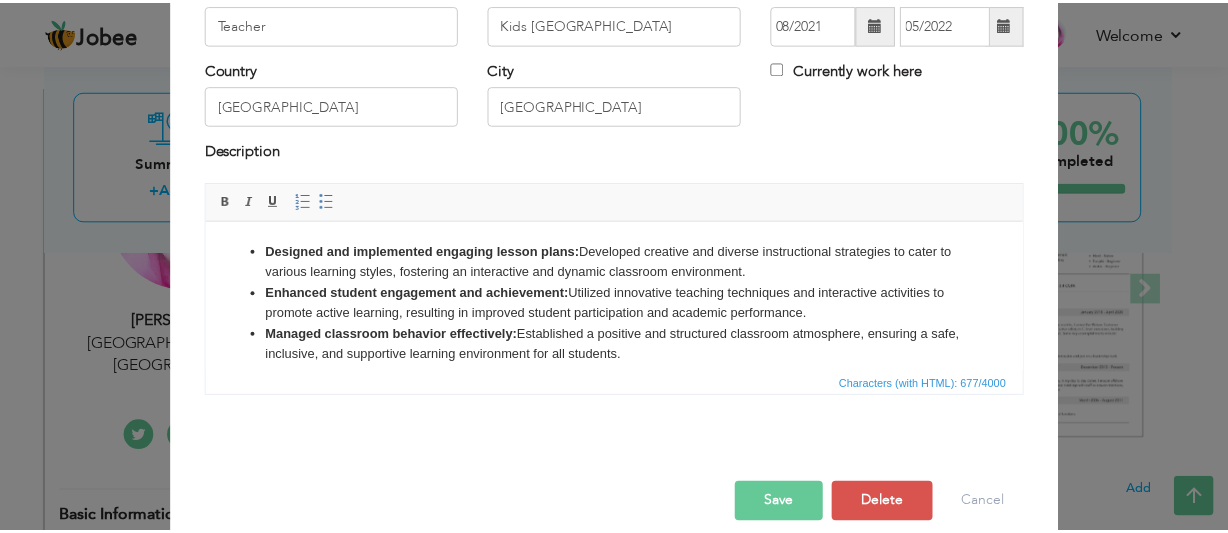 scroll, scrollTop: 177, scrollLeft: 0, axis: vertical 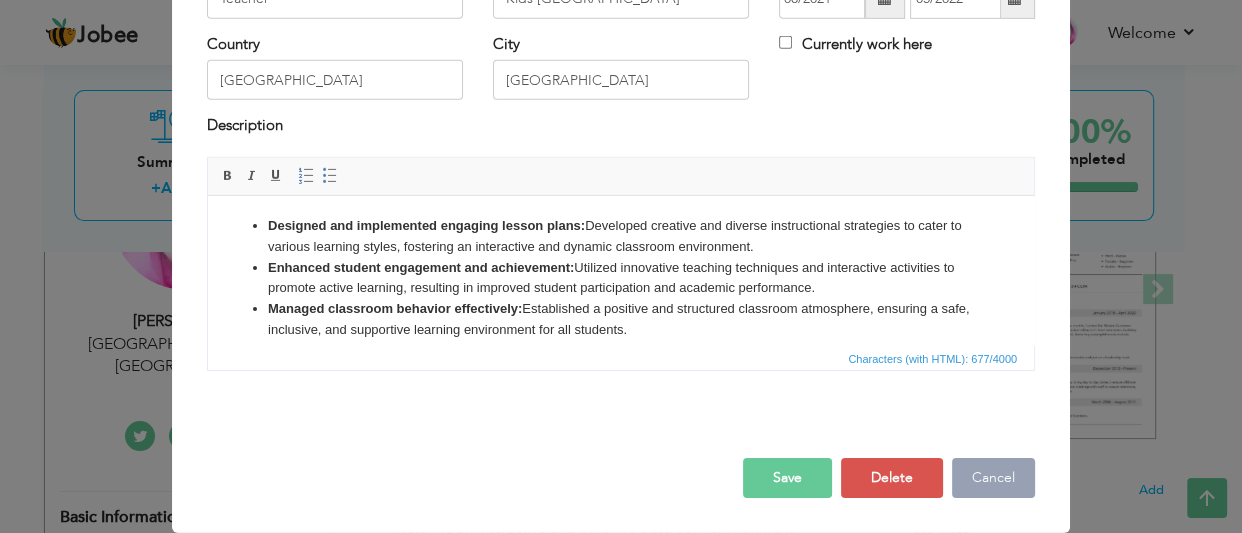 click on "Cancel" at bounding box center [993, 478] 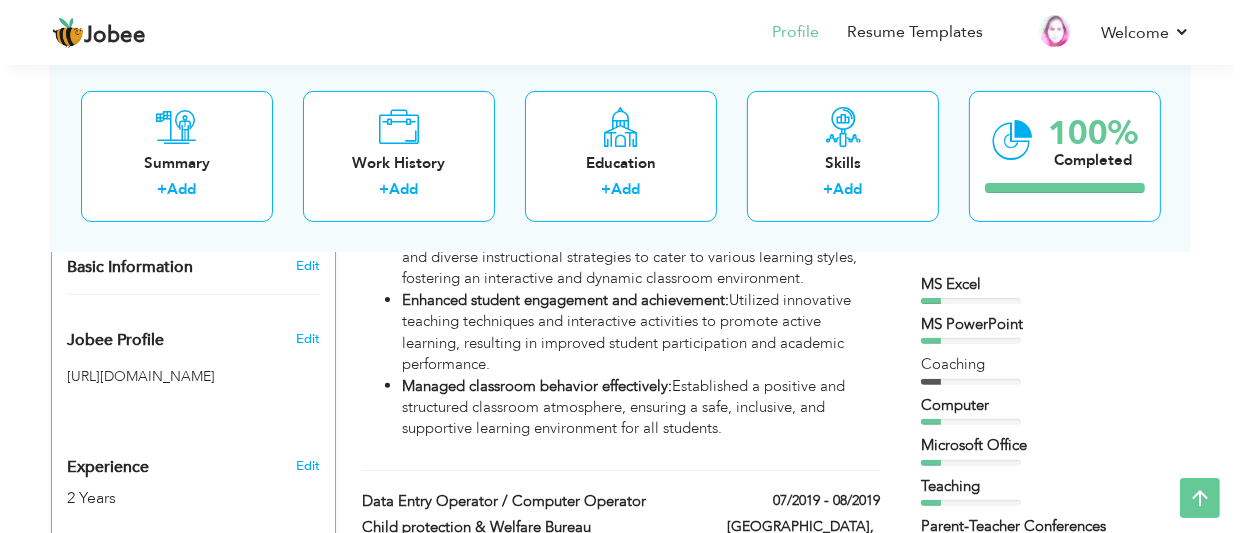 scroll, scrollTop: 537, scrollLeft: 0, axis: vertical 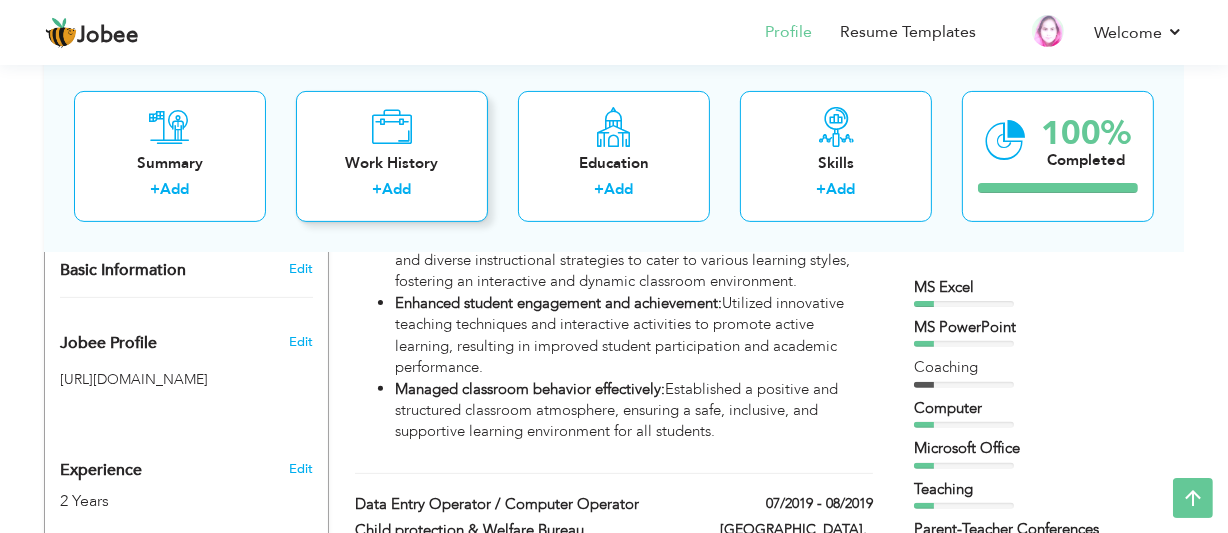 click on "Work History
+  Add" at bounding box center [392, 155] 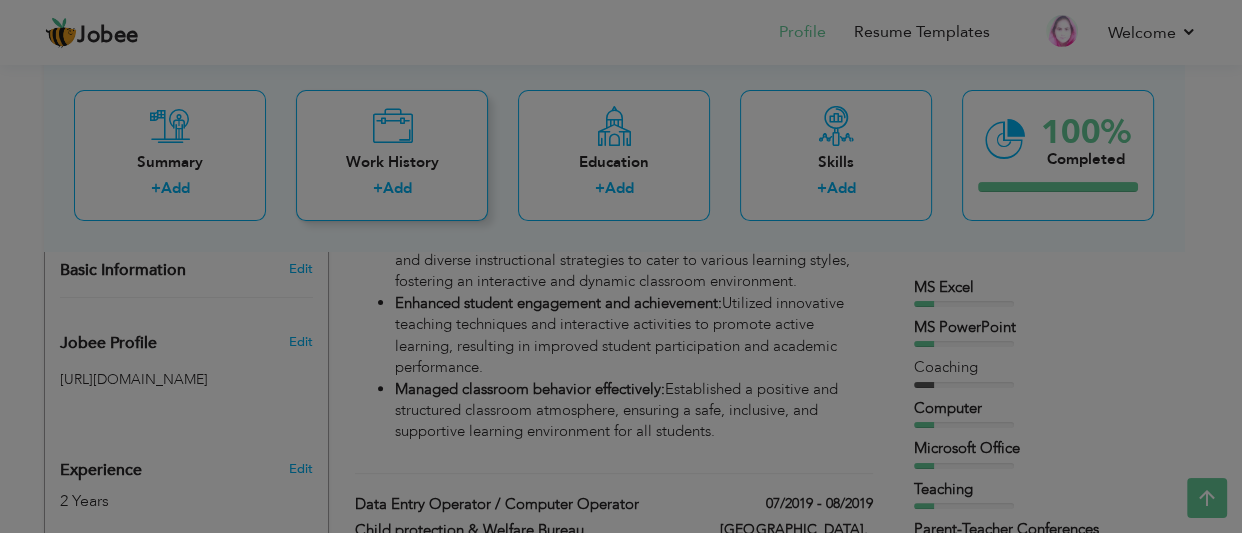 scroll, scrollTop: 0, scrollLeft: 0, axis: both 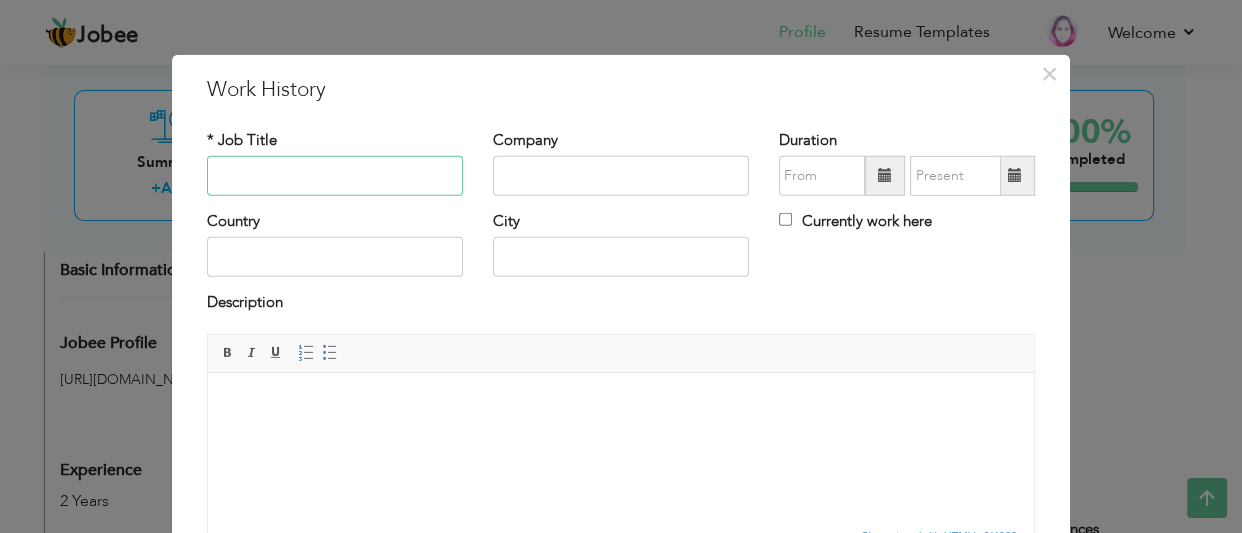 click at bounding box center (335, 176) 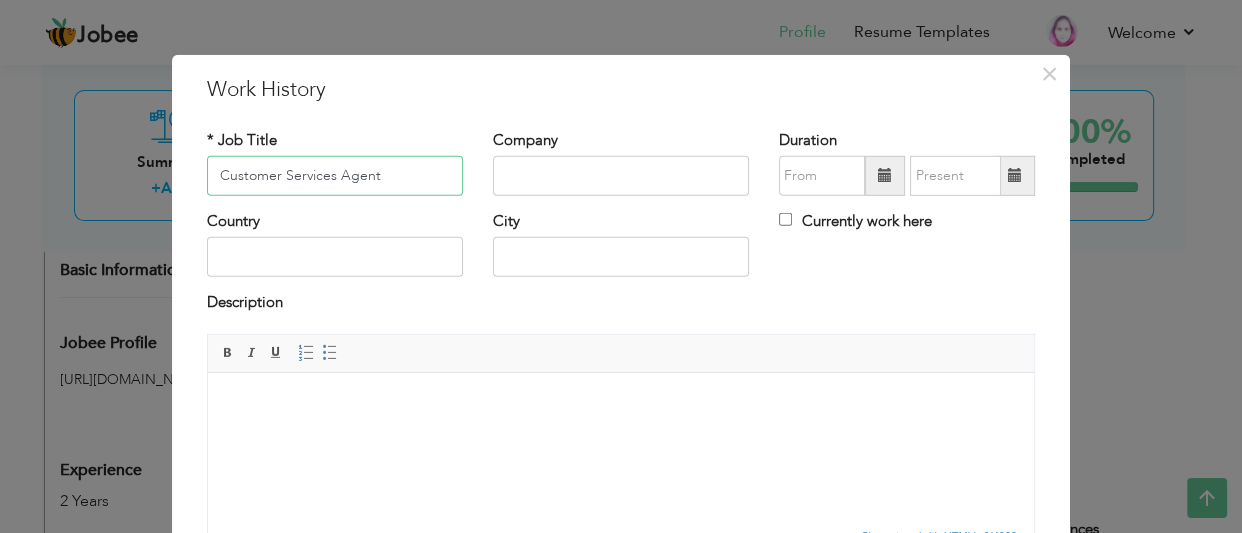 type on "Customer Services Agent" 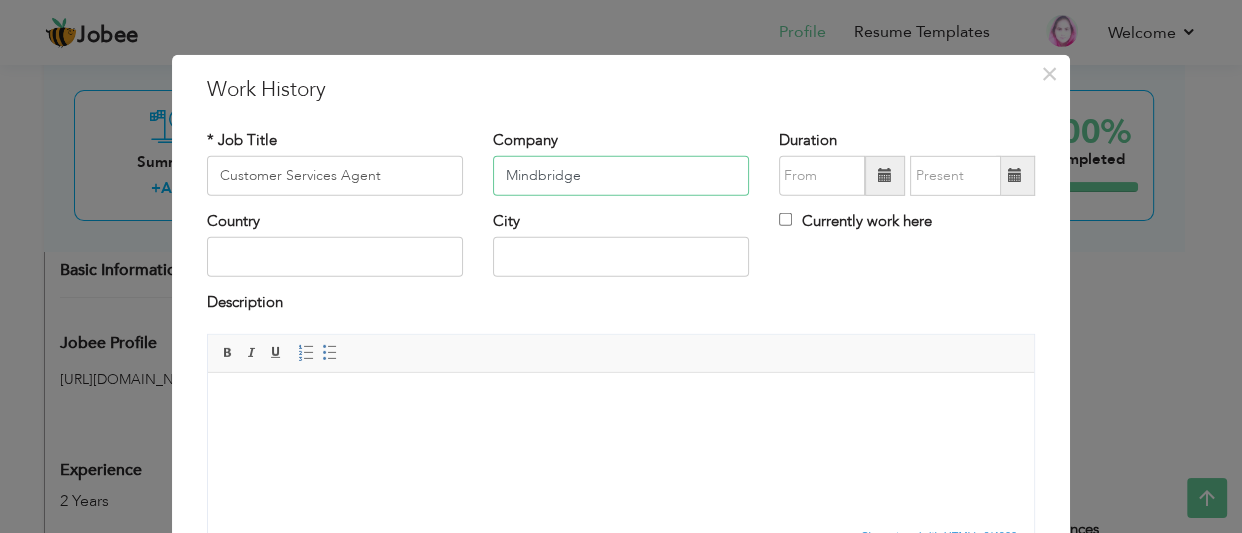 type on "Mindbridge" 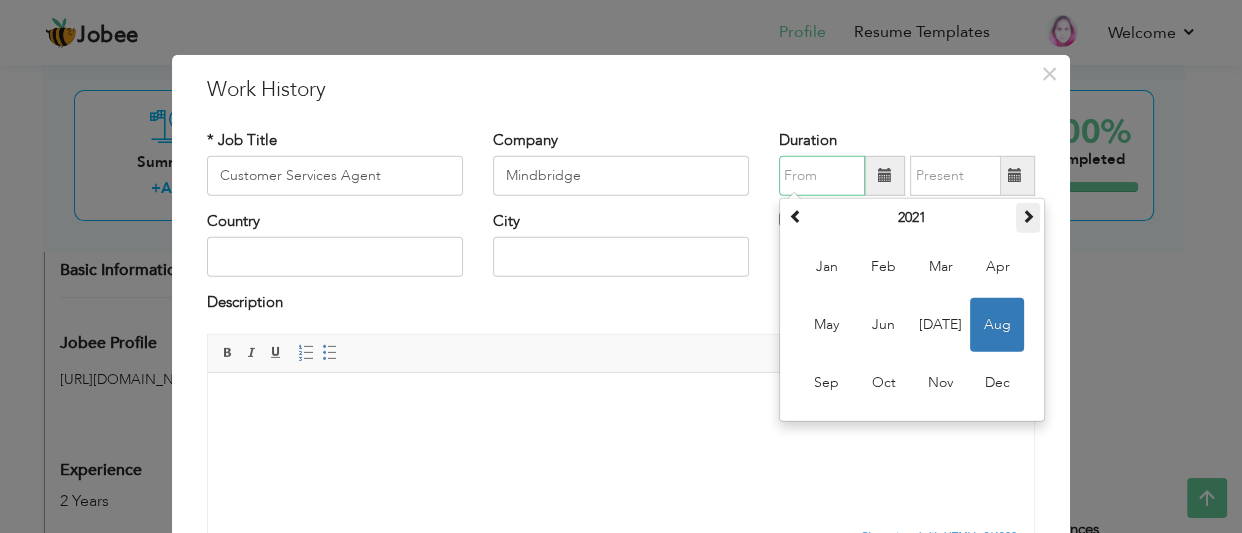 click at bounding box center (1028, 216) 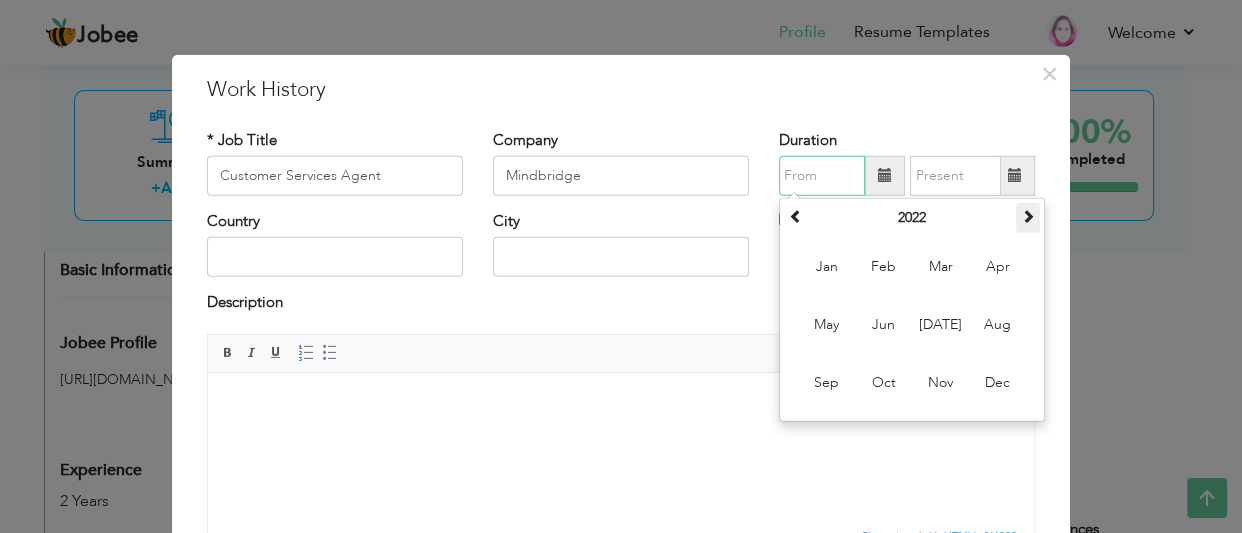 click at bounding box center (1028, 216) 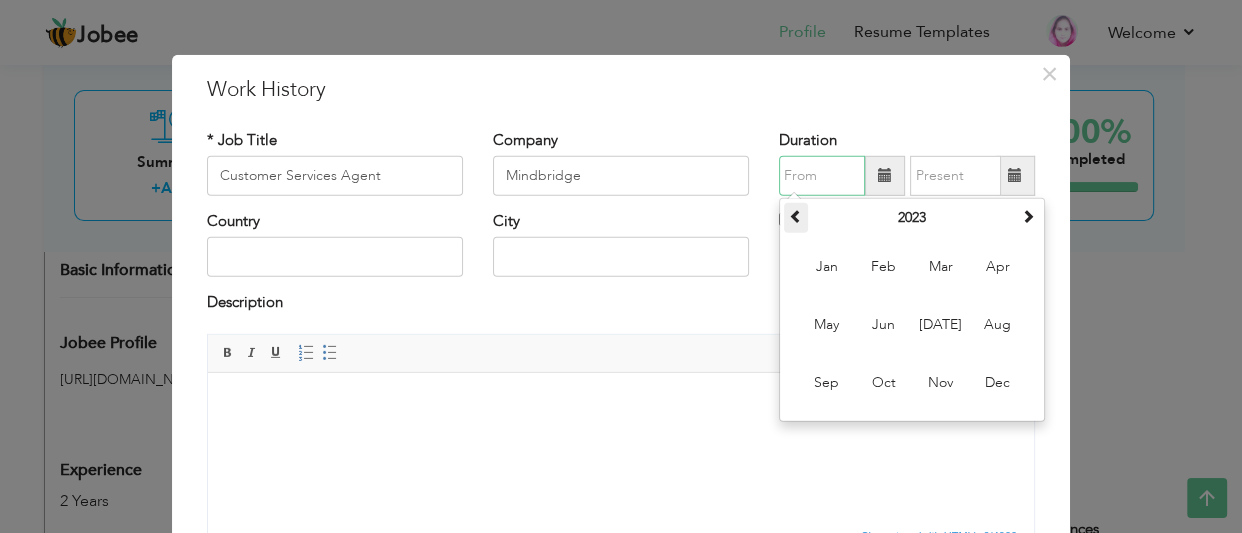 click at bounding box center [796, 218] 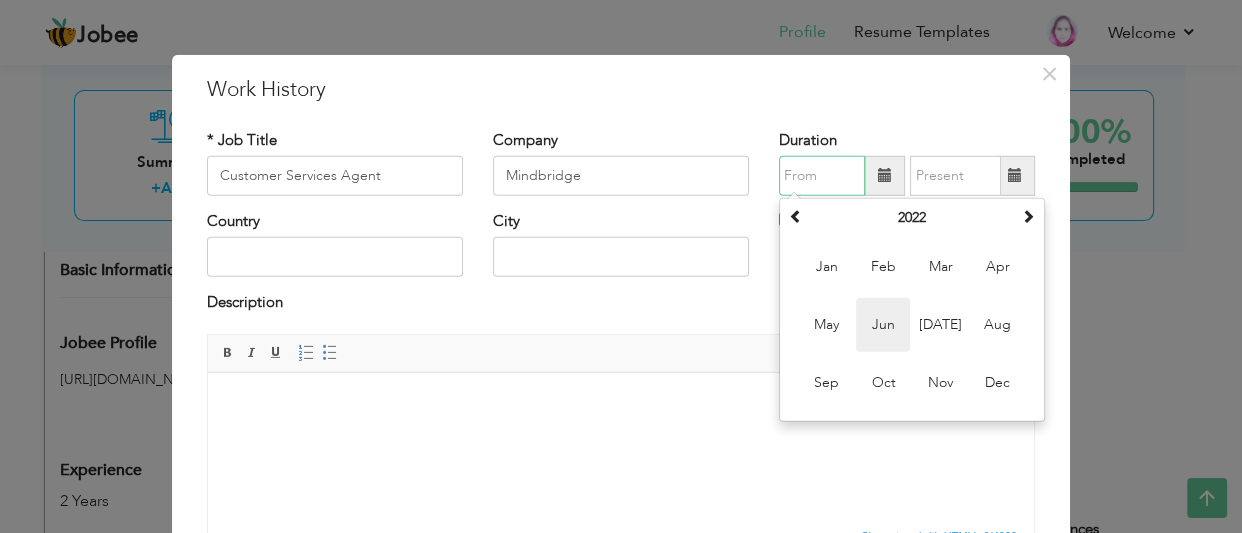click on "Jun" at bounding box center [883, 325] 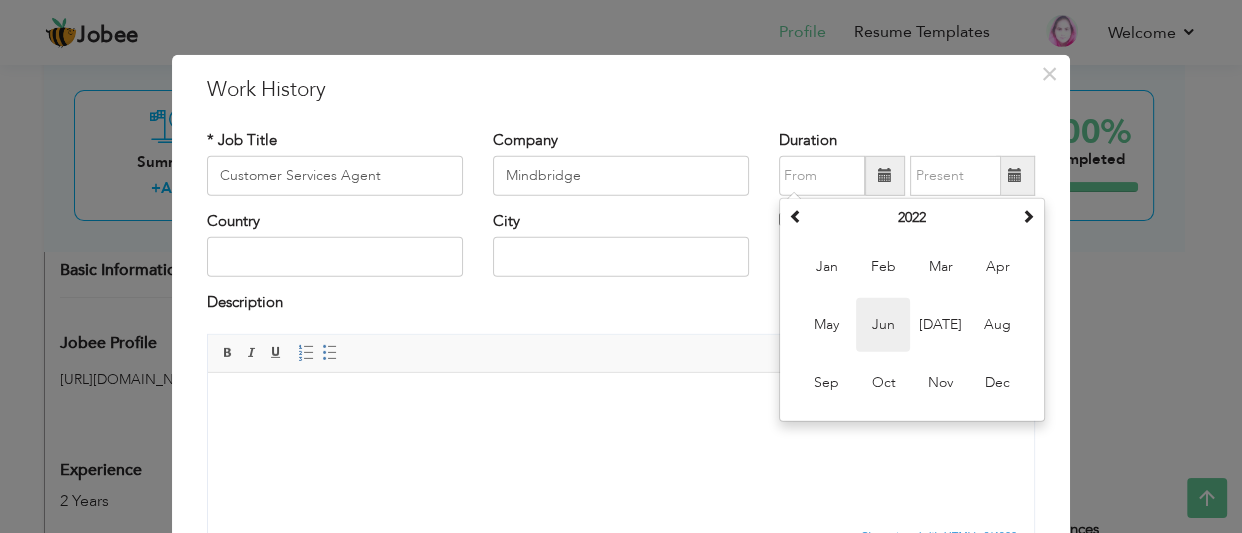 type on "06/2022" 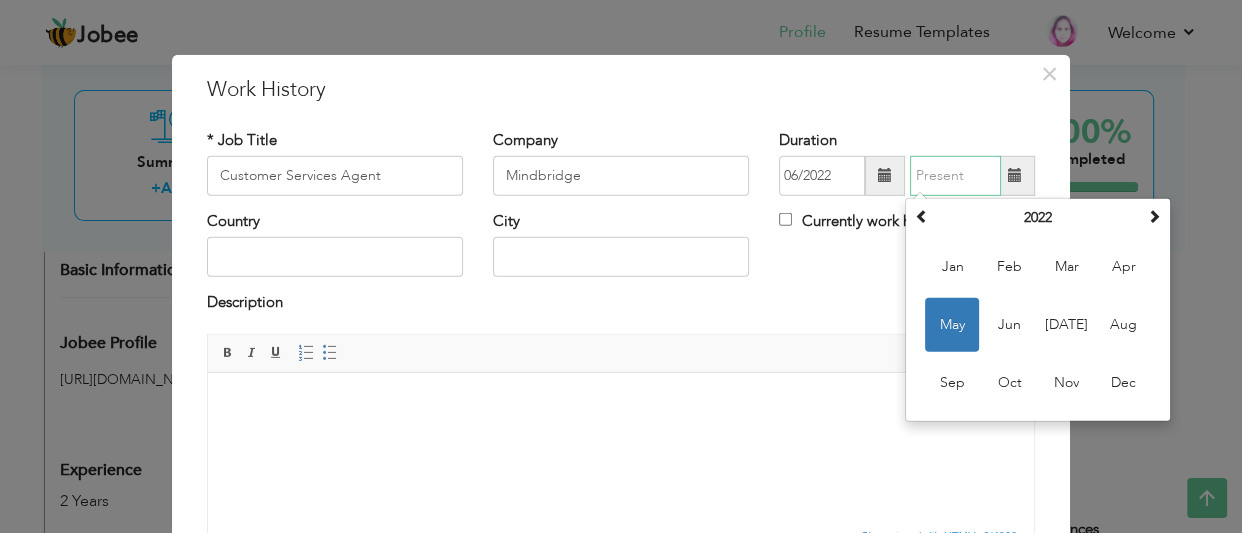 click at bounding box center (955, 176) 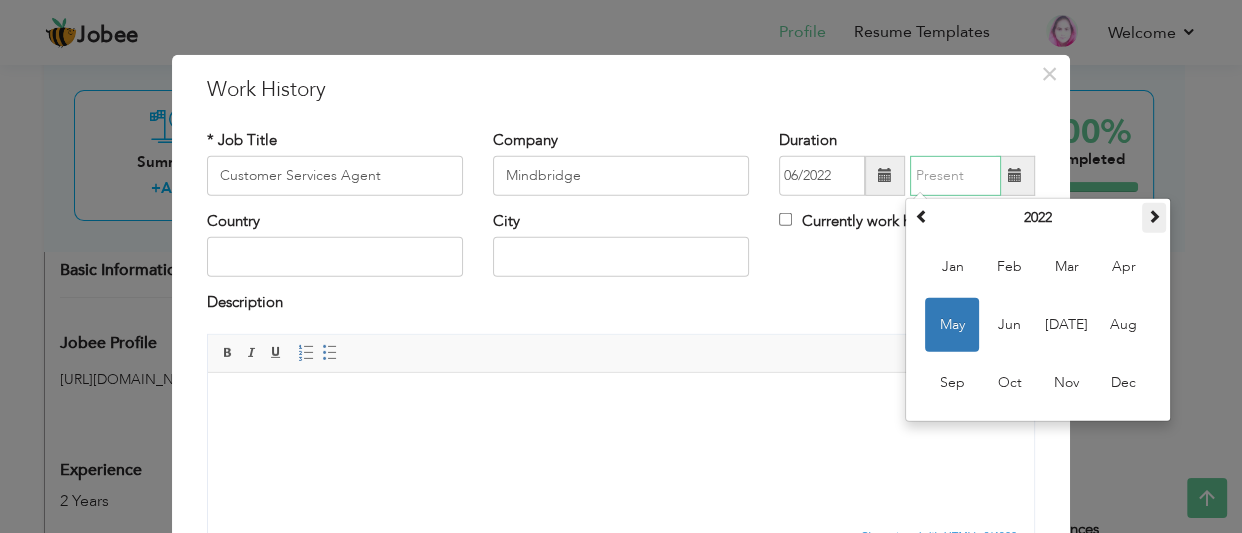 click at bounding box center (1154, 216) 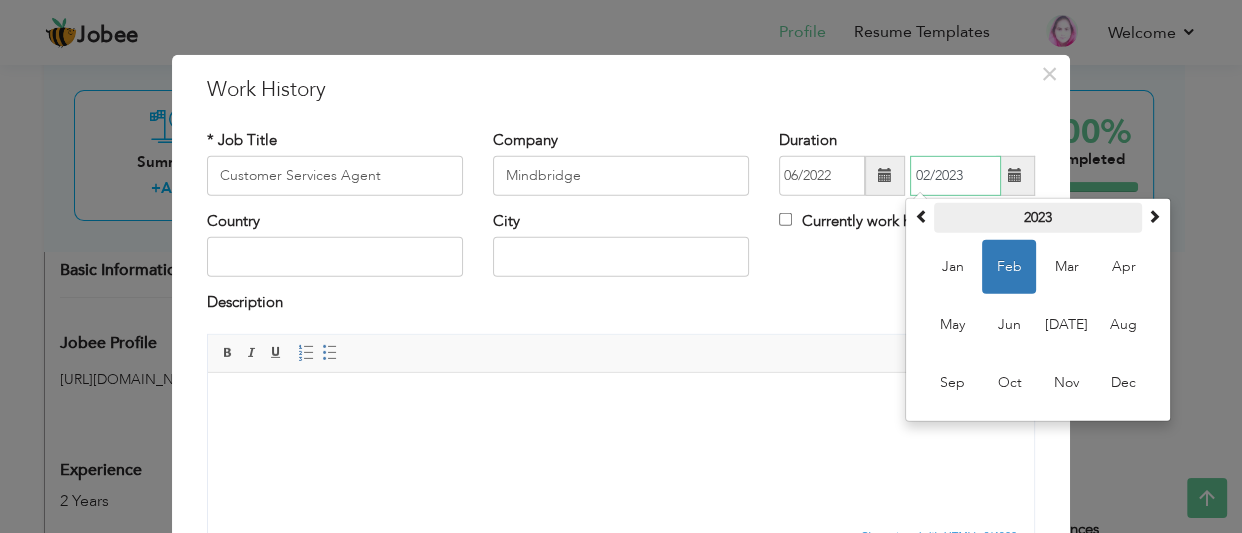 click on "2023" at bounding box center (1038, 218) 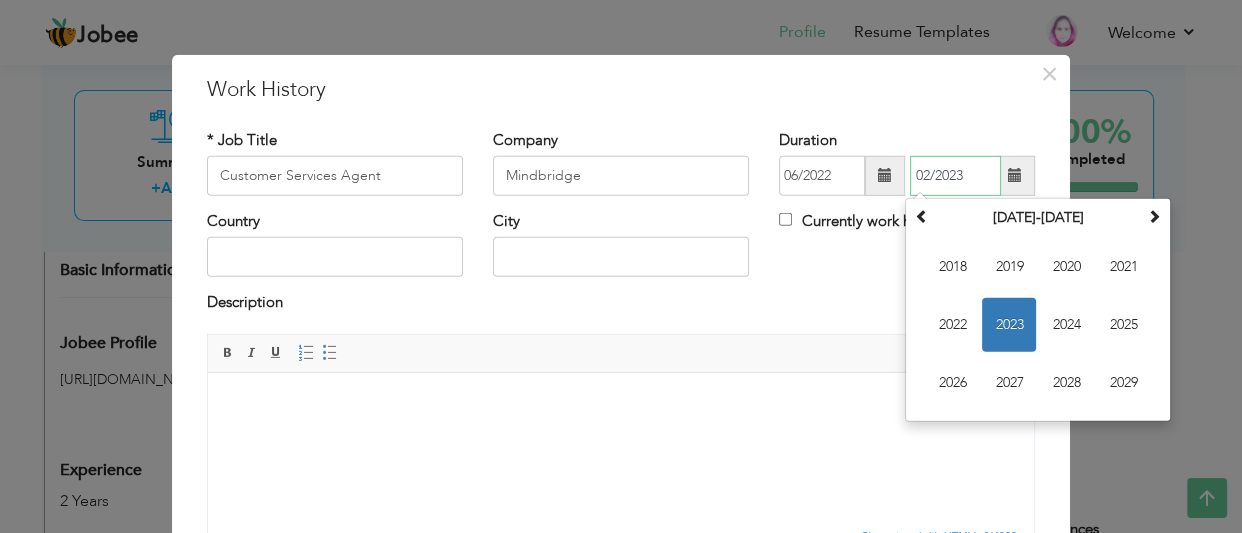 click on "2023" at bounding box center (1009, 325) 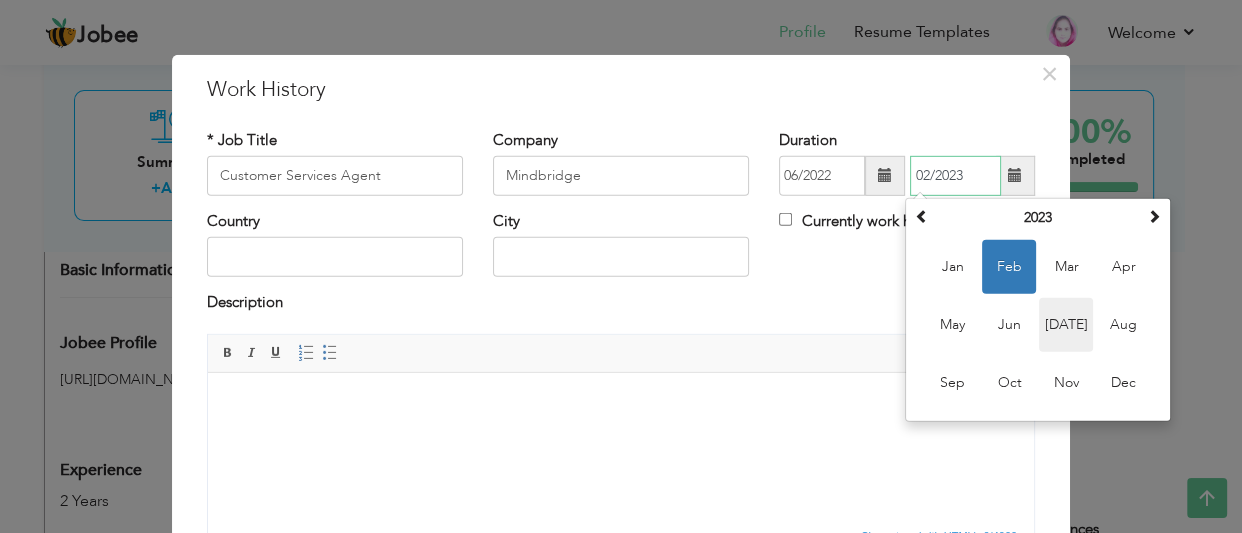 click on "Jul" at bounding box center [1066, 325] 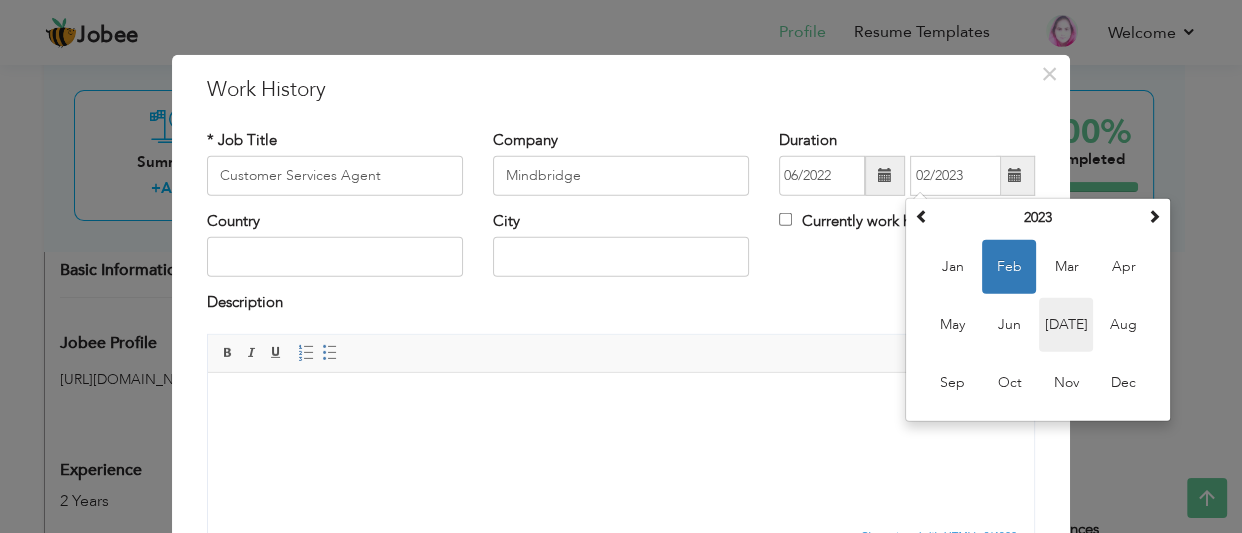 type on "07/2023" 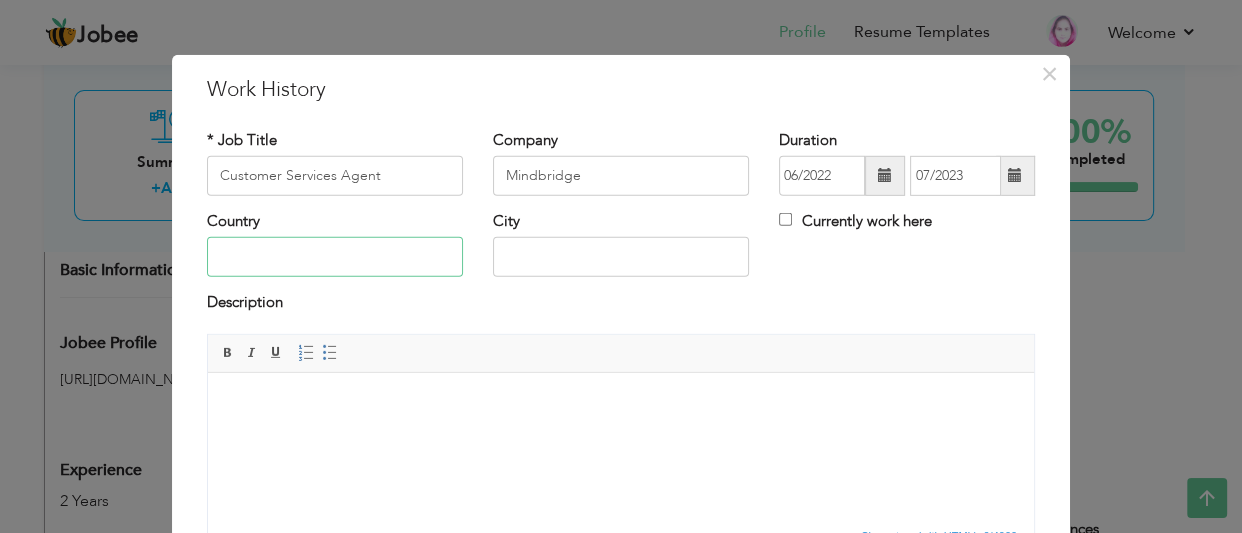 click at bounding box center [335, 257] 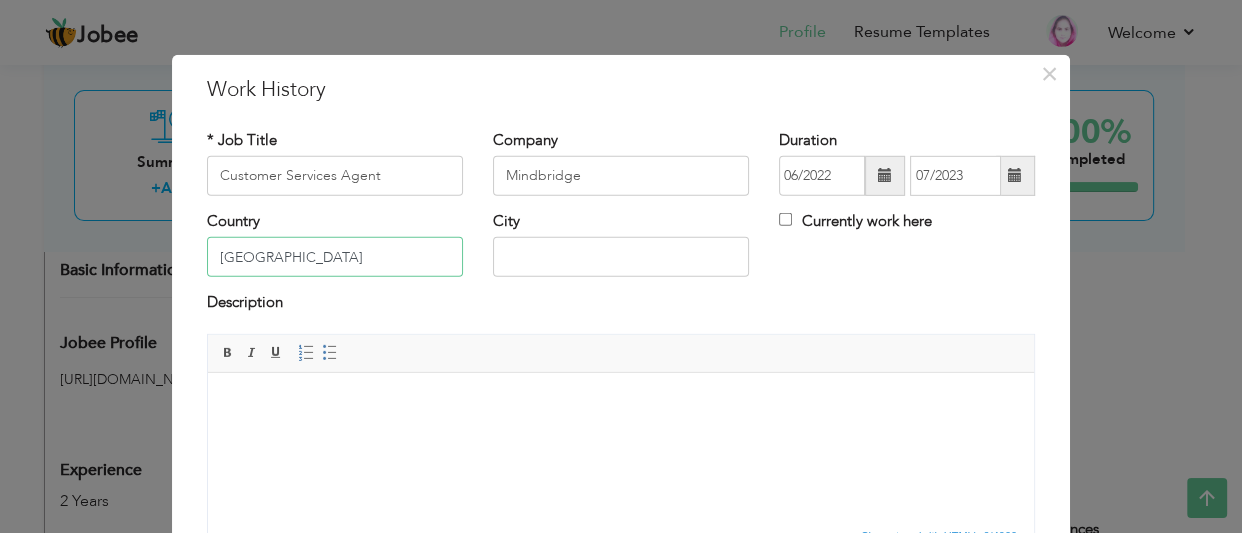 type on "[GEOGRAPHIC_DATA]" 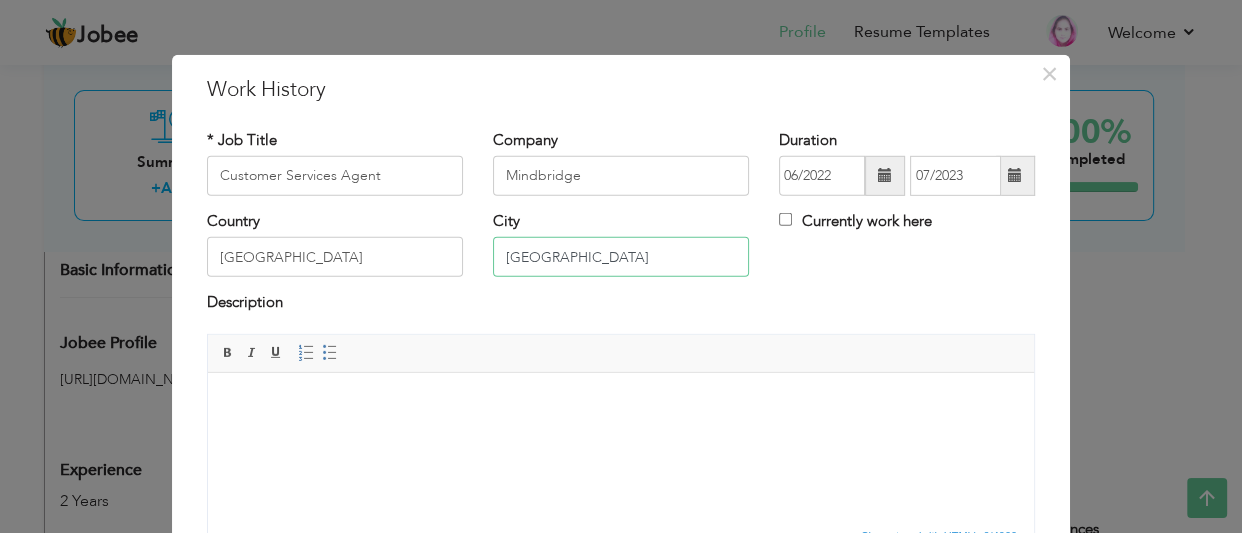 type on "[GEOGRAPHIC_DATA]" 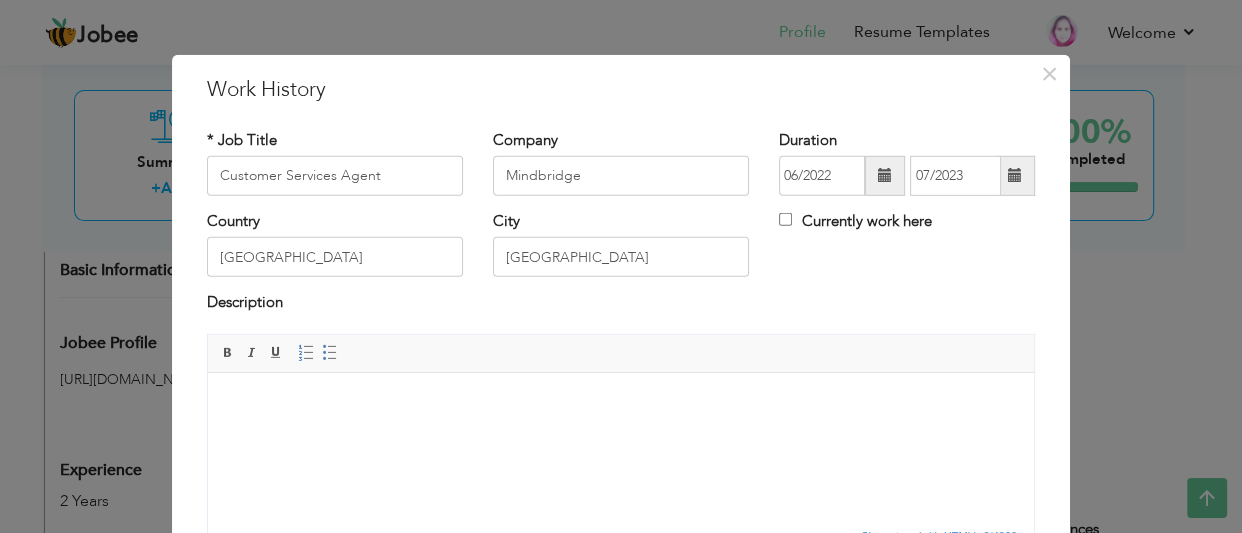 click at bounding box center (621, 402) 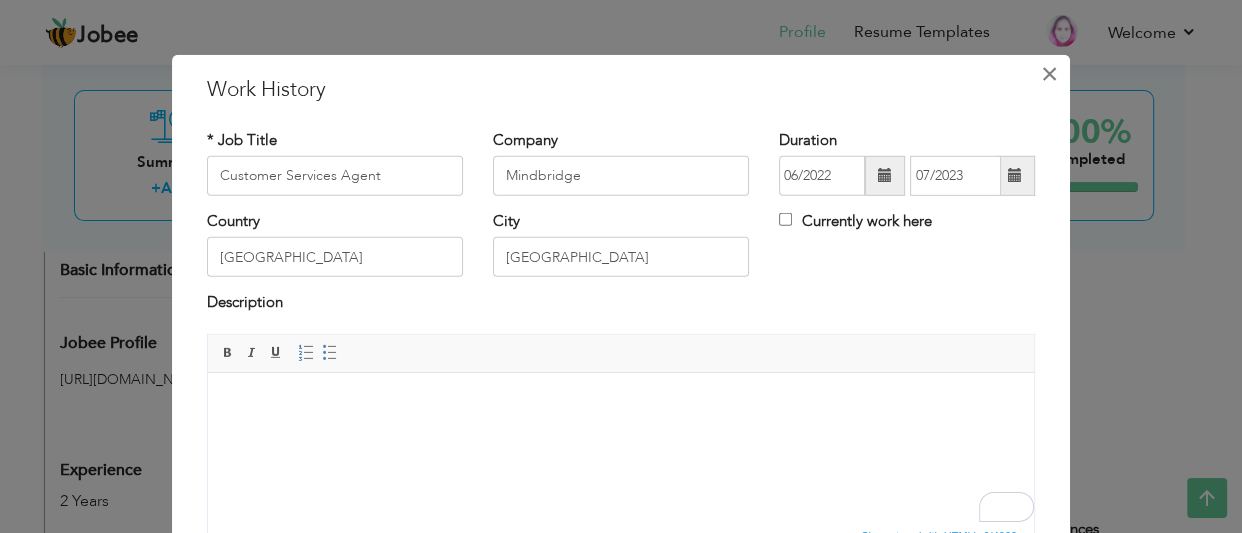 click on "×" at bounding box center (1049, 73) 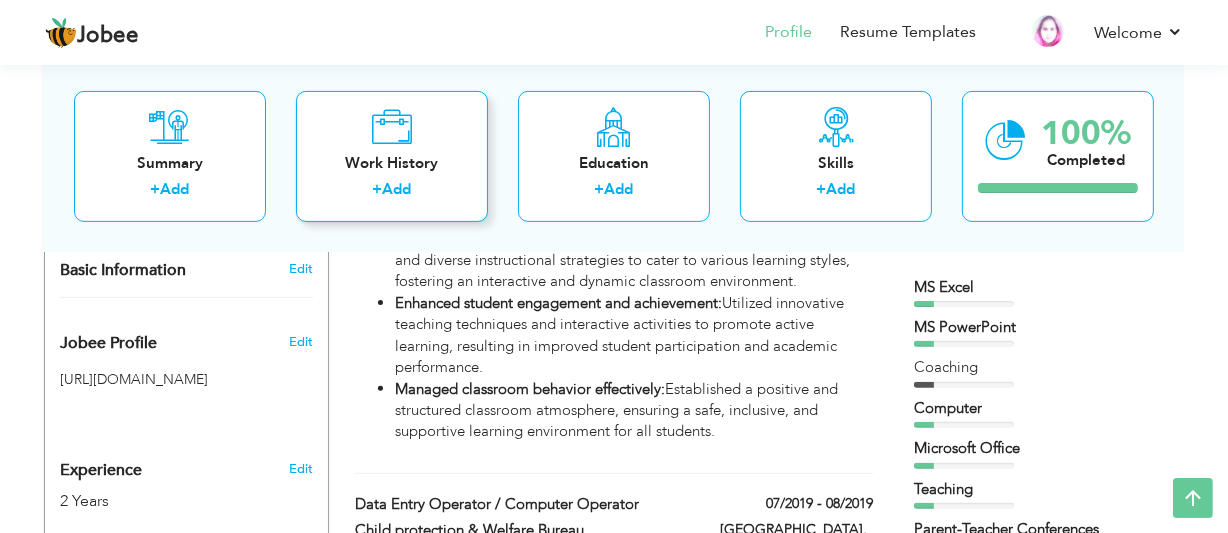 click on "Work History
+  Add" at bounding box center [392, 155] 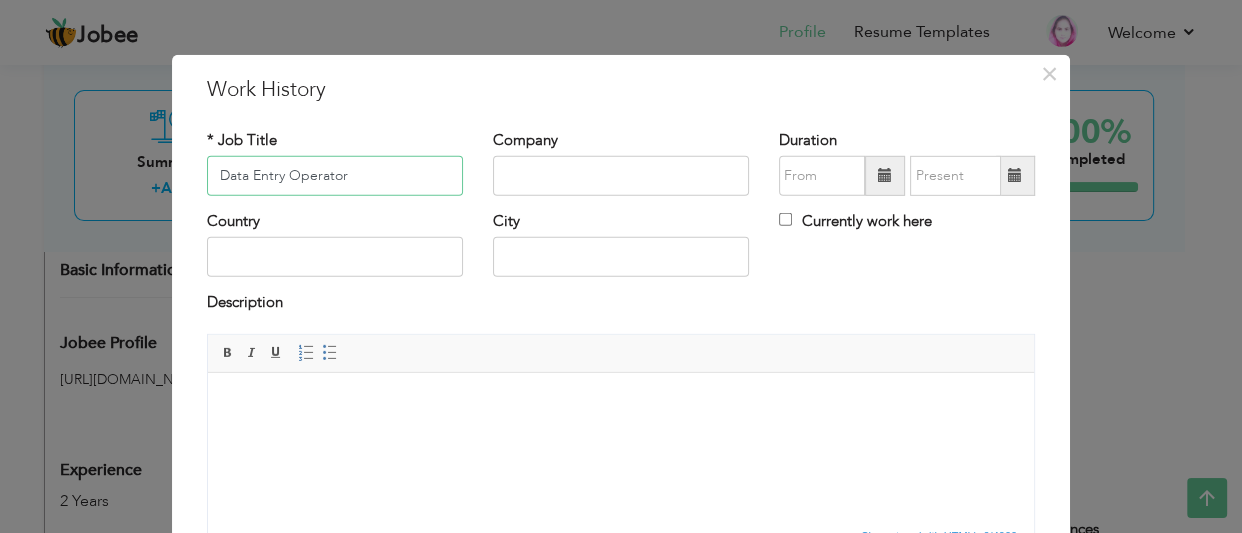 type on "Data Entry Operator" 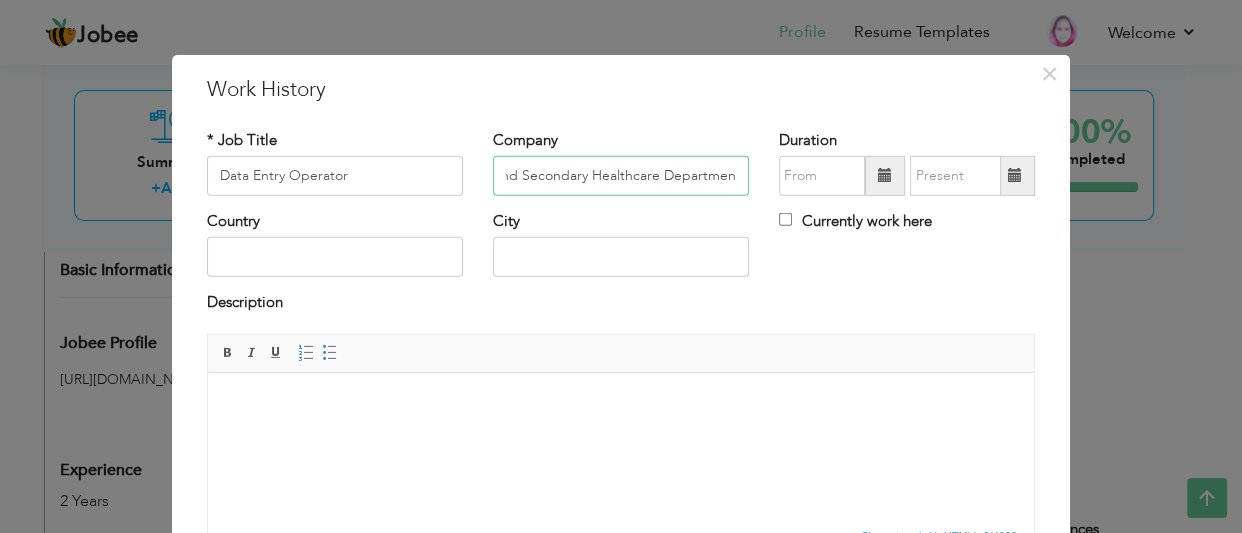 scroll, scrollTop: 0, scrollLeft: 61, axis: horizontal 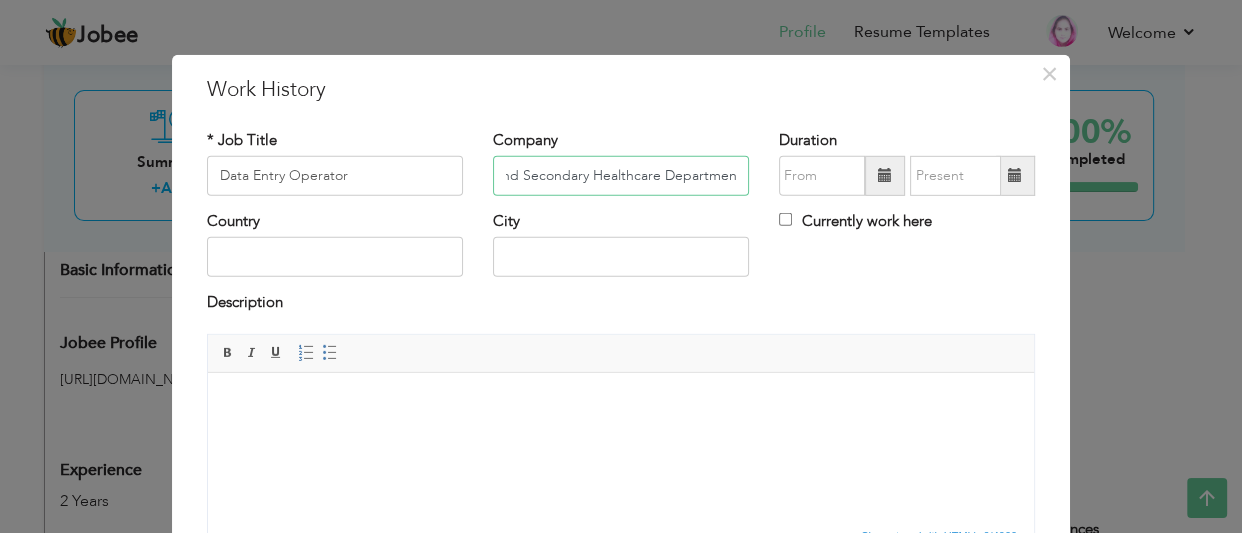 click on "Primary and Secondary Healthcare Department" at bounding box center (621, 176) 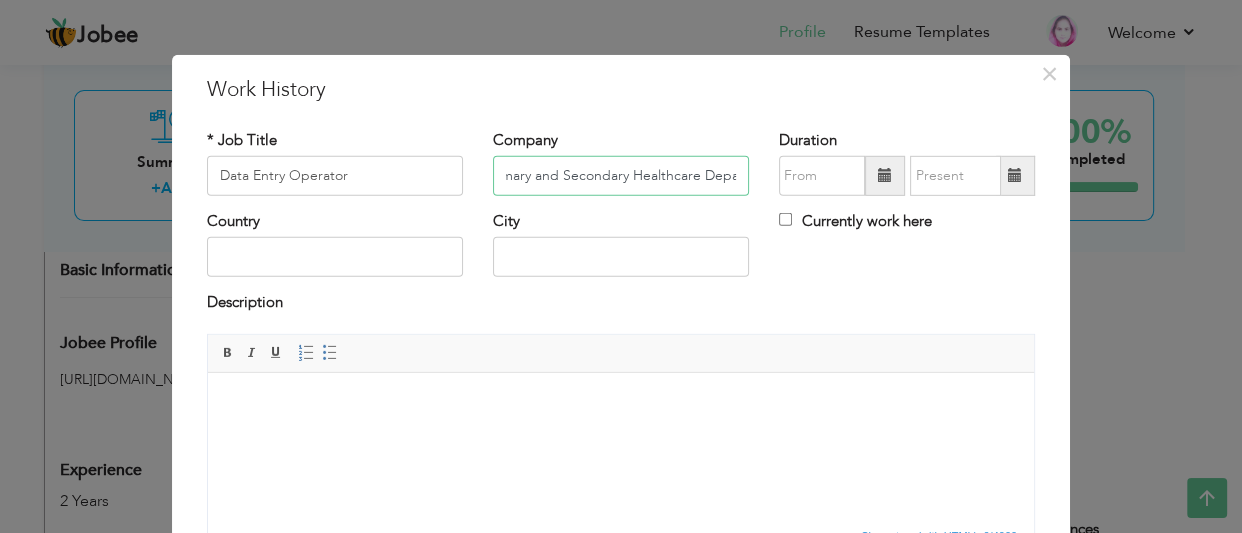 scroll, scrollTop: 0, scrollLeft: 0, axis: both 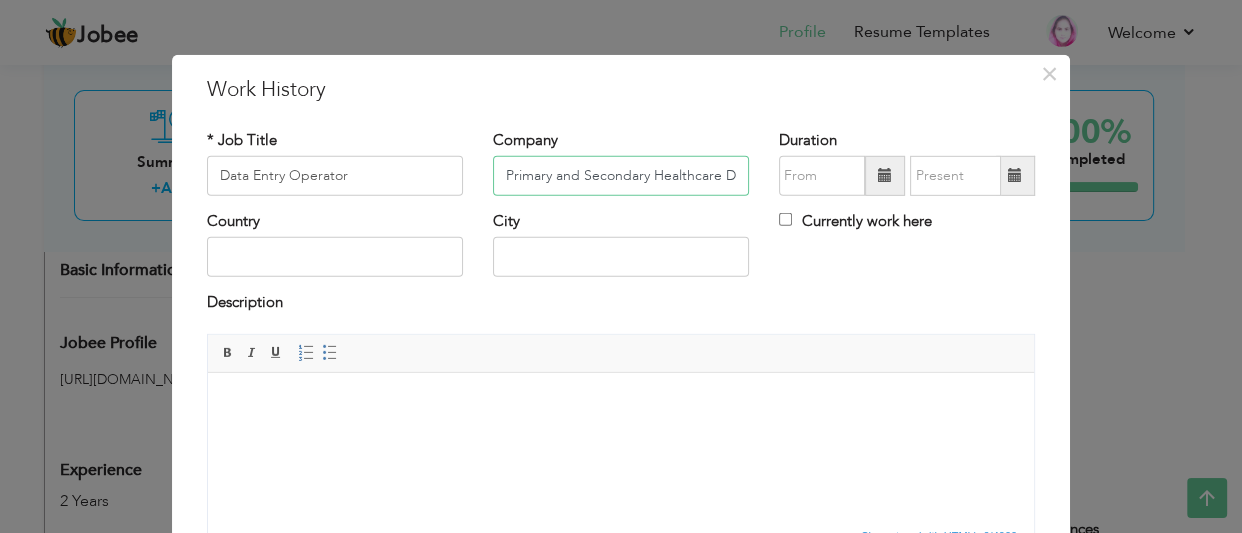 type on "Primary and Secondary Healthcare Department" 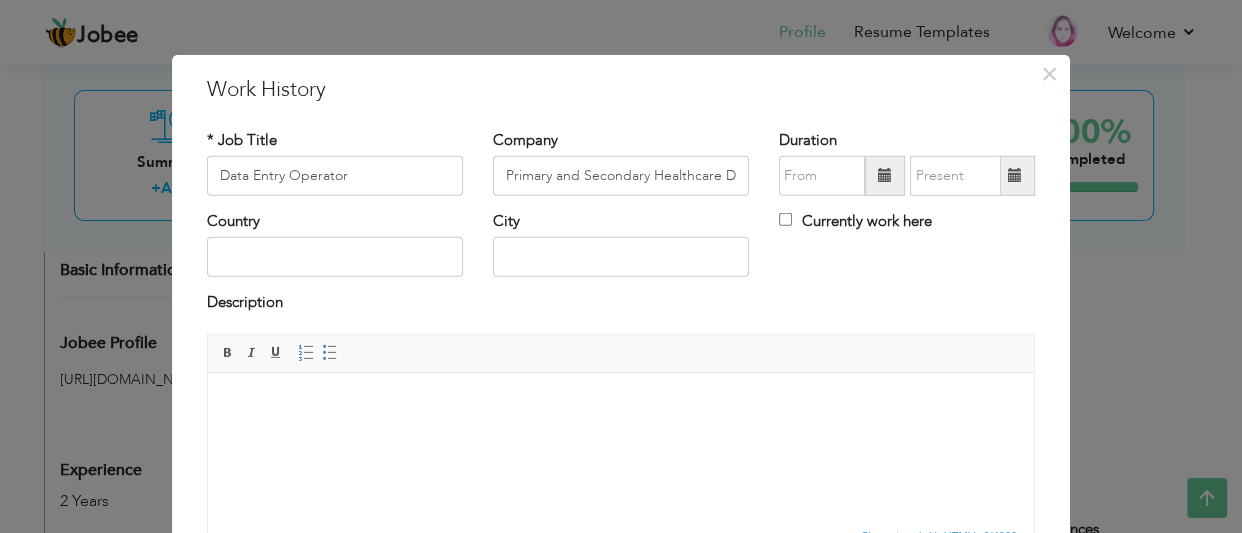 click at bounding box center (885, 175) 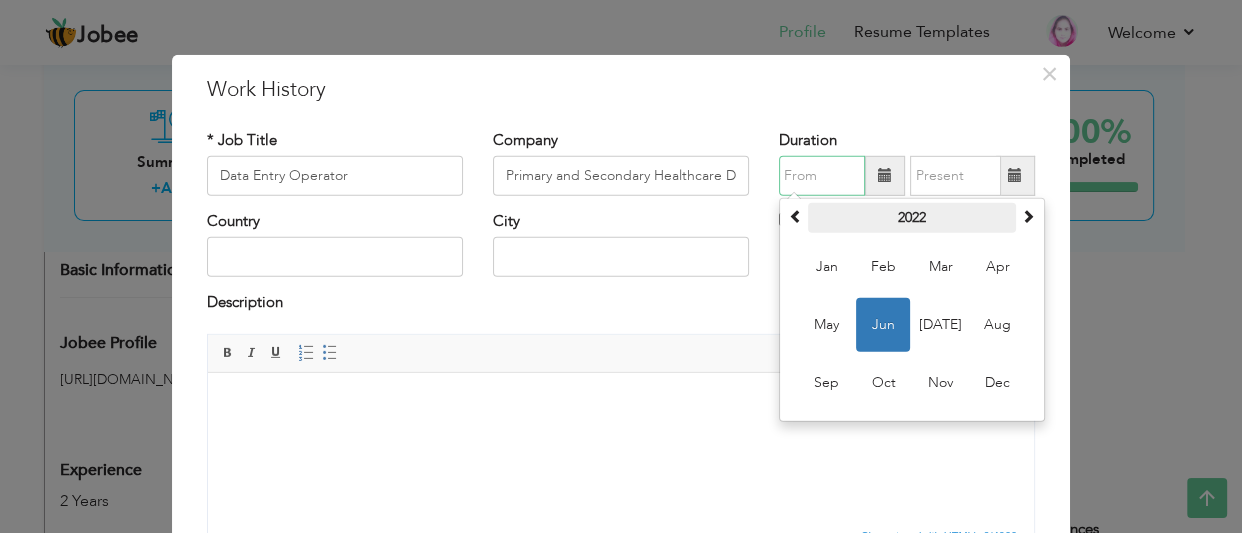 click on "2022" at bounding box center (912, 218) 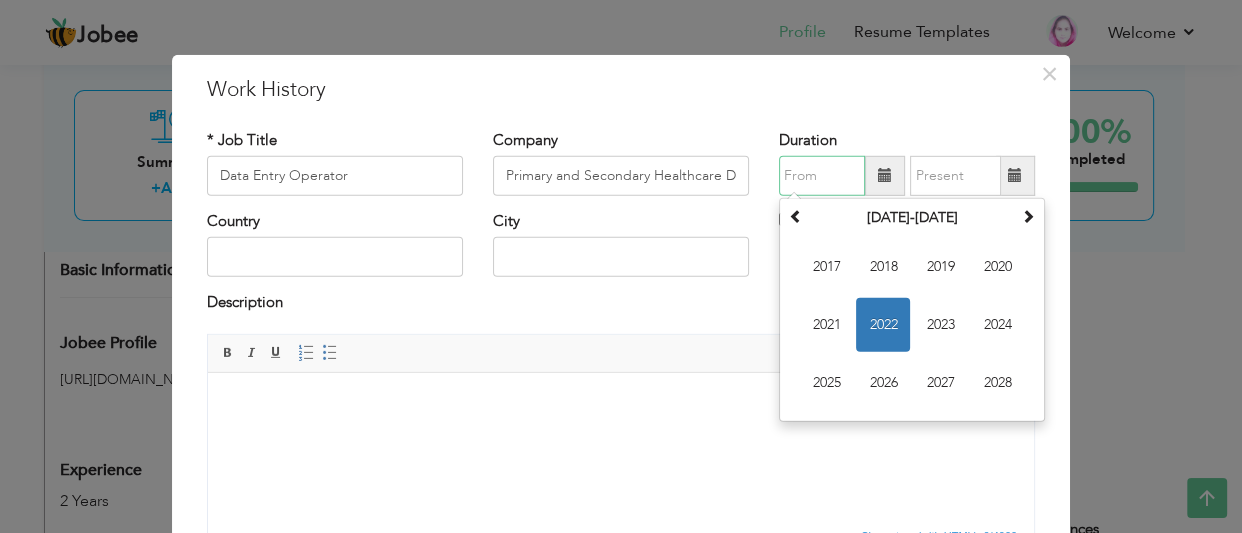 click on "2017-2028" at bounding box center [912, 218] 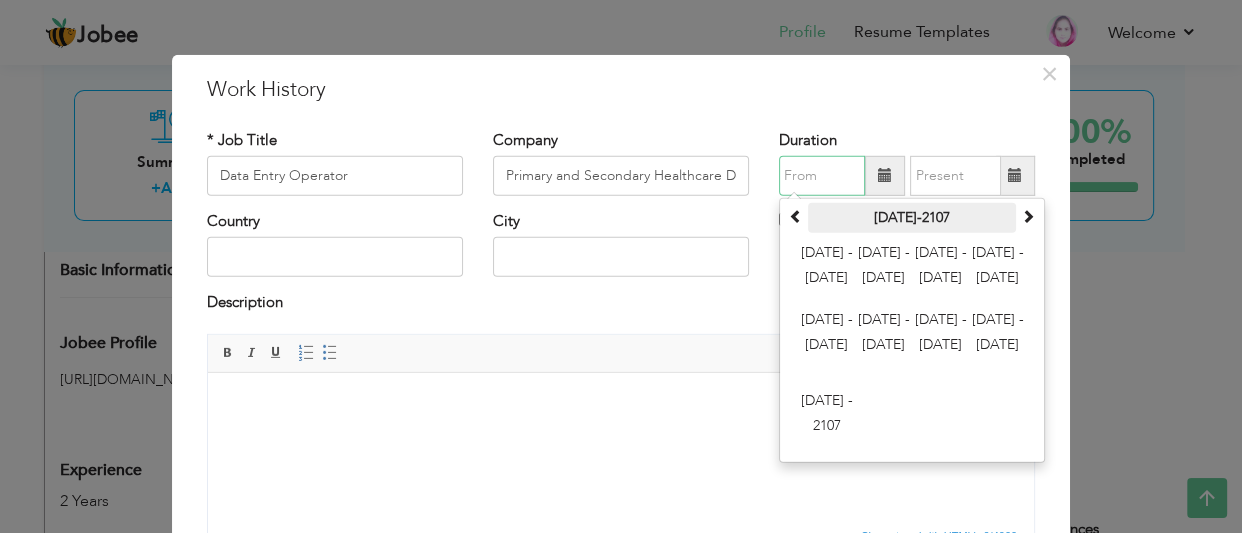 click on "2000-2107" at bounding box center [912, 218] 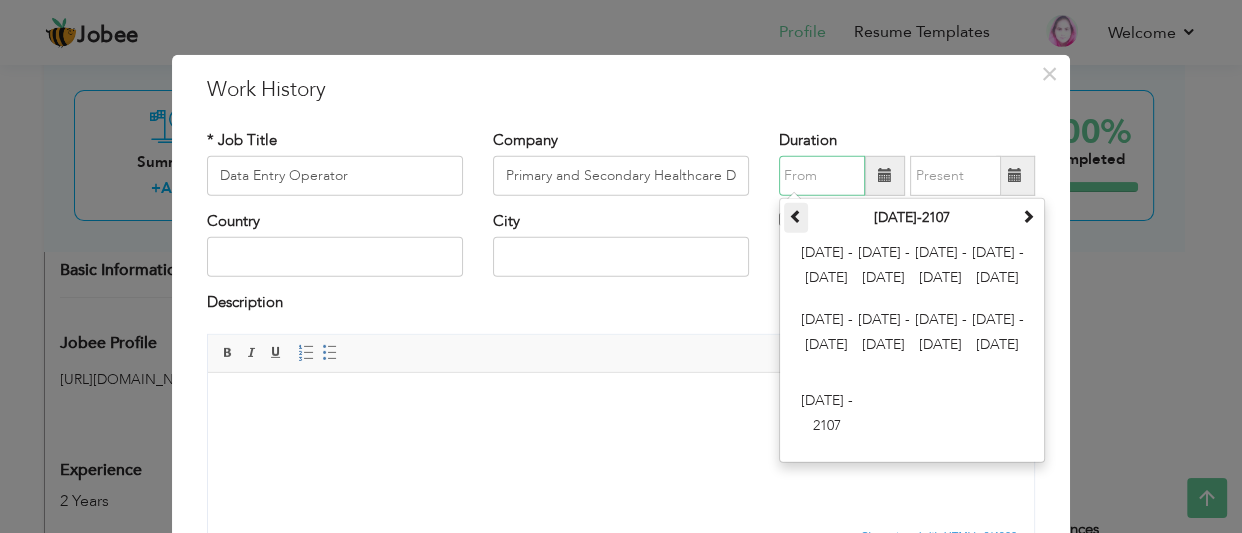 click at bounding box center (796, 216) 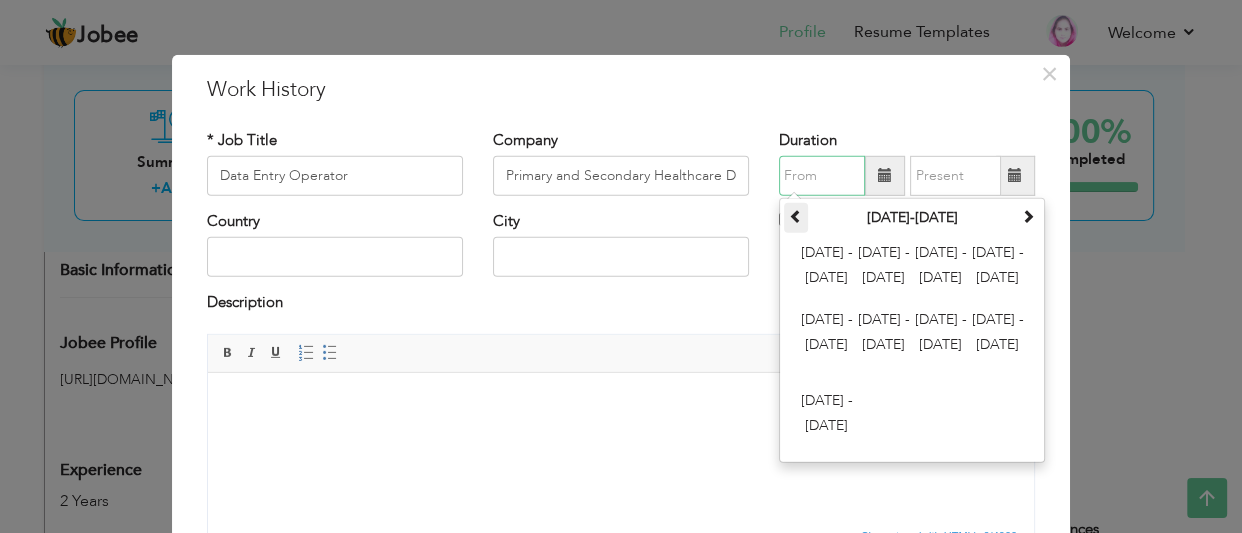 click at bounding box center (796, 216) 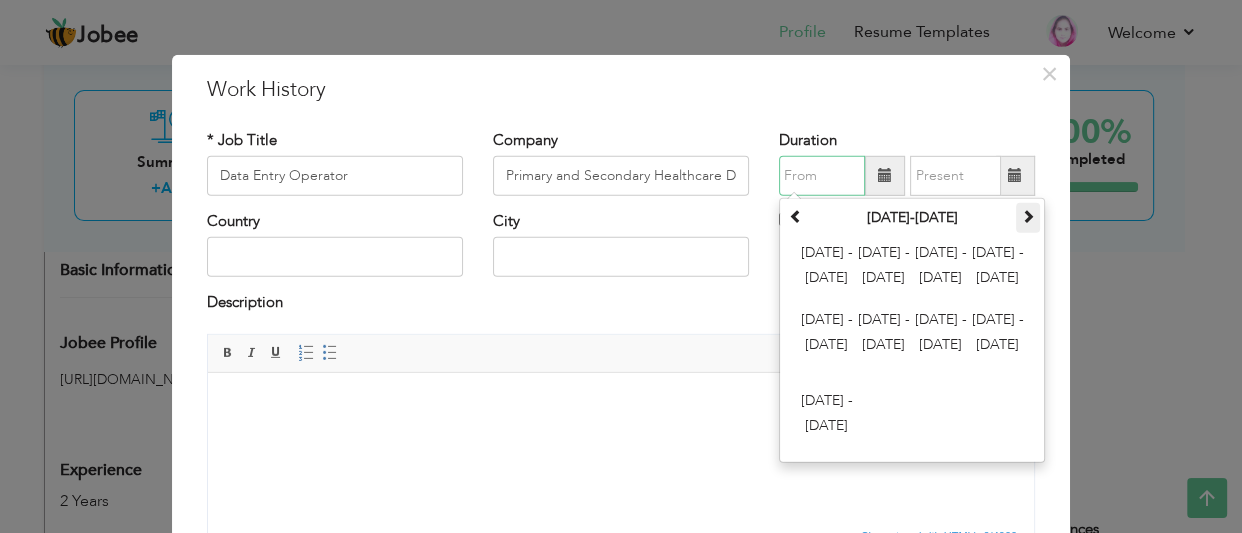 click at bounding box center [1028, 216] 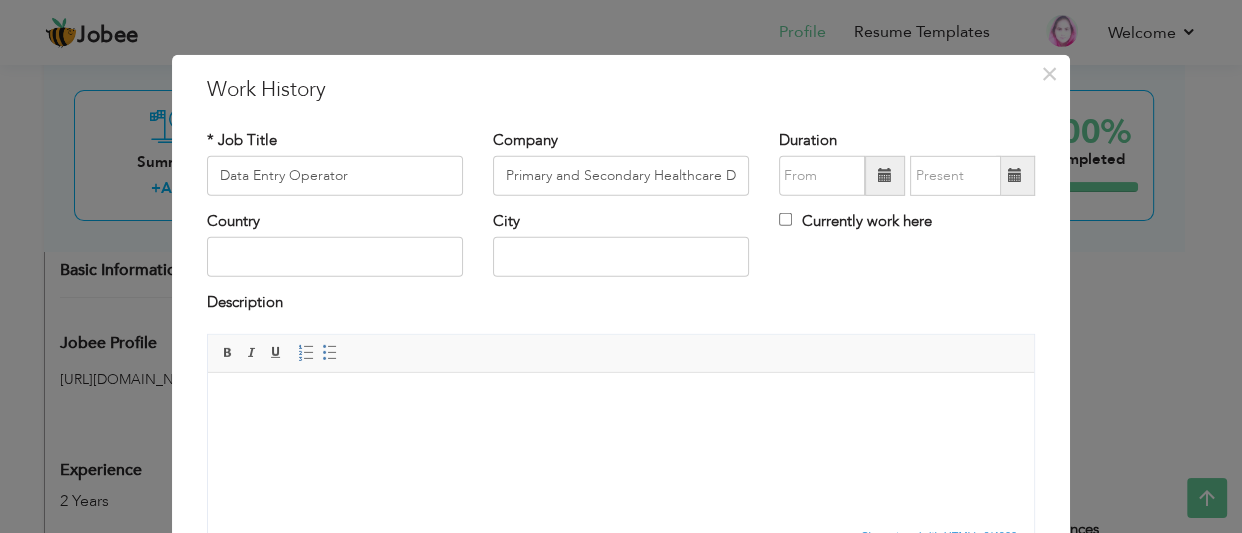 click on "Editor toolbars Basic Styles   Bold   Italic   Underline Paragraph   Insert/Remove Numbered List   Insert/Remove Bulleted List" at bounding box center (621, 354) 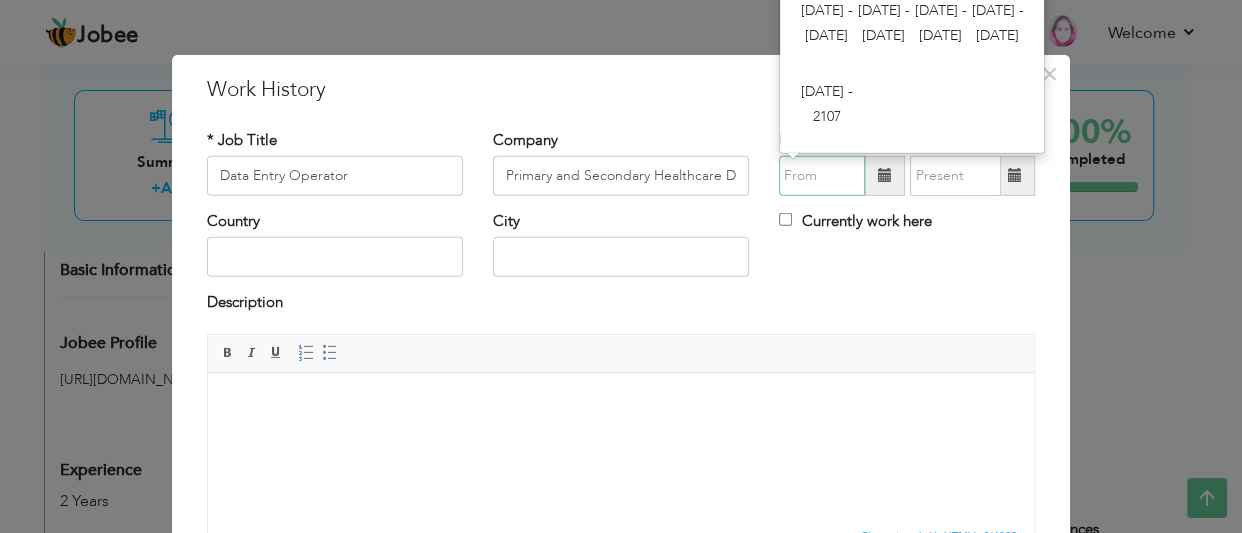 click at bounding box center [822, 176] 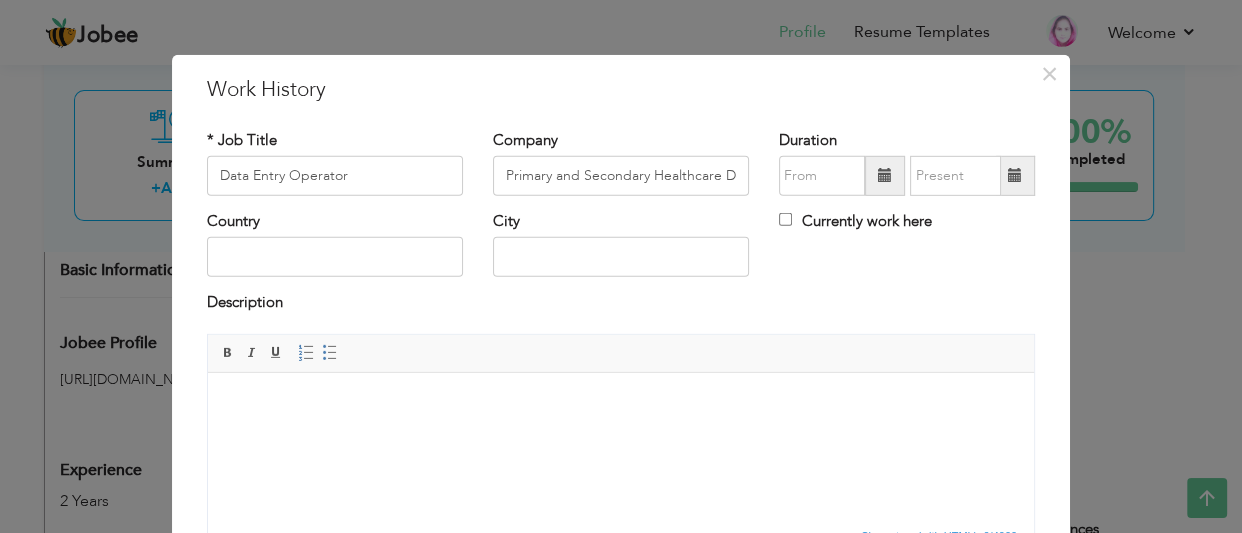 click on "Editor toolbars Basic Styles   Bold   Italic   Underline Paragraph   Insert/Remove Numbered List   Insert/Remove Bulleted List" at bounding box center [621, 354] 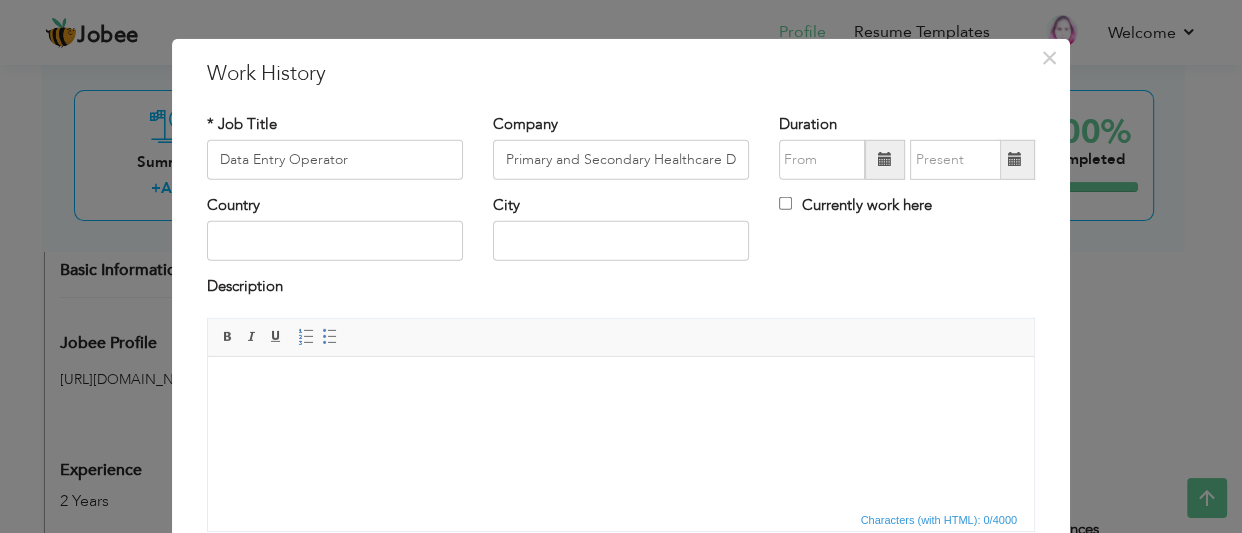 scroll, scrollTop: 0, scrollLeft: 0, axis: both 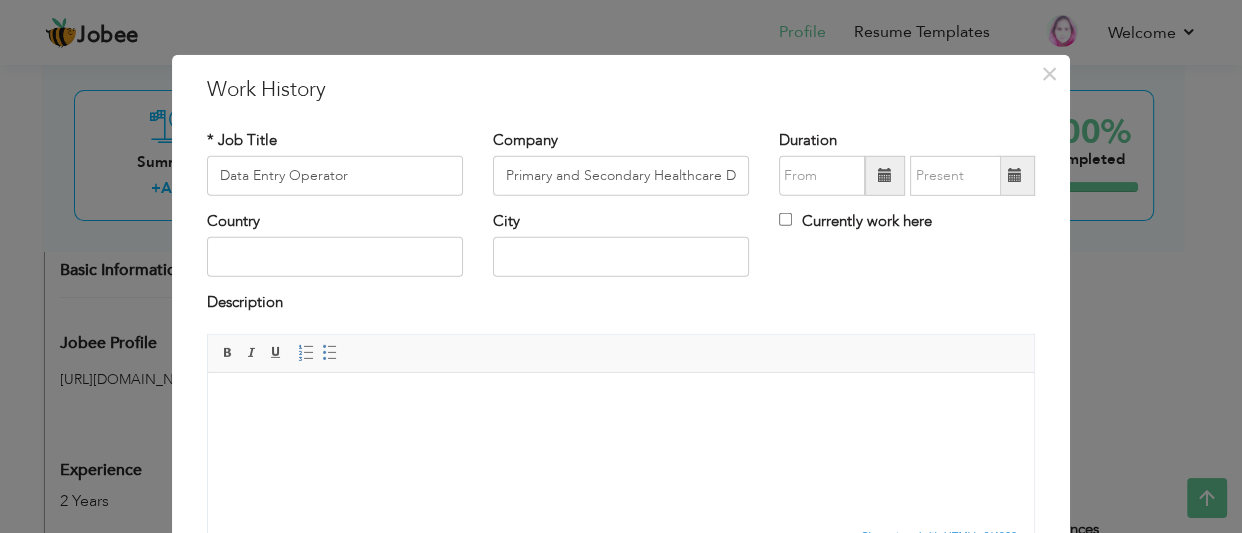 click at bounding box center [885, 176] 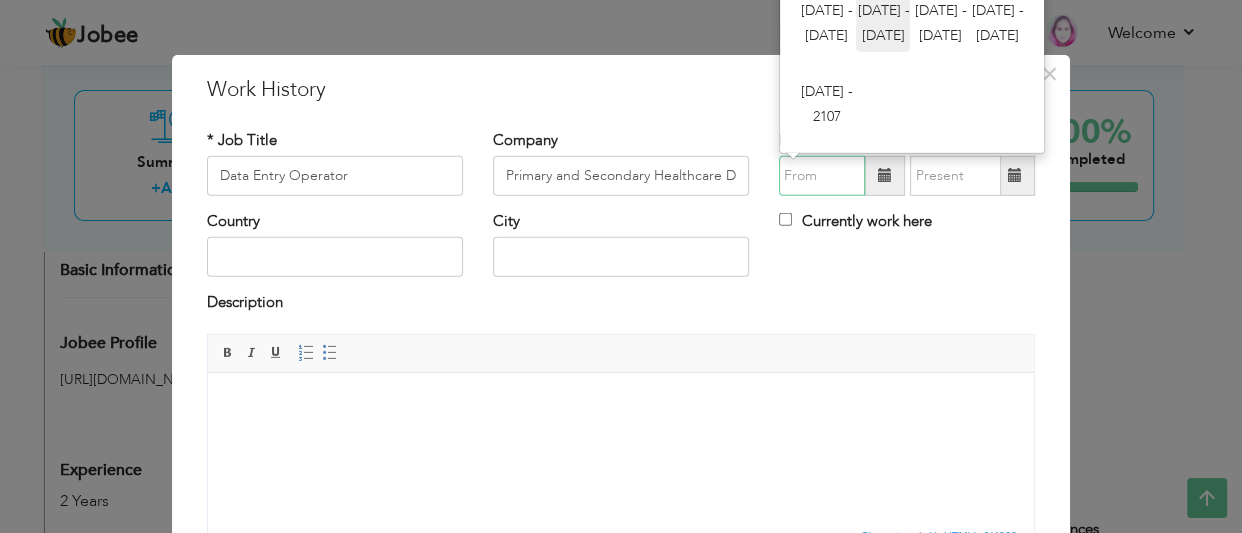 click on "2060 - 2071" at bounding box center (883, 25) 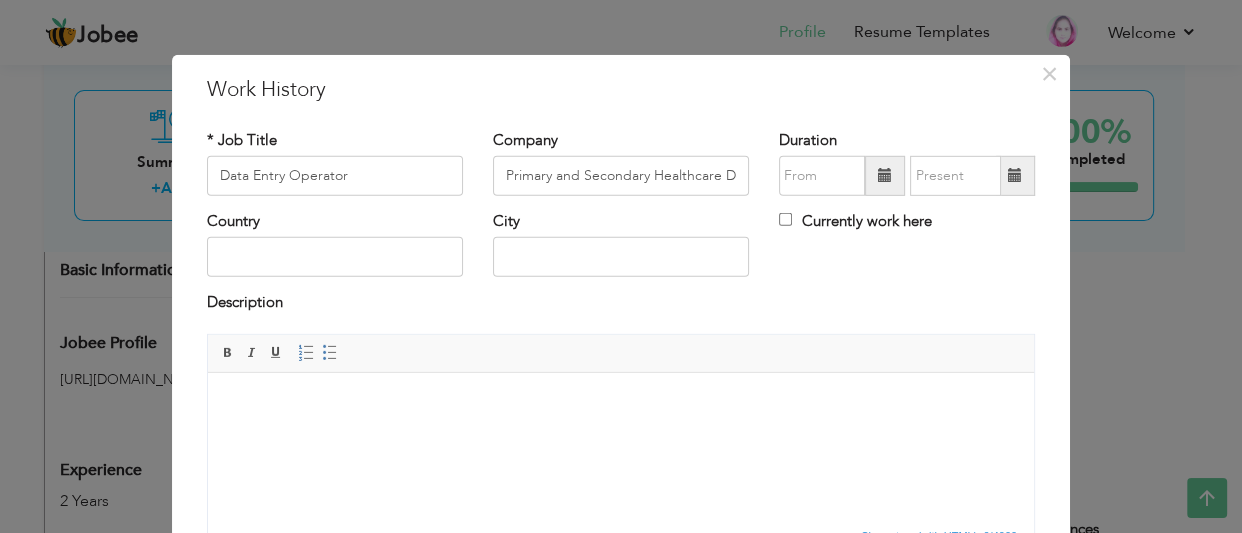 click on "Country
City
Currently work here" at bounding box center (621, 251) 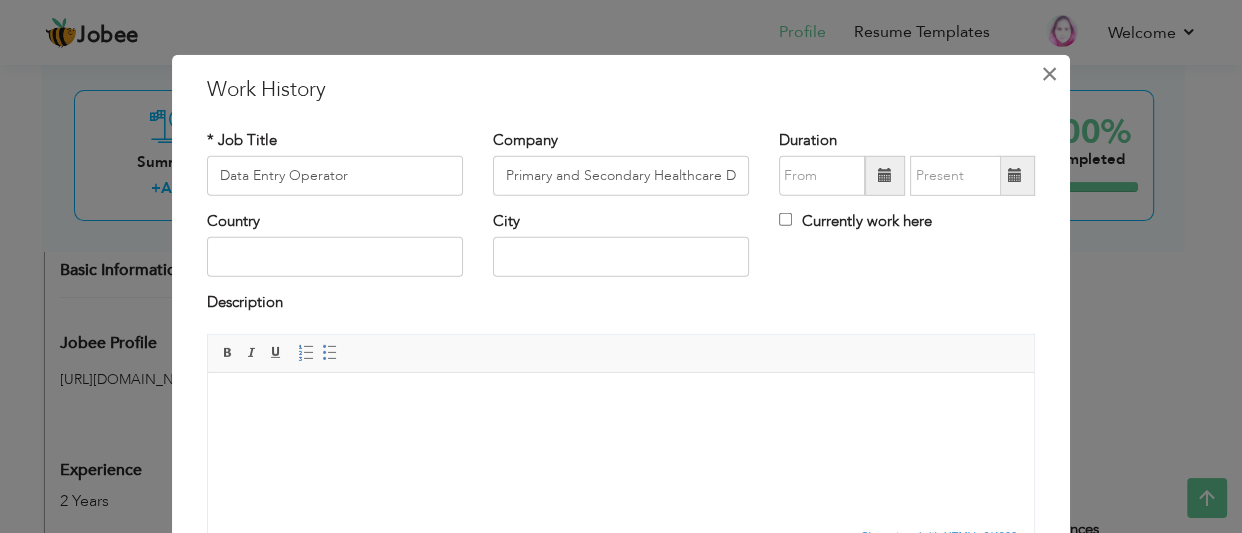 click on "×" at bounding box center (1049, 73) 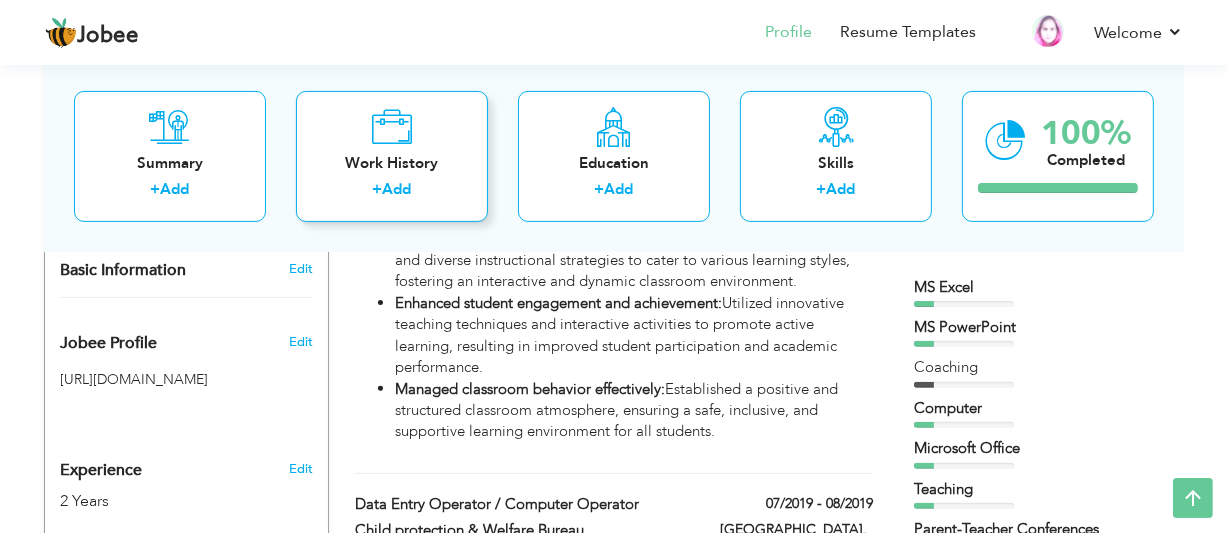 click on "Work History
+  Add" at bounding box center [392, 155] 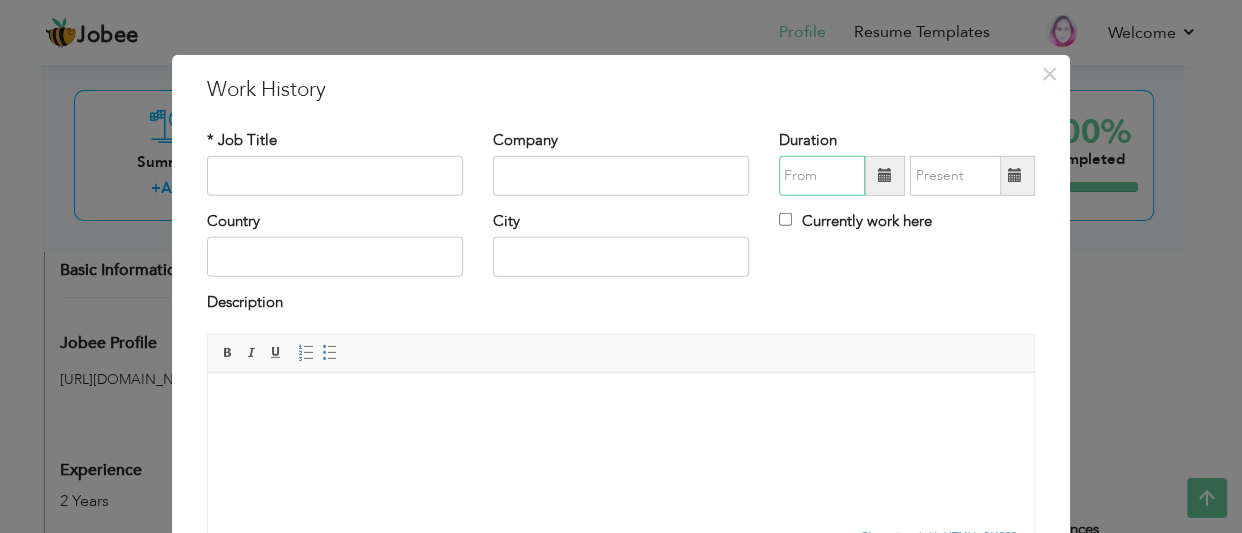 click at bounding box center [822, 176] 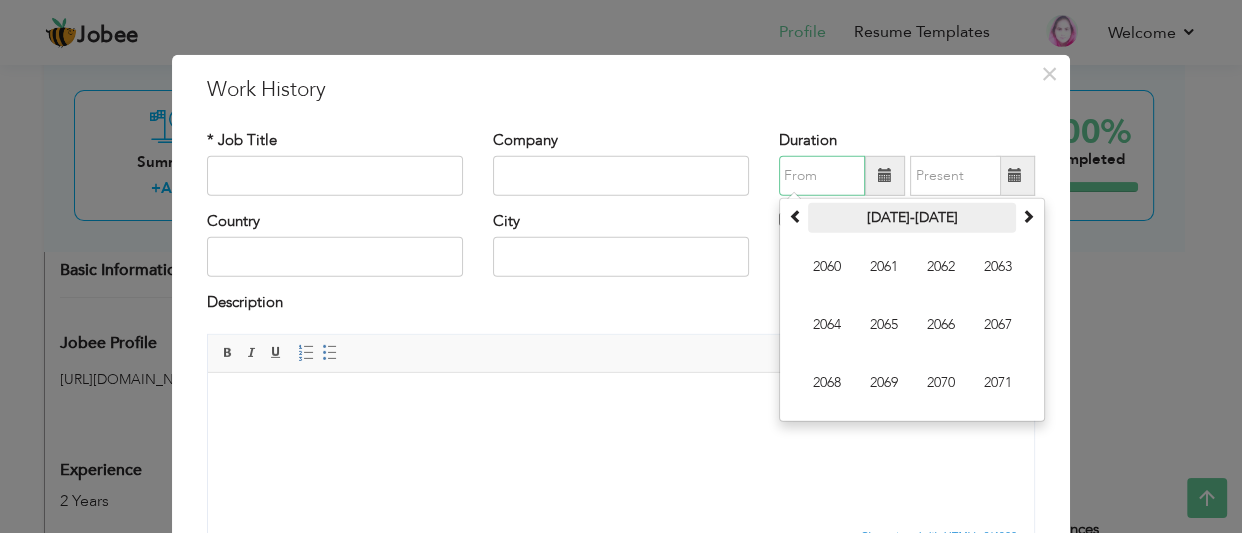 click on "2060-2071" at bounding box center (912, 218) 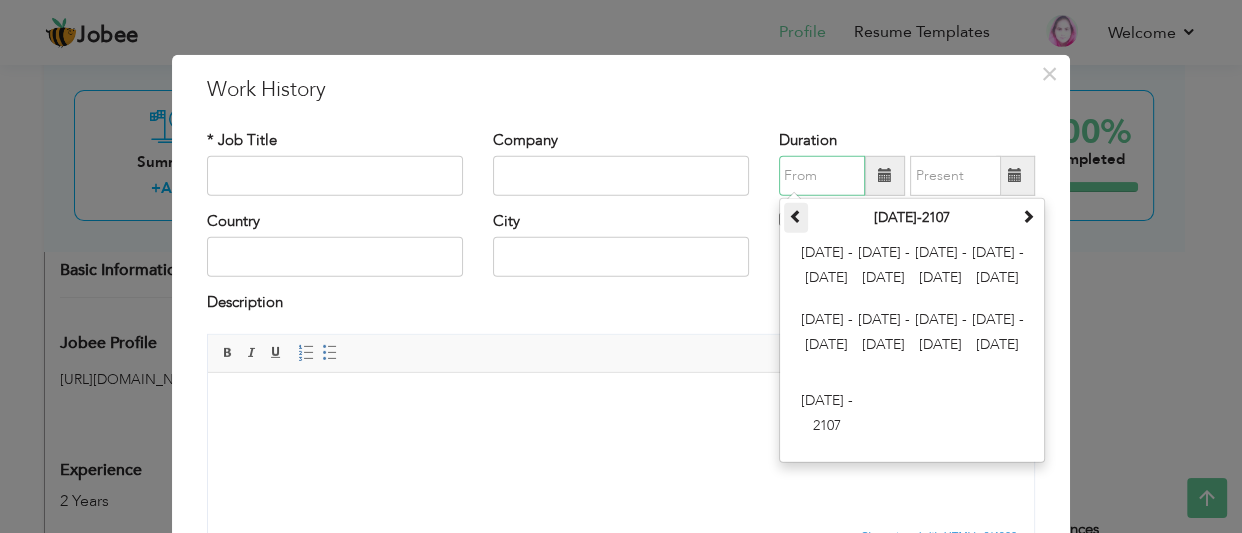 click at bounding box center [796, 216] 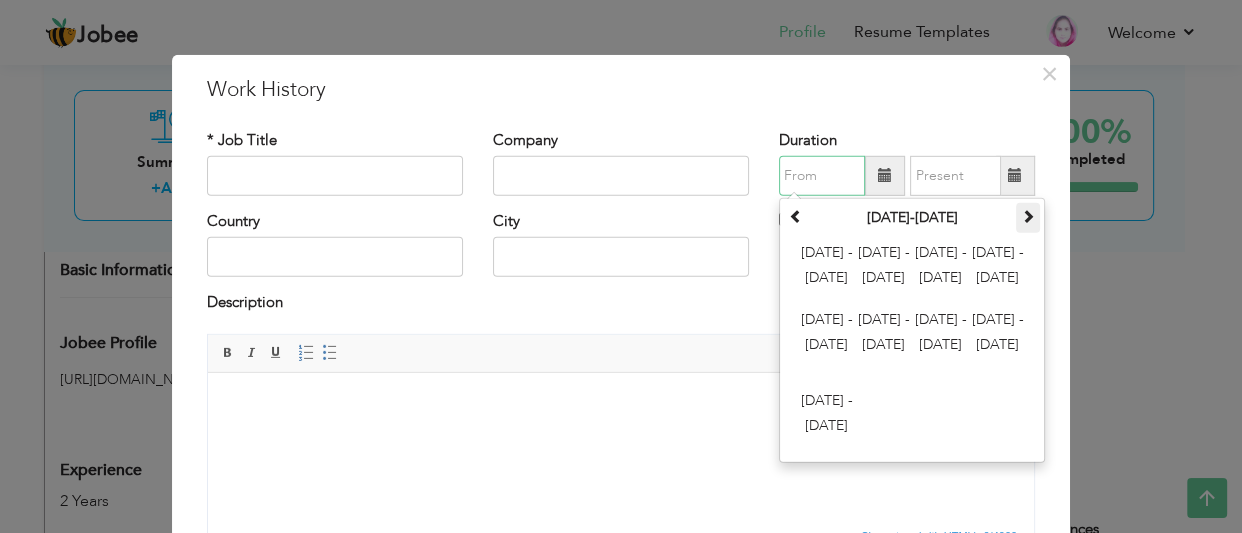 click at bounding box center [1028, 218] 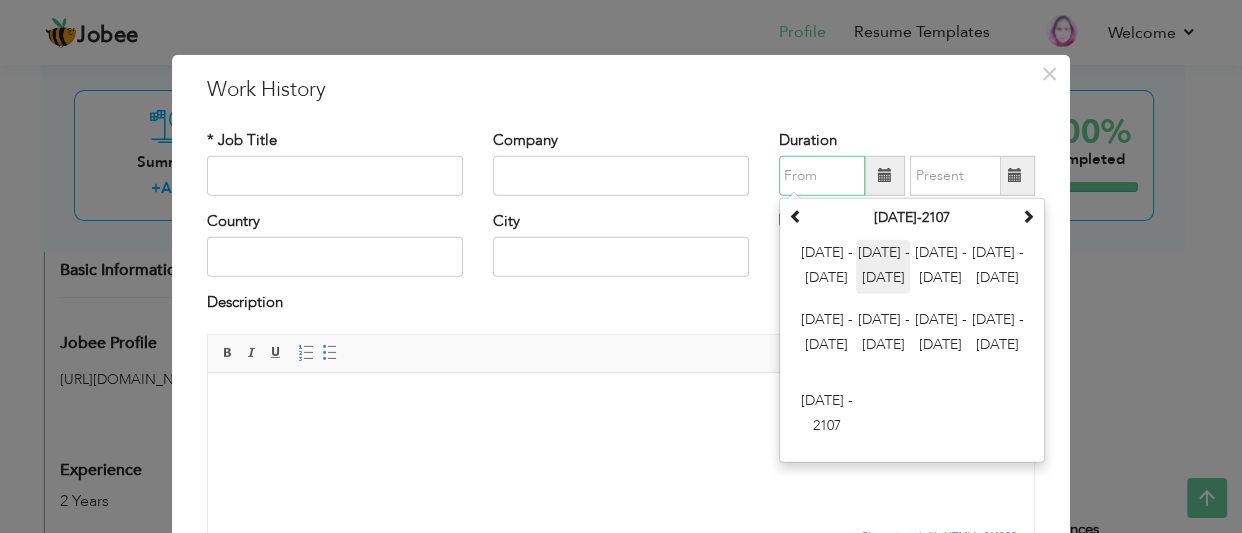 click on "2012 - 2023" at bounding box center [883, 267] 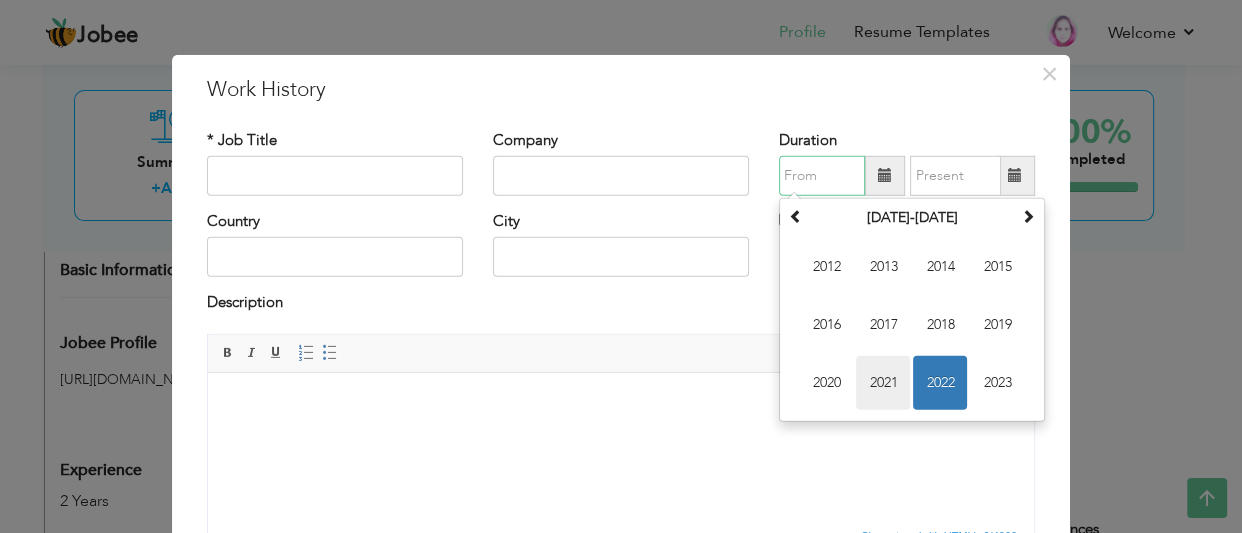 click on "2021" at bounding box center [883, 383] 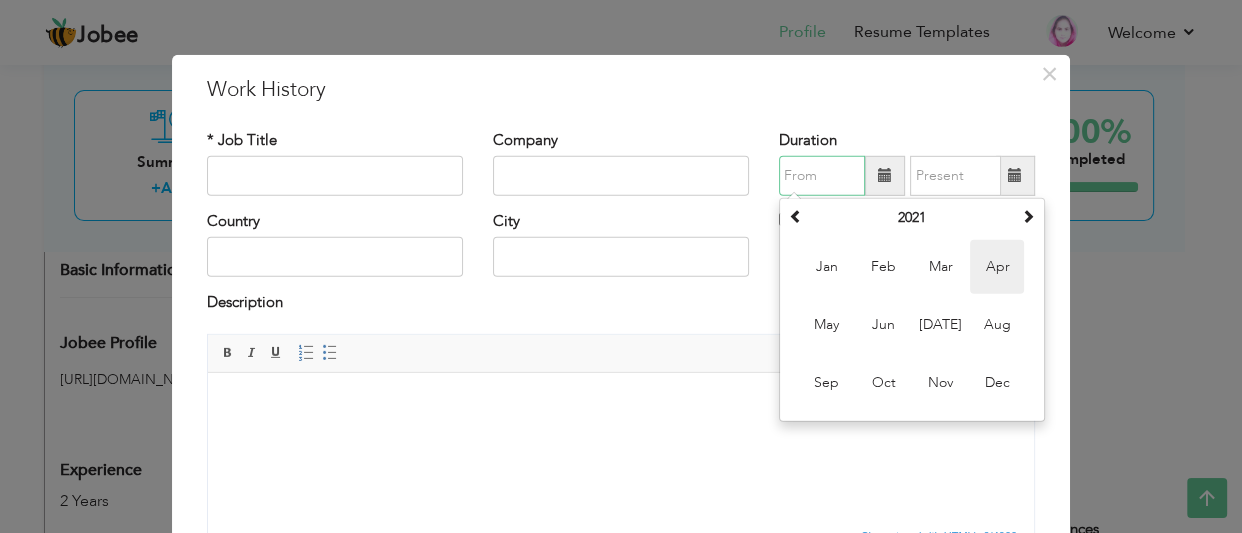 click on "Apr" at bounding box center [997, 267] 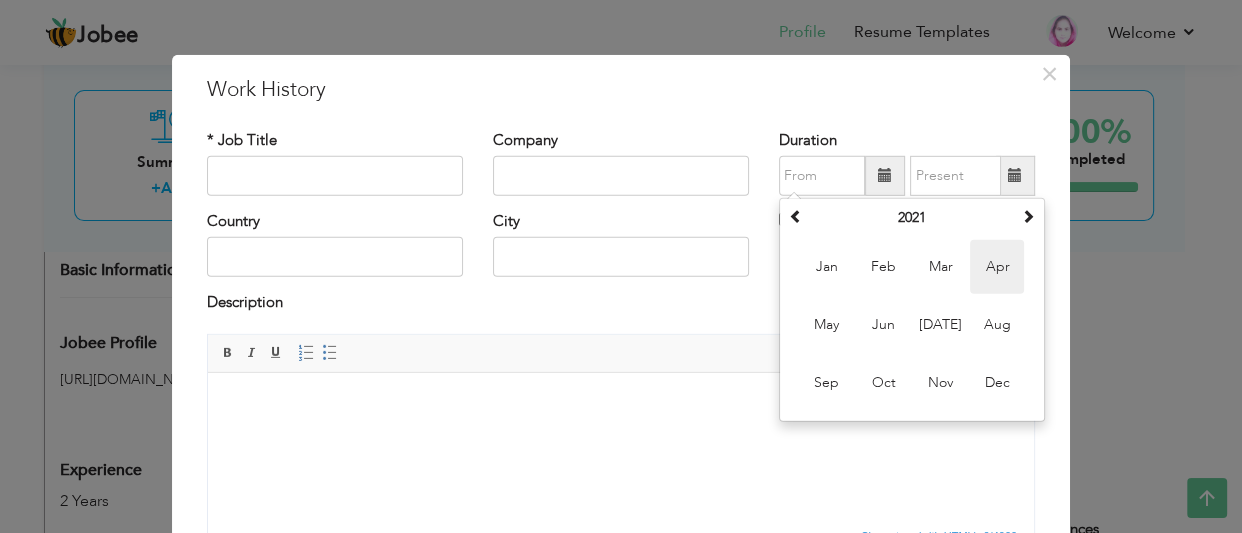 type on "04/2021" 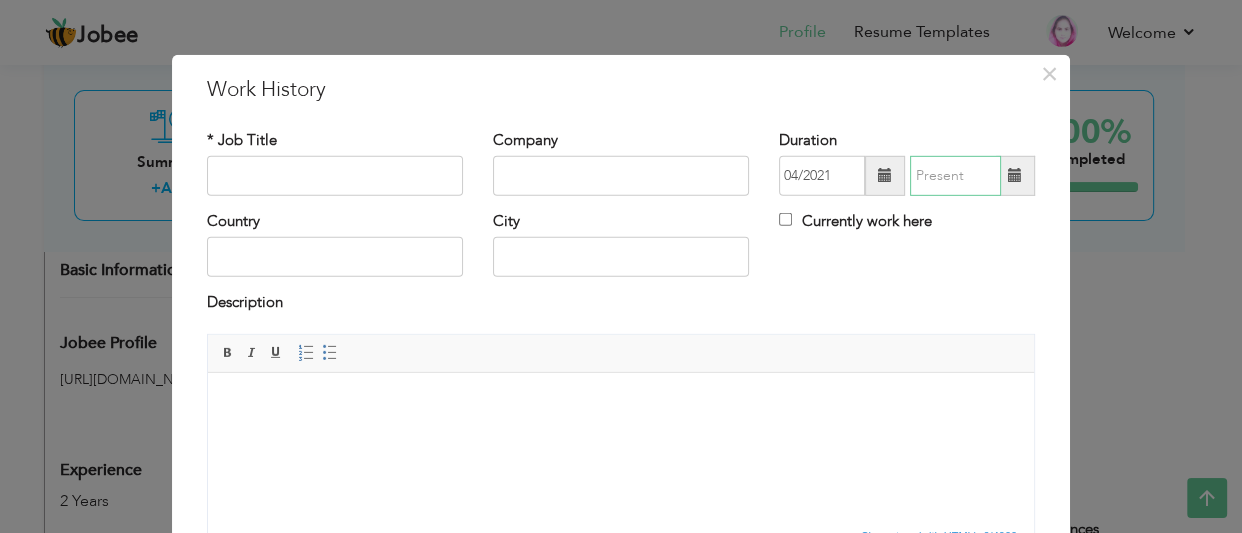 click at bounding box center [955, 176] 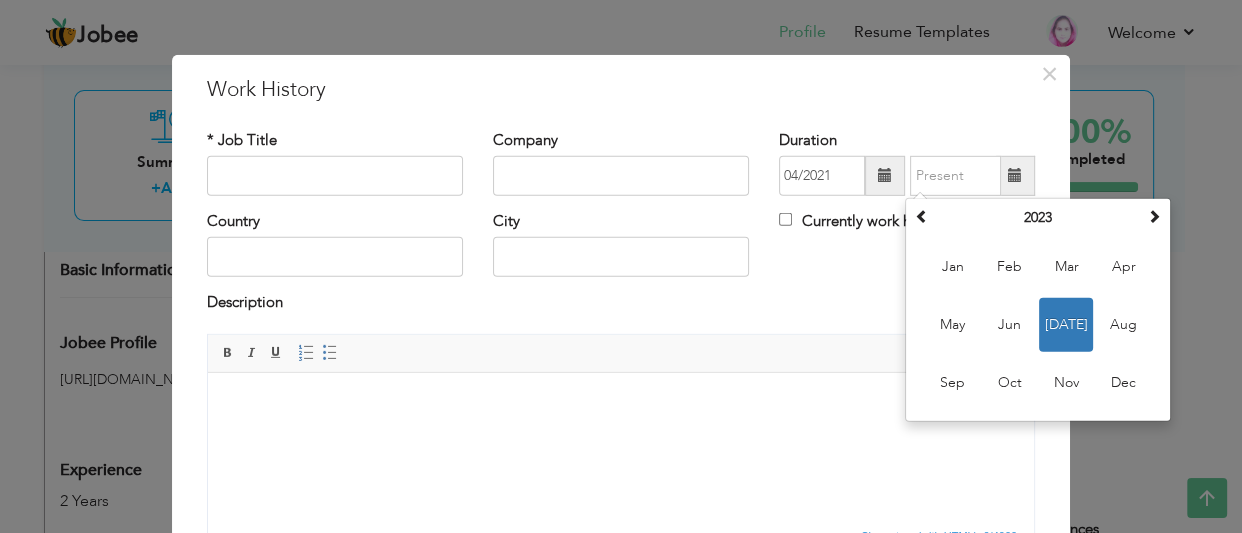 click at bounding box center [1015, 175] 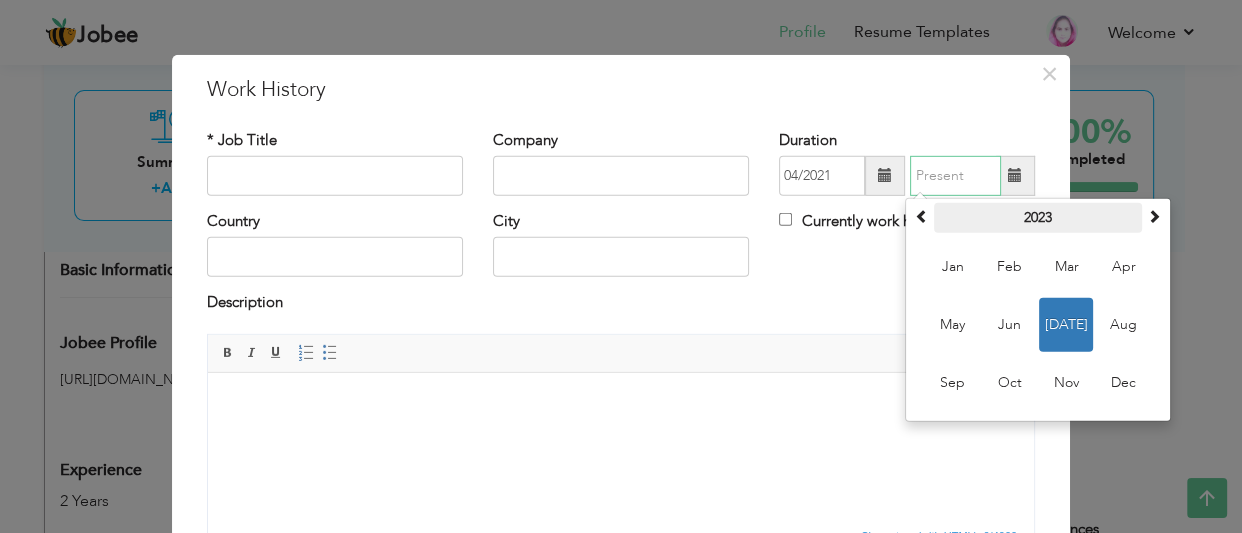 click on "2023" at bounding box center (1038, 218) 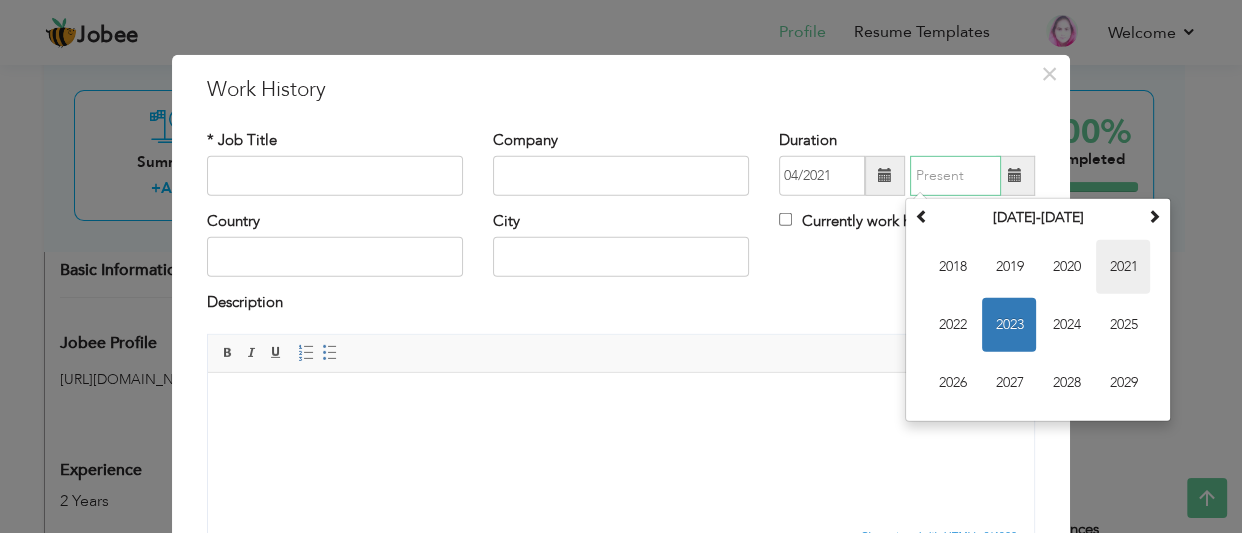 click on "2021" at bounding box center (1123, 267) 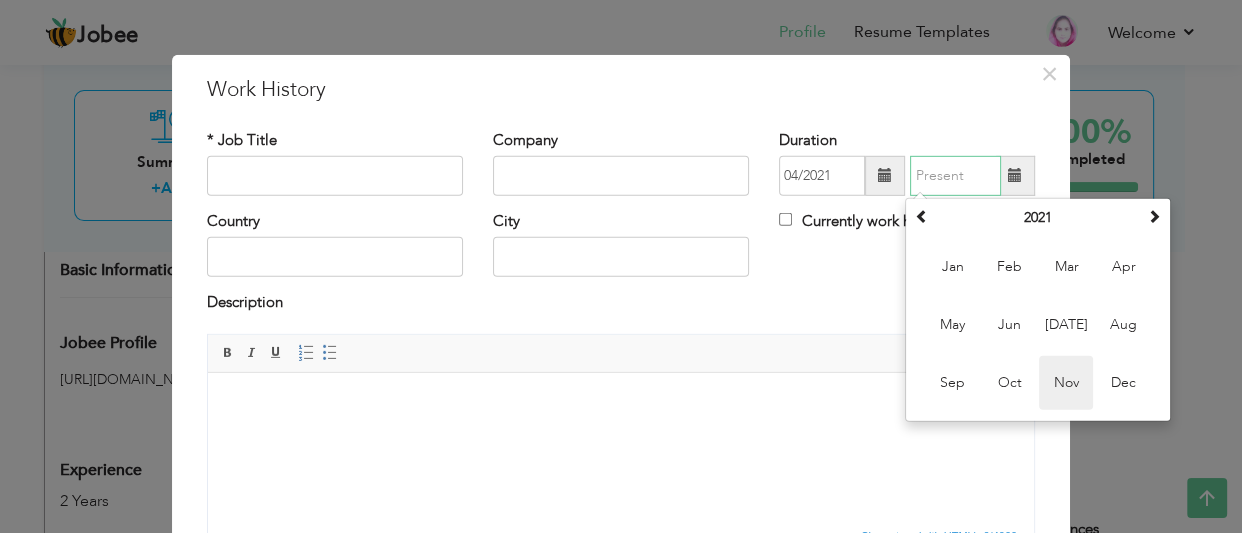 click on "Nov" at bounding box center (1066, 383) 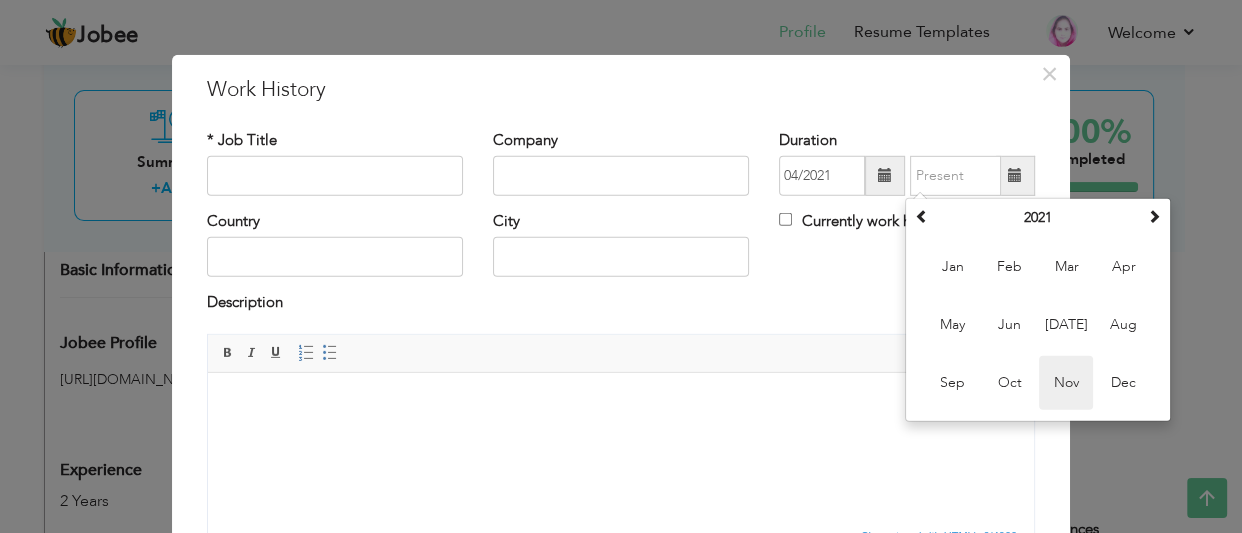 type on "11/2021" 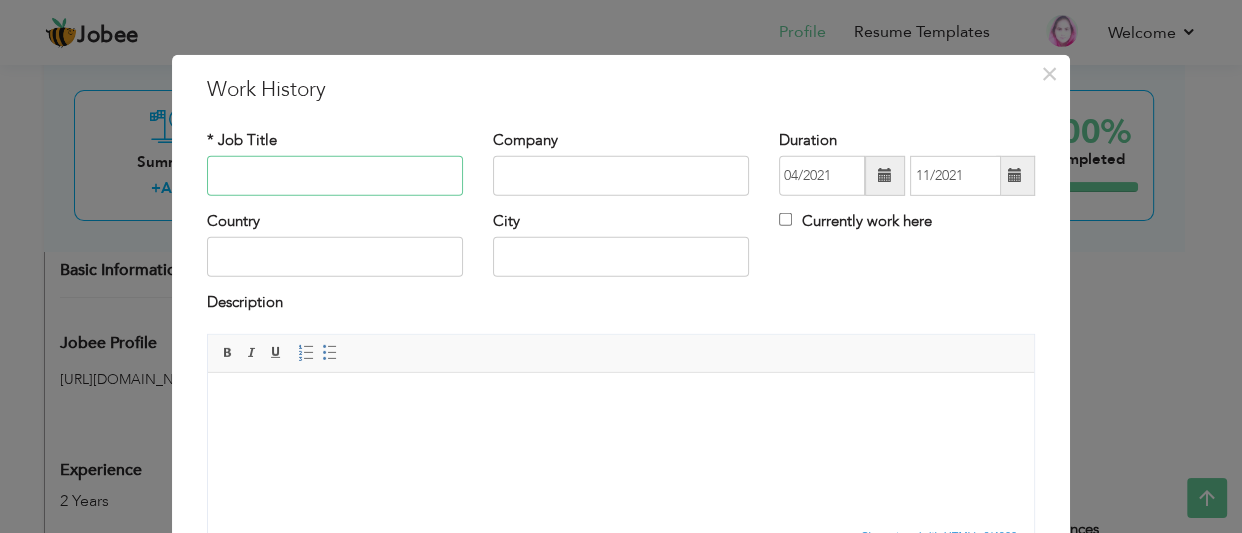 click at bounding box center [335, 176] 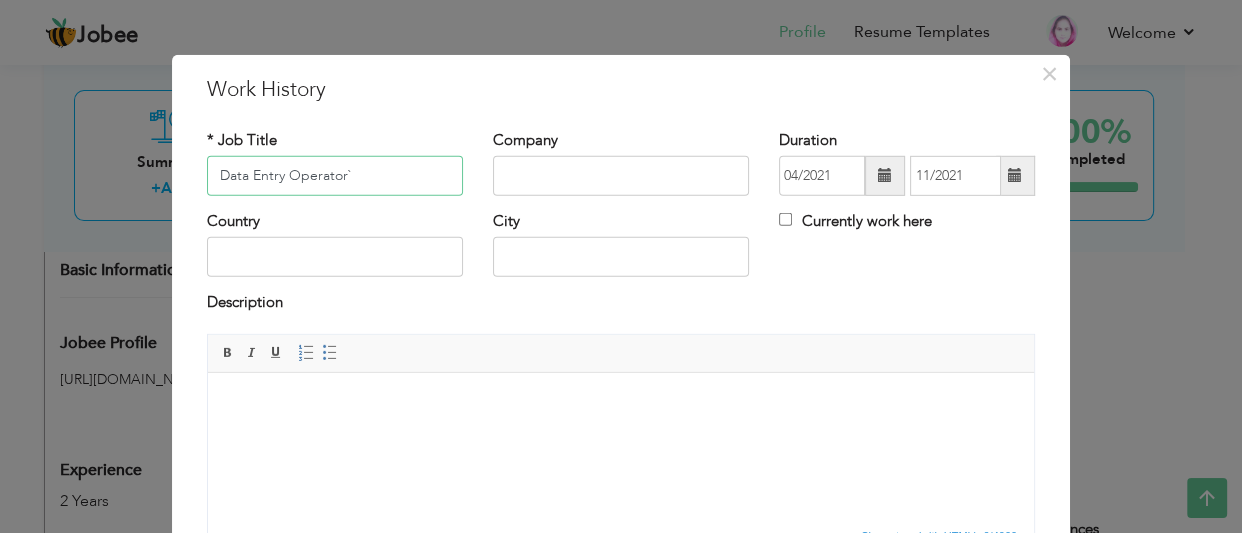 click on "Data Entry Operator`" at bounding box center (335, 176) 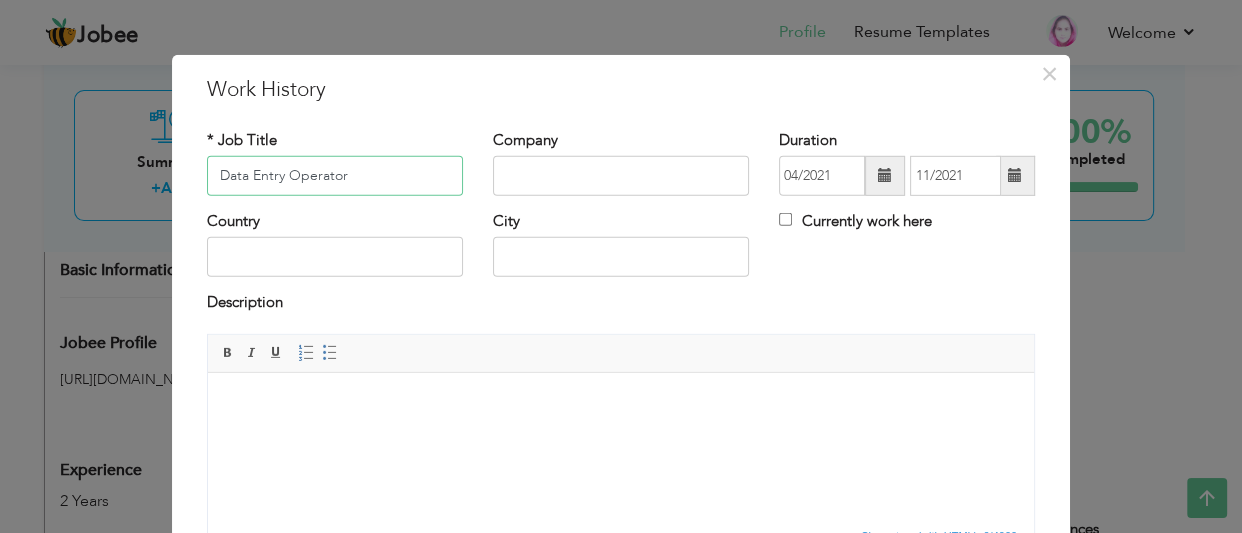type on "Data Entry Operator" 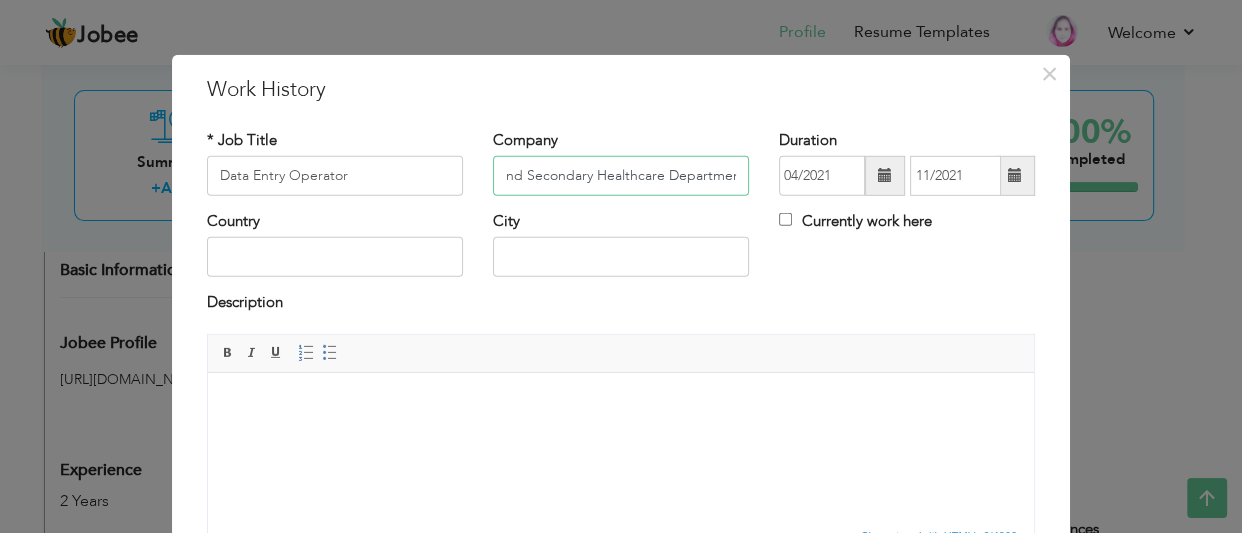 scroll, scrollTop: 0, scrollLeft: 61, axis: horizontal 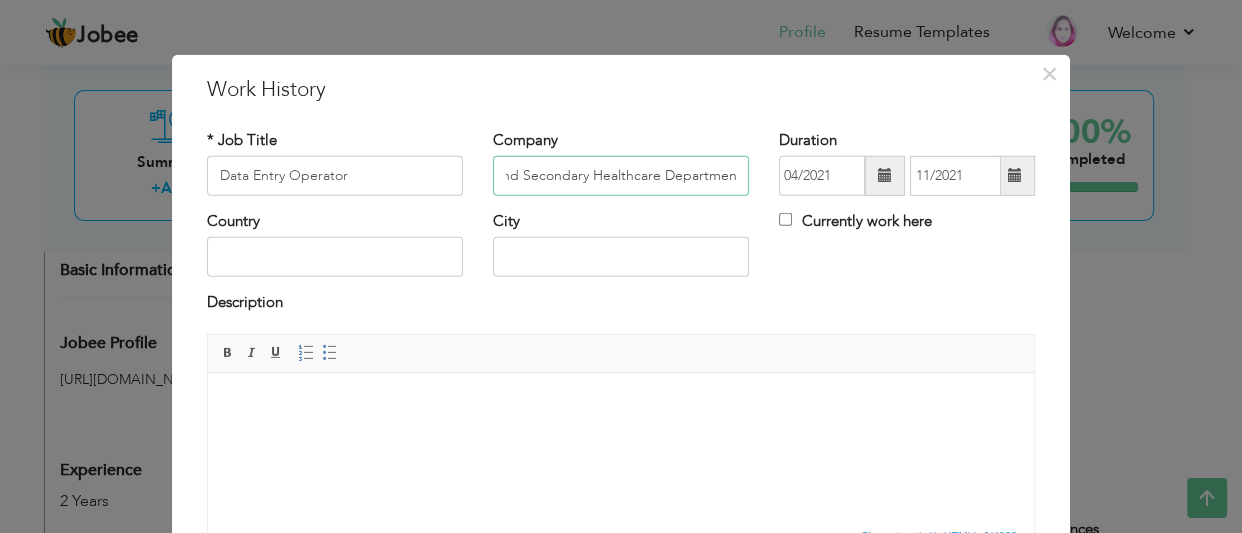 type on "Primary and Secondary Healthcare Department" 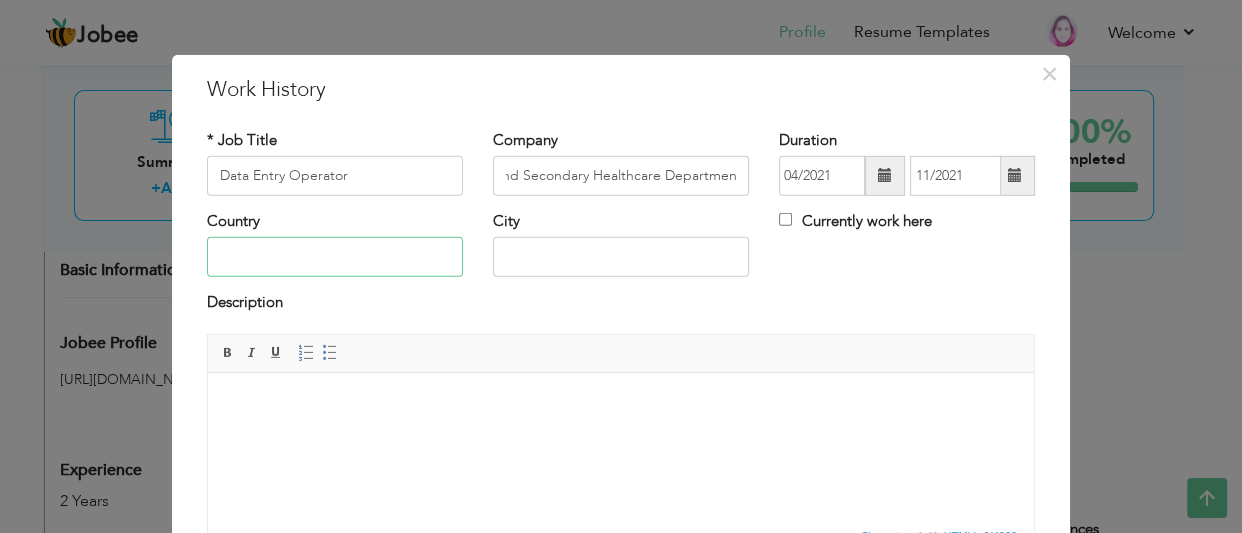 scroll, scrollTop: 0, scrollLeft: 0, axis: both 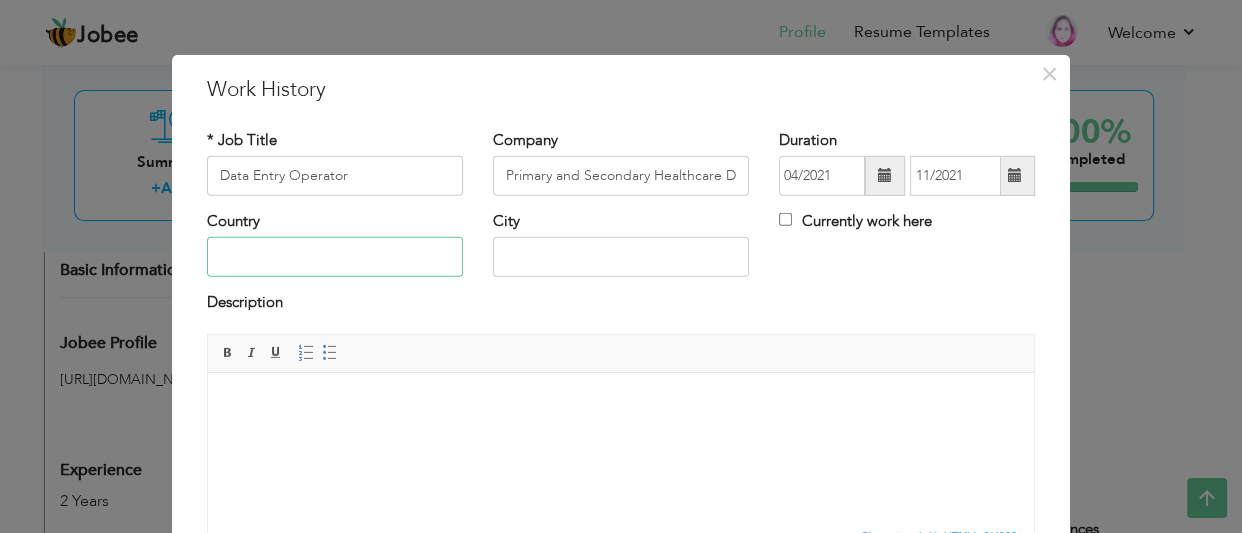 click at bounding box center [335, 257] 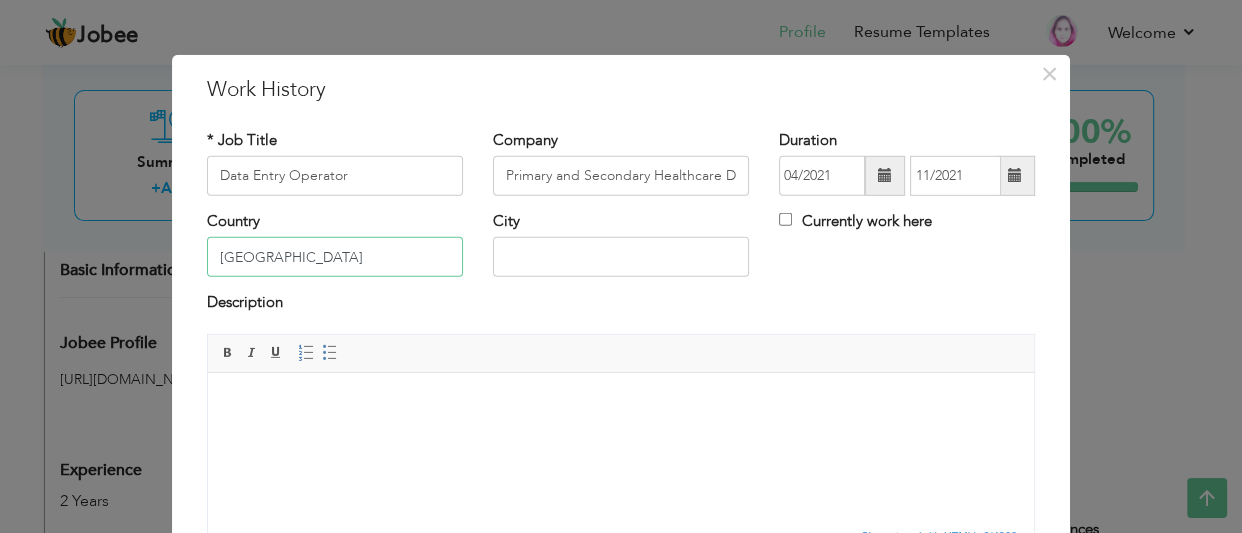type on "[GEOGRAPHIC_DATA]" 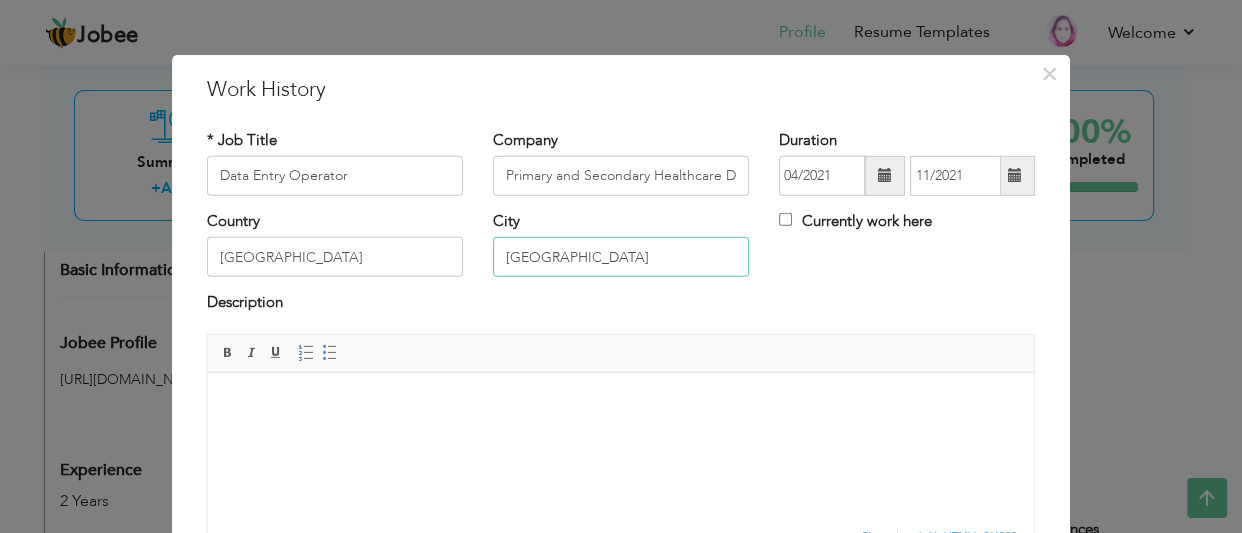 type on "[GEOGRAPHIC_DATA]" 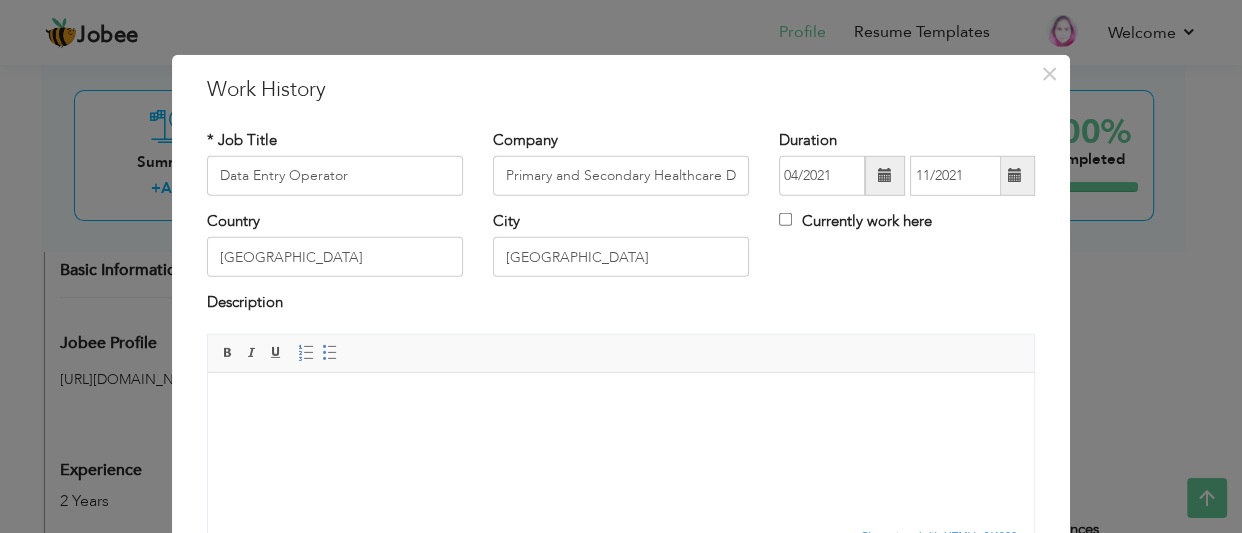click at bounding box center (621, 448) 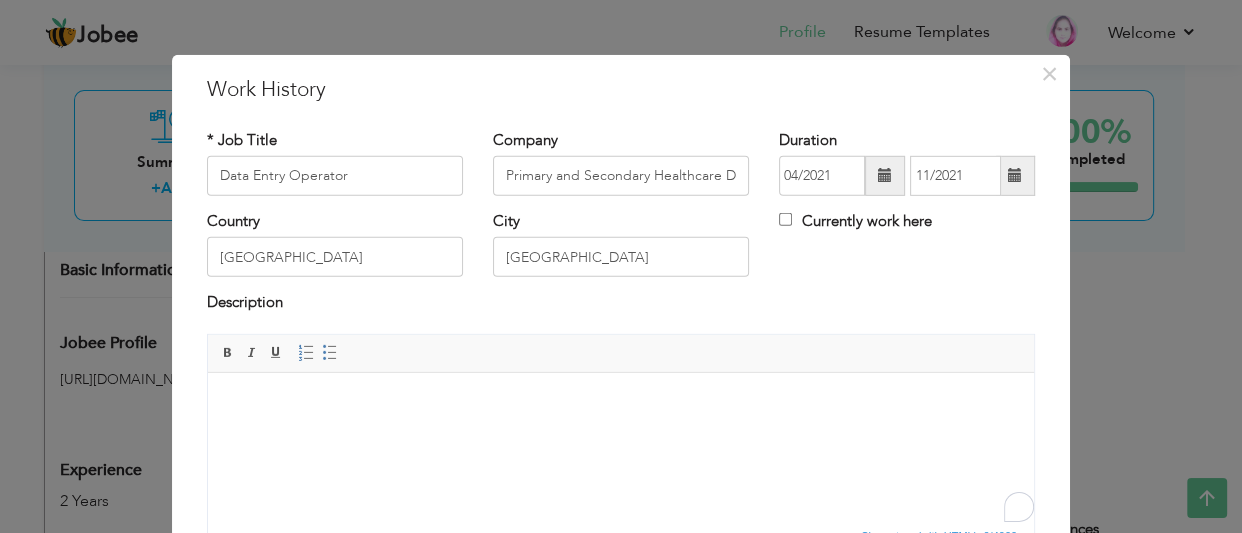 click at bounding box center [621, 402] 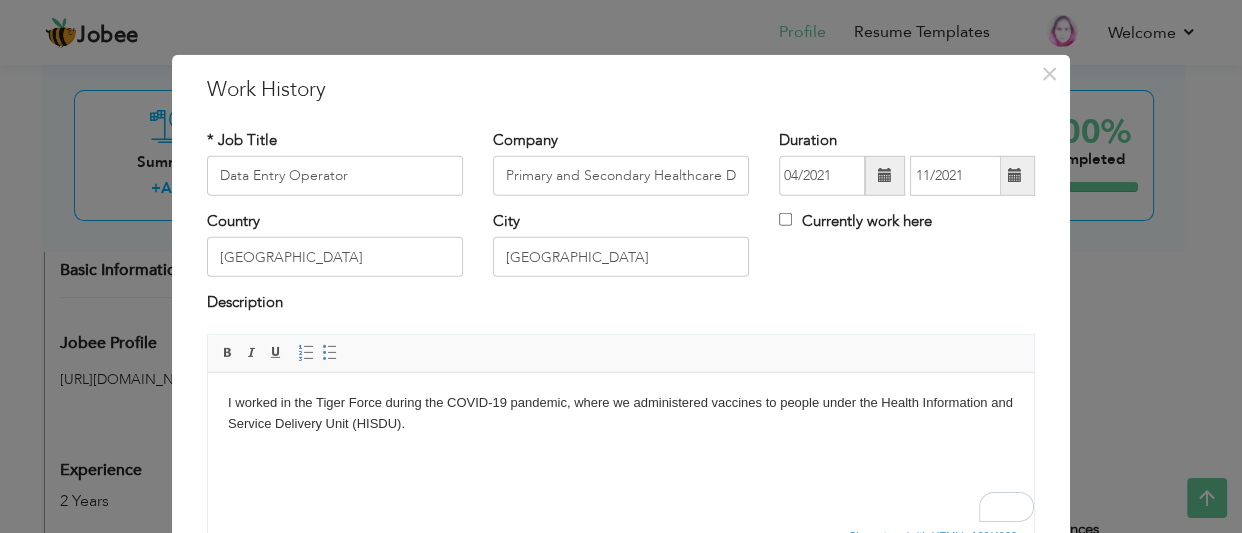 click on "I worked in the Tiger Force during the COVID-19 pandemic, where we administered vaccines to people under the Health Information and Service Delivery Unit (HISDU)." at bounding box center [621, 413] 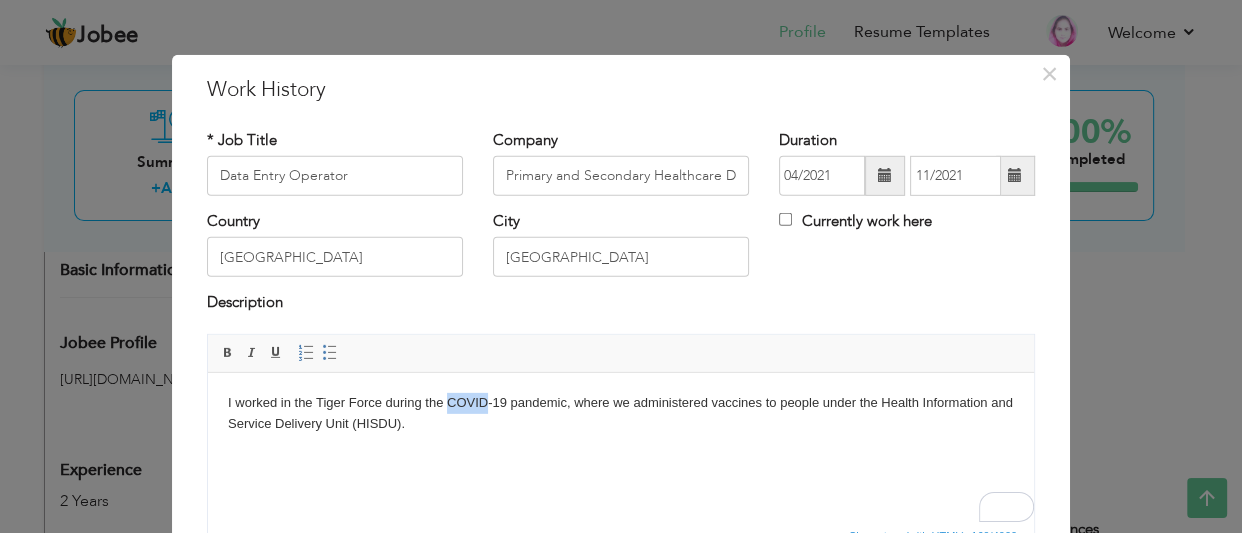 click on "I worked in the Tiger Force during the COVID-19 pandemic, where we administered vaccines to people under the Health Information and Service Delivery Unit (HISDU)." at bounding box center (621, 413) 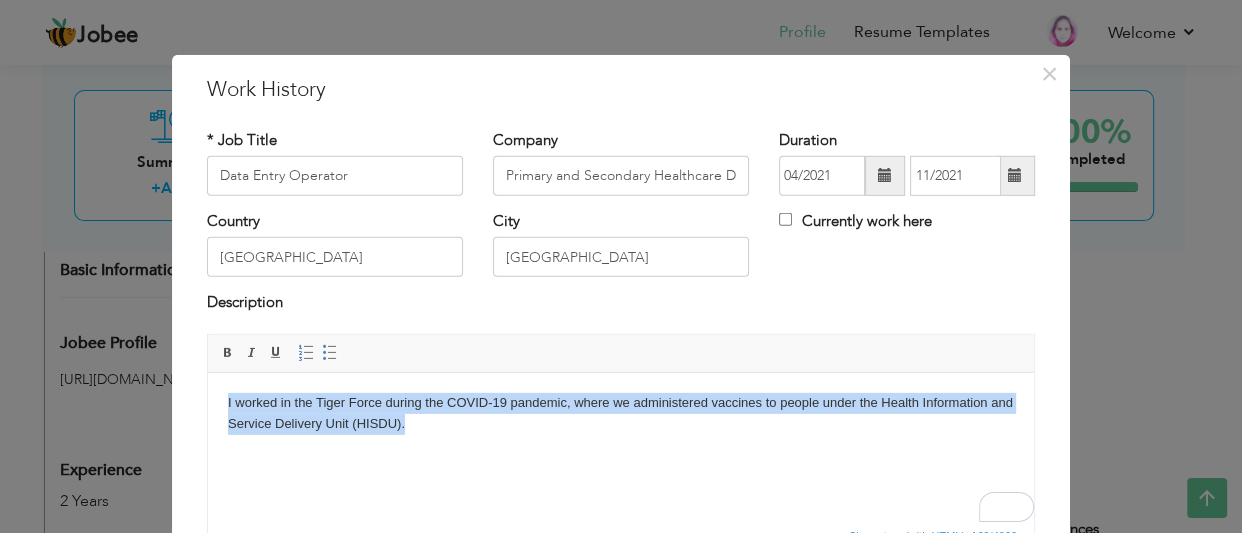 click on "I worked in the Tiger Force during the COVID-19 pandemic, where we administered vaccines to people under the Health Information and Service Delivery Unit (HISDU)." at bounding box center (621, 413) 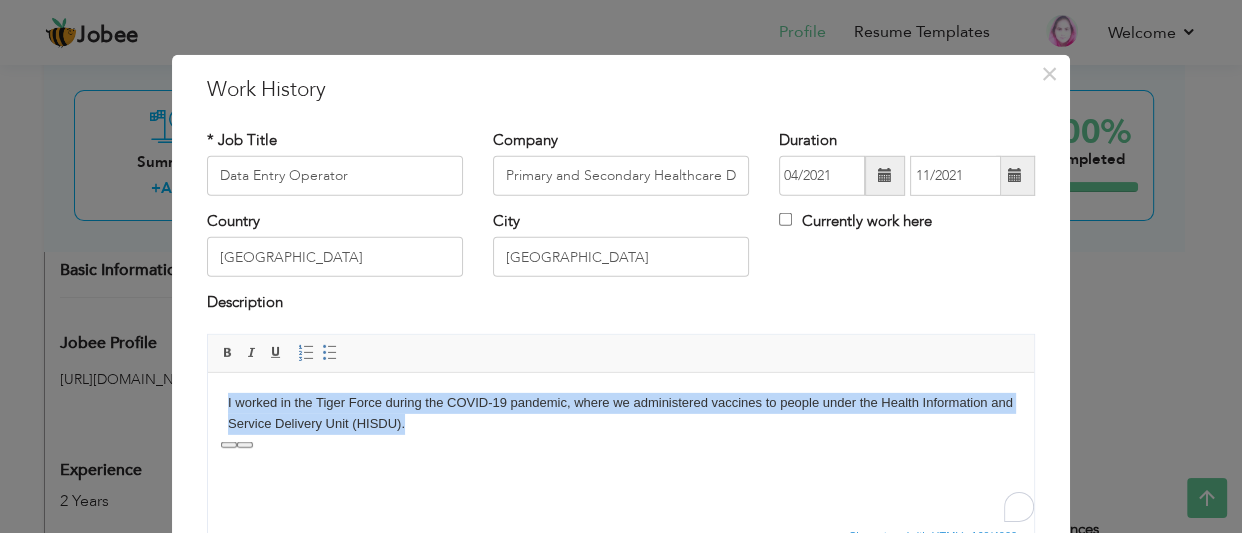 click on "I worked in the Tiger Force during the COVID-19 pandemic, where we administered vaccines to people under the Health Information and Service Delivery Unit (HISDU)." at bounding box center (621, 413) 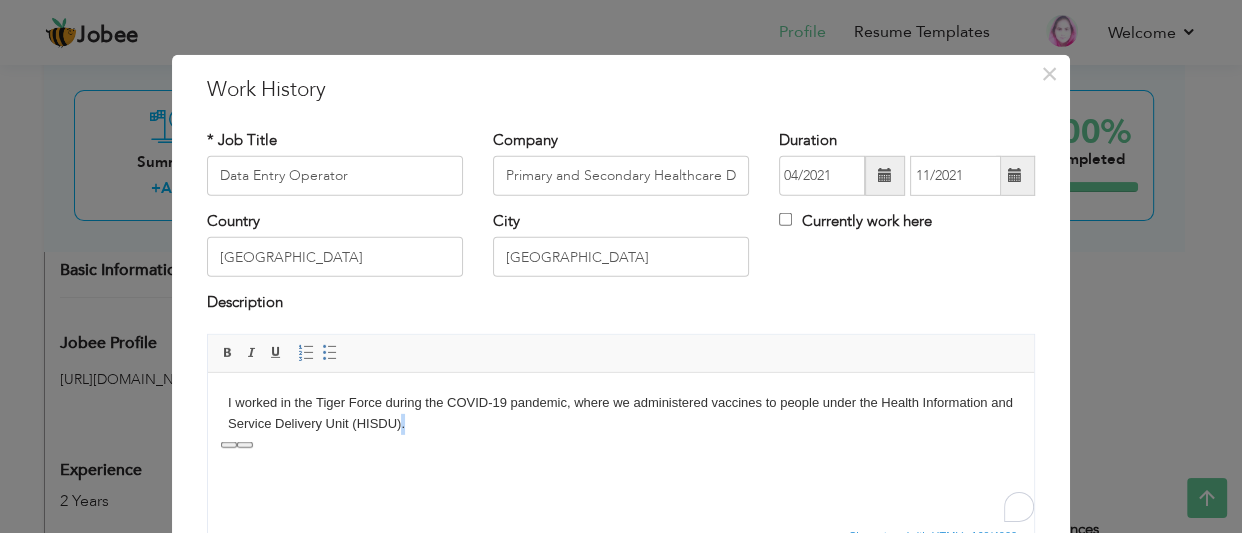 click on "I worked in the Tiger Force during the COVID-19 pandemic, where we administered vaccines to people under the Health Information and Service Delivery Unit (HISDU)." at bounding box center [621, 413] 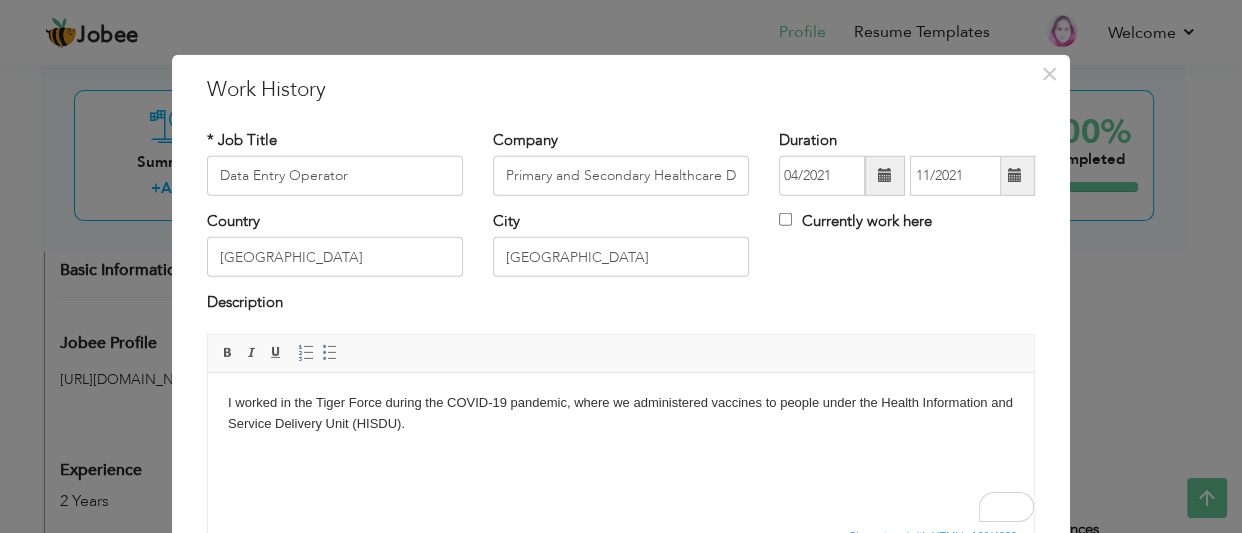click on "I worked in the Tiger Force during the COVID-19 pandemic, where we administered vaccines to people under the Health Information and Service Delivery Unit (HISDU)." at bounding box center (621, 413) 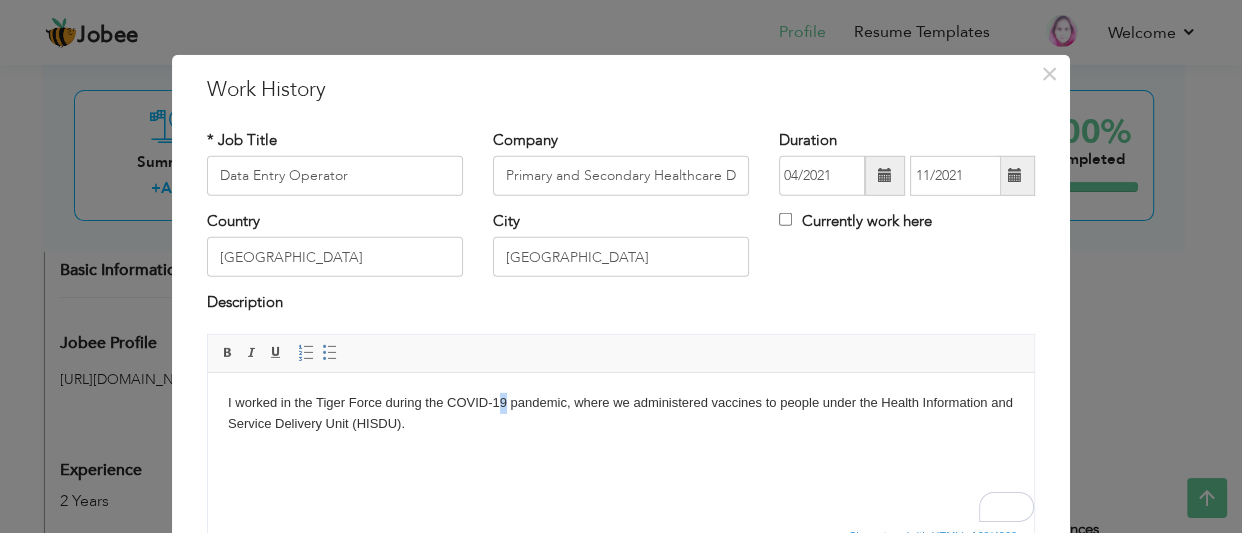 click on "I worked in the Tiger Force during the COVID-19 pandemic, where we administered vaccines to people under the Health Information and Service Delivery Unit (HISDU)." at bounding box center (621, 413) 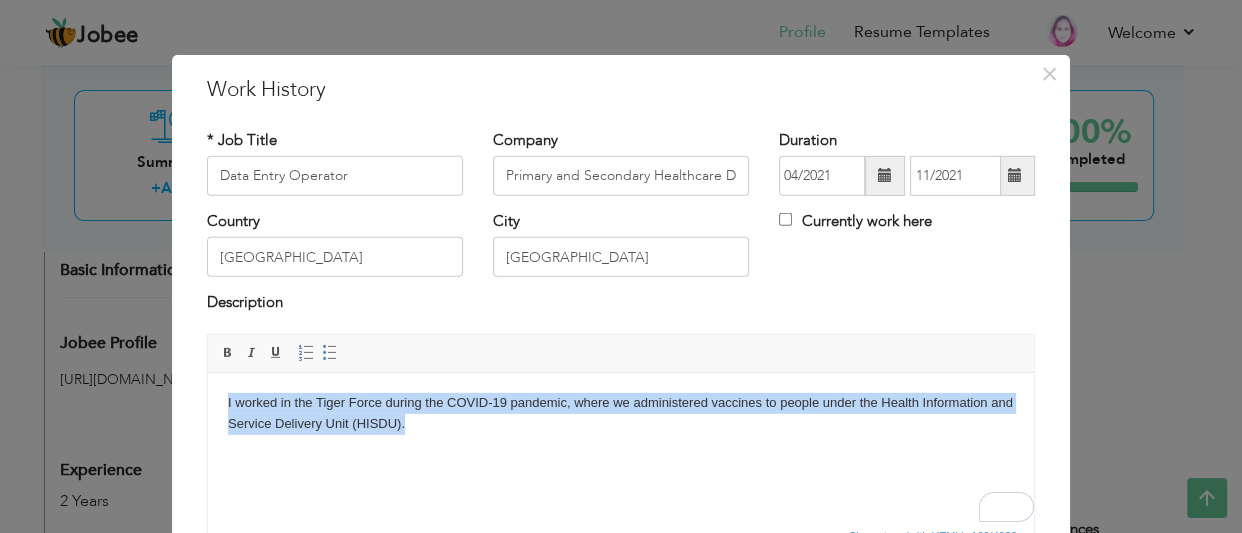 drag, startPoint x: 504, startPoint y: 403, endPoint x: 490, endPoint y: 401, distance: 14.142136 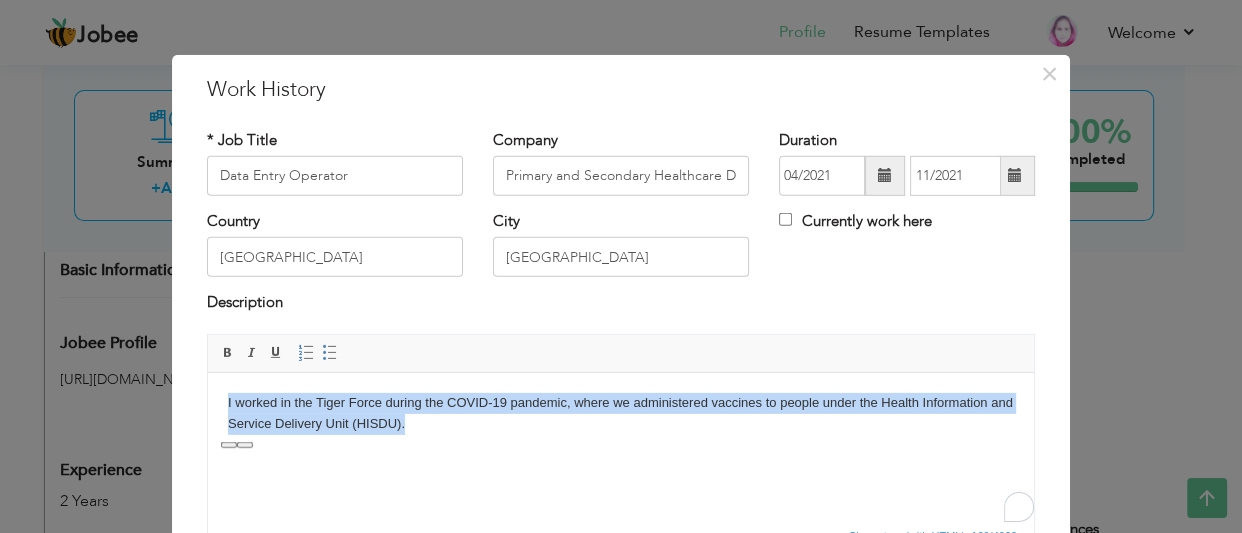 click on "I worked in the Tiger Force during the COVID-19 pandemic, where we administered vaccines to people under the Health Information and Service Delivery Unit (HISDU)." at bounding box center [621, 413] 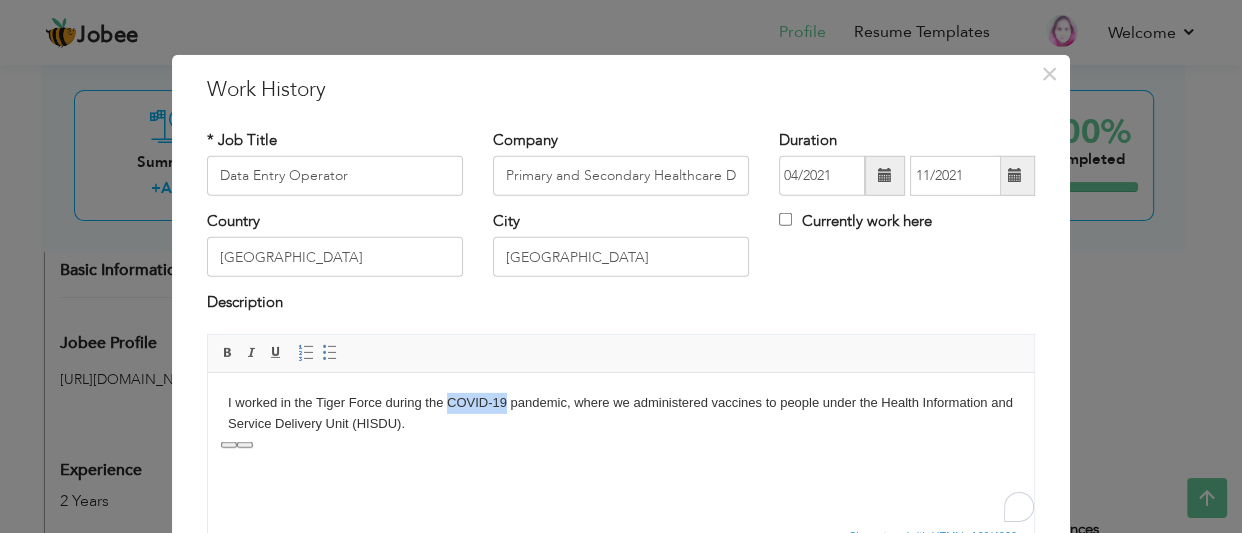 drag, startPoint x: 504, startPoint y: 399, endPoint x: 448, endPoint y: 401, distance: 56.0357 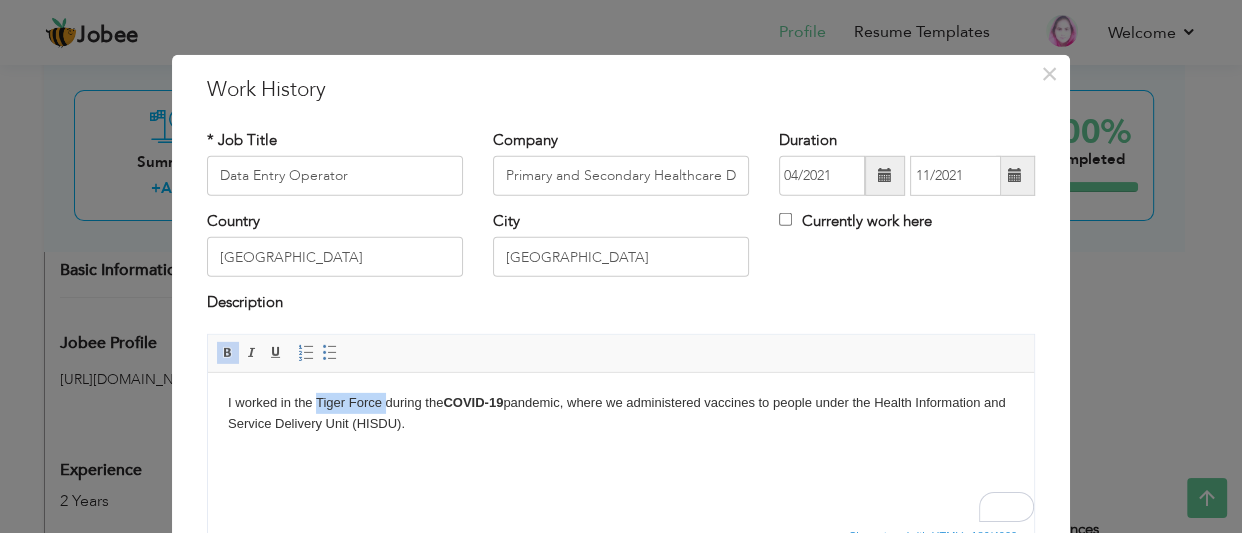 drag, startPoint x: 317, startPoint y: 400, endPoint x: 385, endPoint y: 403, distance: 68.06615 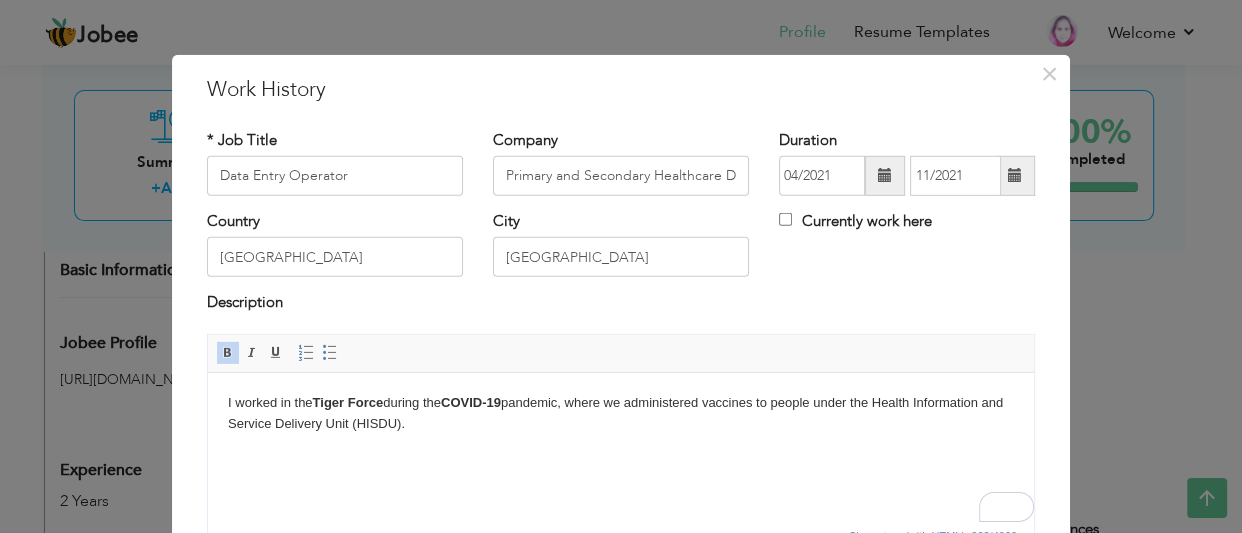 click on "I worked in the  Tiger Force  during the  COVID-19  pandemic, where we administered vaccines to people under the Health Information and Service Delivery Unit (HISDU)." at bounding box center [621, 413] 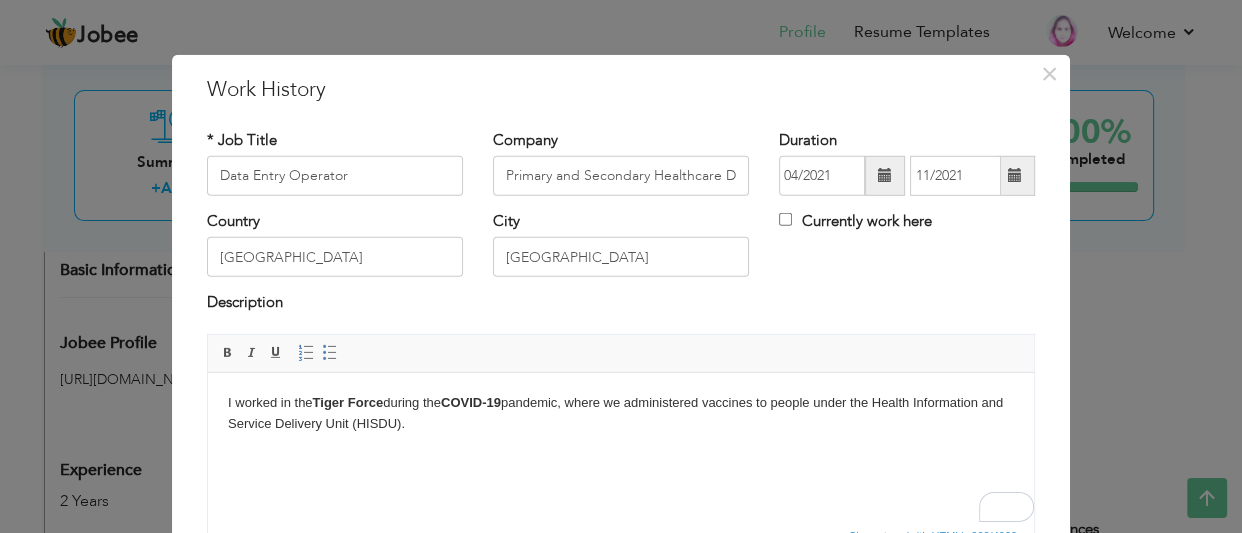 drag, startPoint x: 896, startPoint y: 405, endPoint x: 957, endPoint y: 442, distance: 71.34424 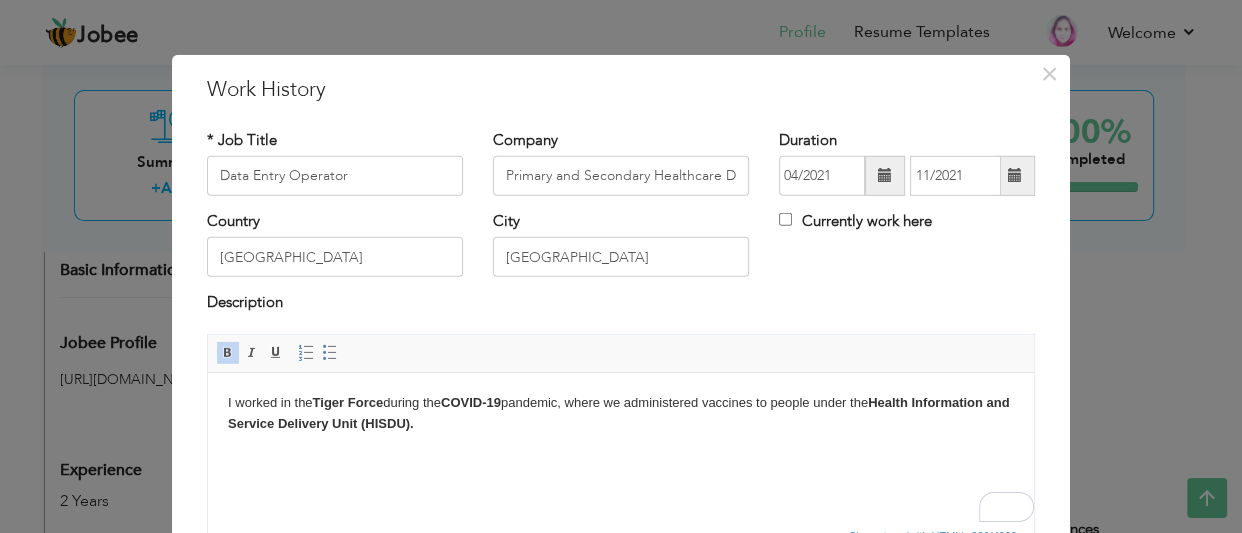 click on "I worked in the  Tiger Force  during the  COVID-19  pandemic, where we administered vaccines to people under the  Health Information and Service Delivery Unit (HISDU)." at bounding box center (621, 413) 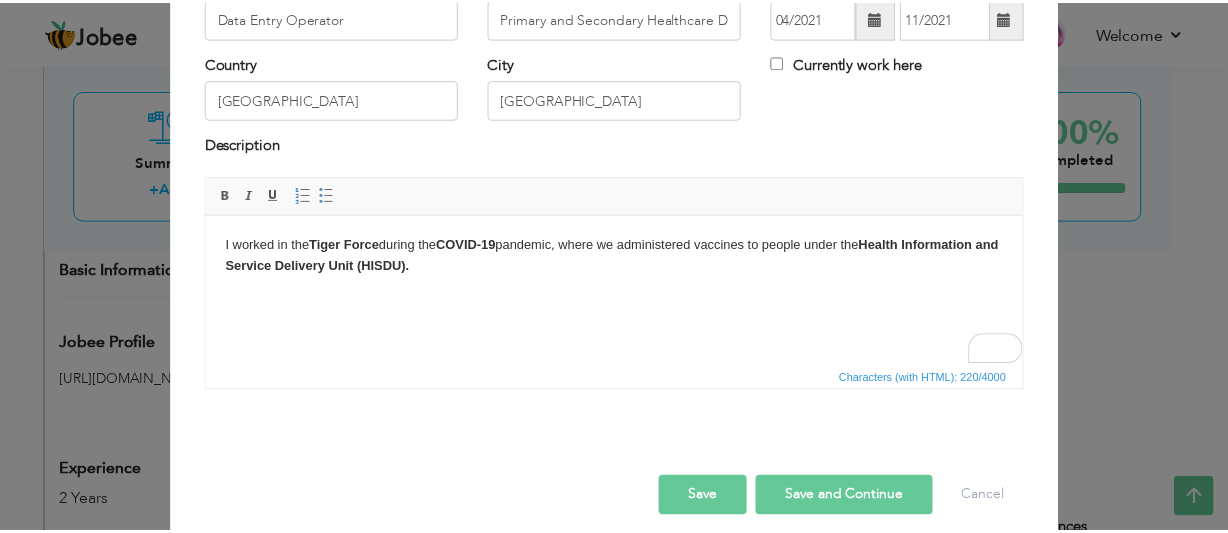 scroll, scrollTop: 177, scrollLeft: 0, axis: vertical 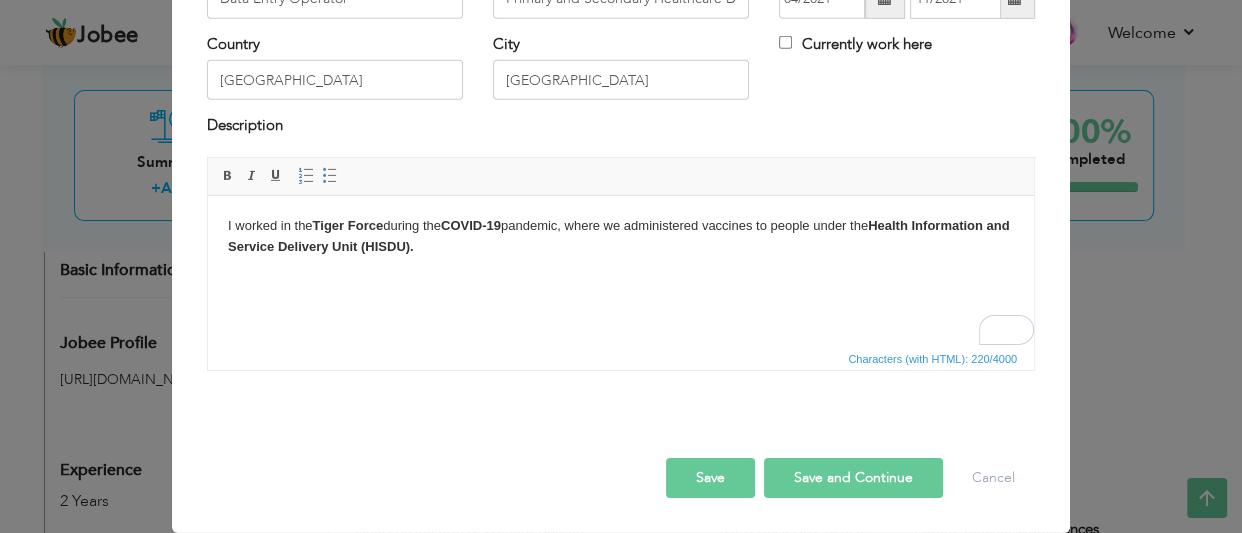 click on "Save and Continue" at bounding box center (853, 478) 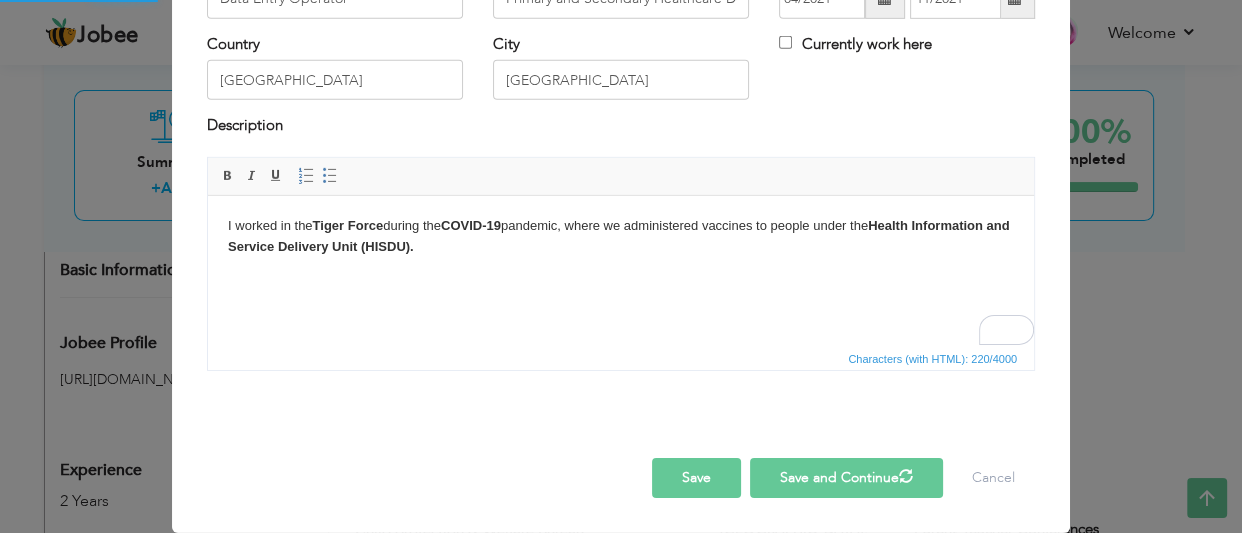 type 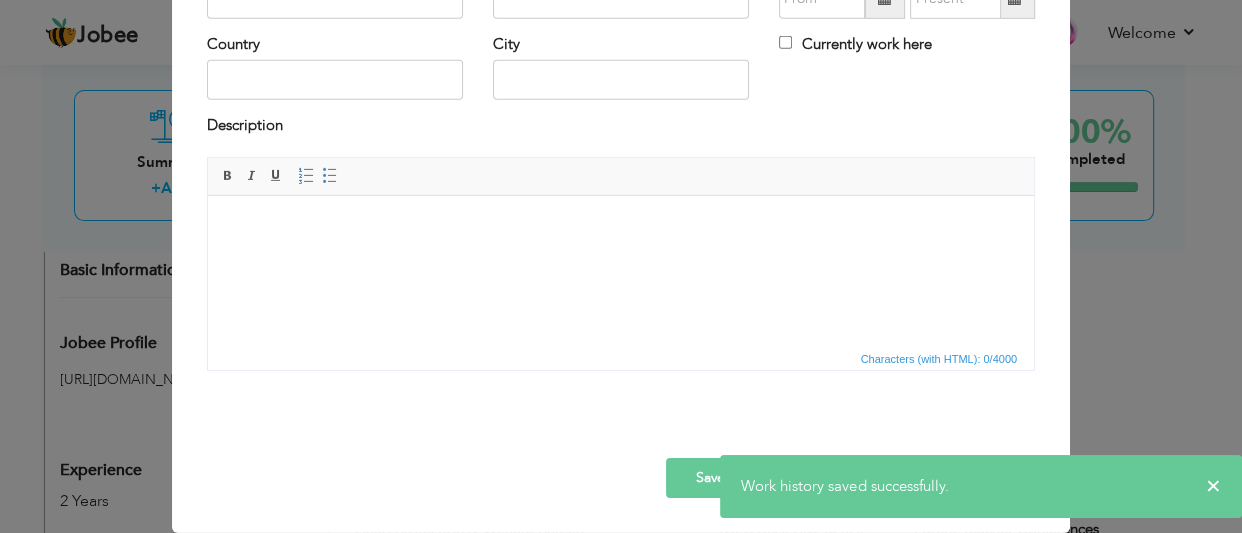 click on "×
Work History
* Job Title
Company
Duration Currently work here Country" at bounding box center (621, 266) 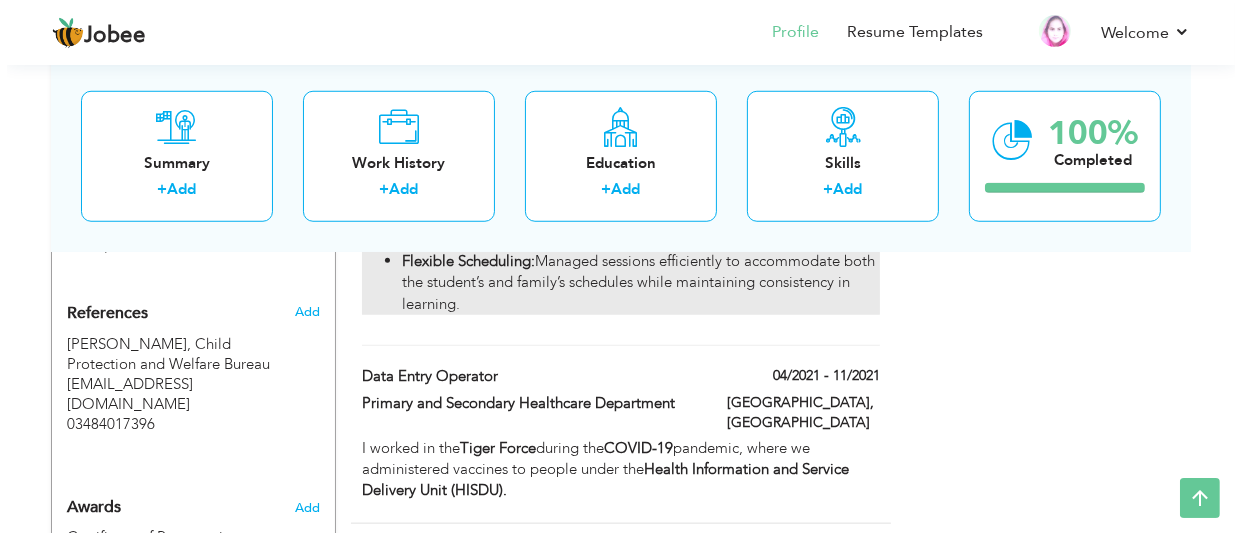 scroll, scrollTop: 1478, scrollLeft: 0, axis: vertical 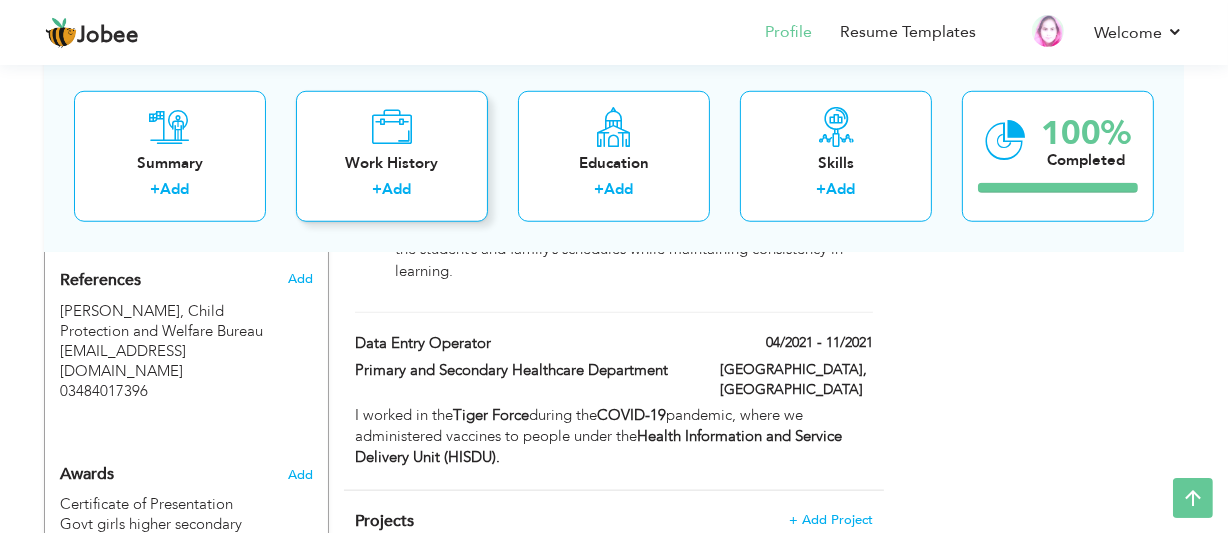 click on "Work History" at bounding box center [392, 162] 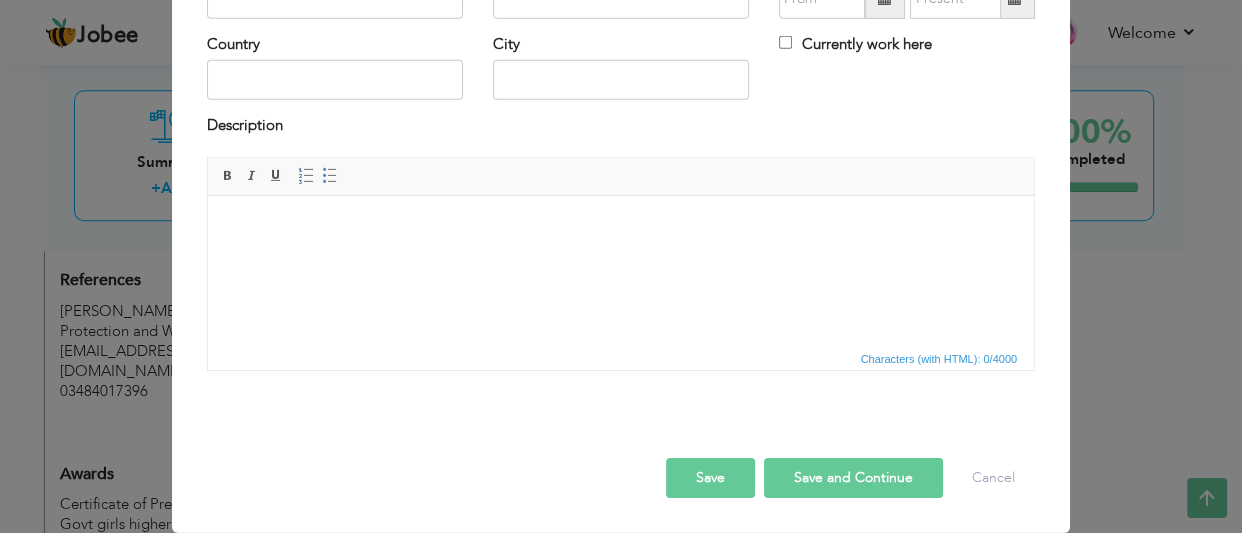 scroll, scrollTop: 0, scrollLeft: 0, axis: both 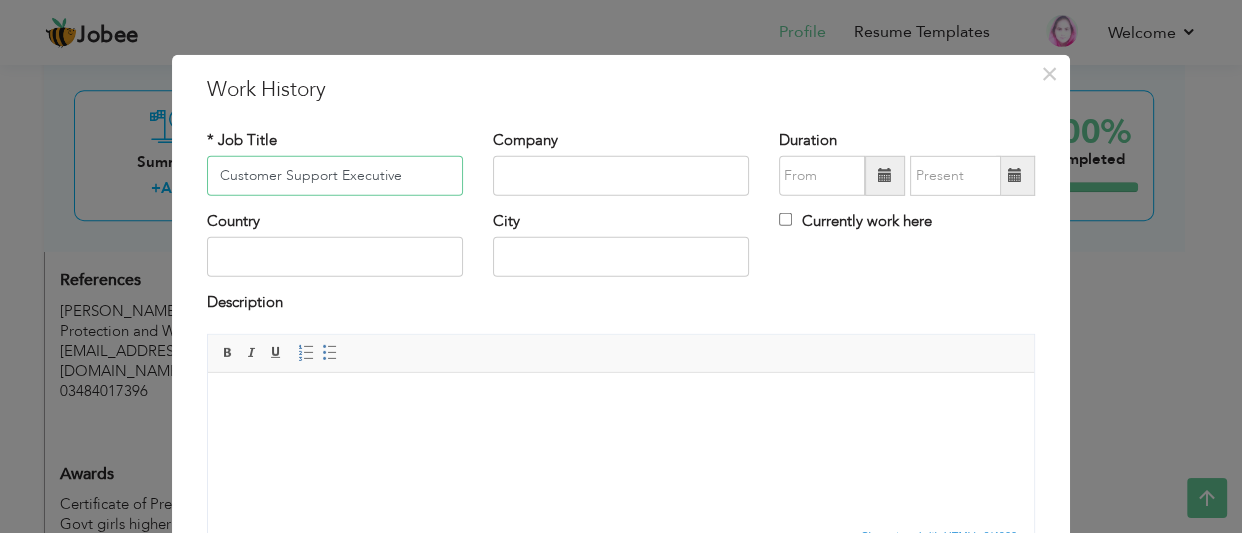 click on "Customer Support Executive" at bounding box center [335, 176] 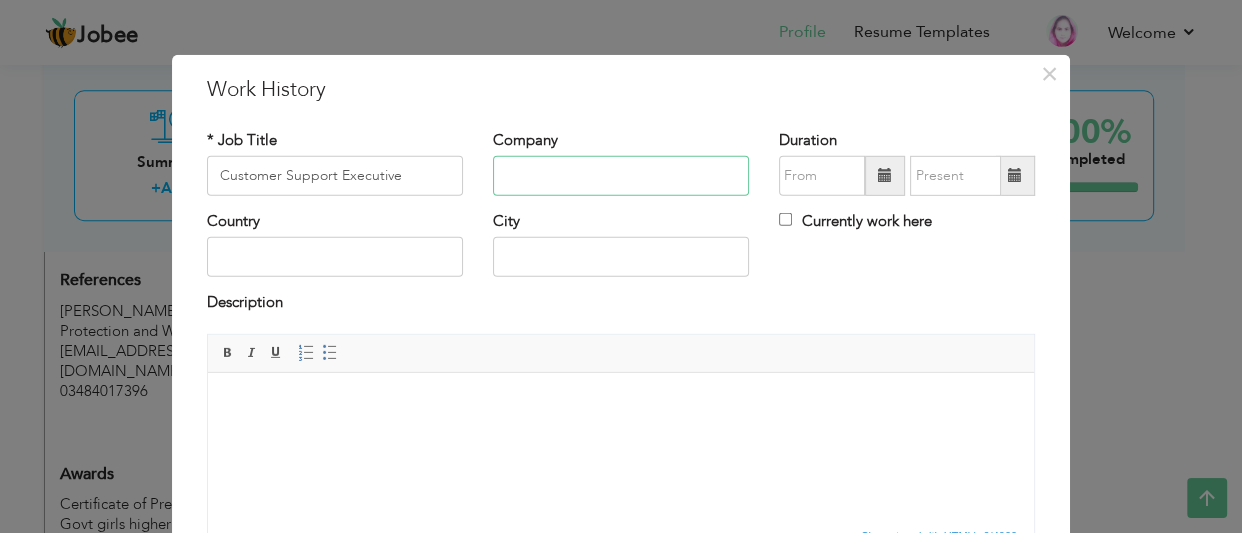 click at bounding box center (621, 176) 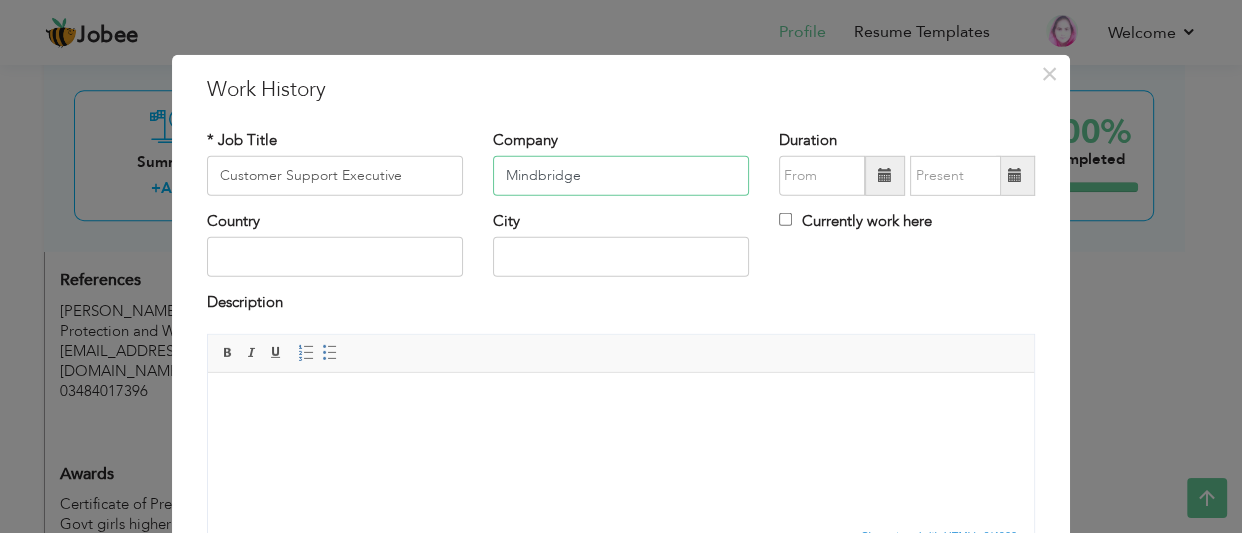 type on "Mindbridge" 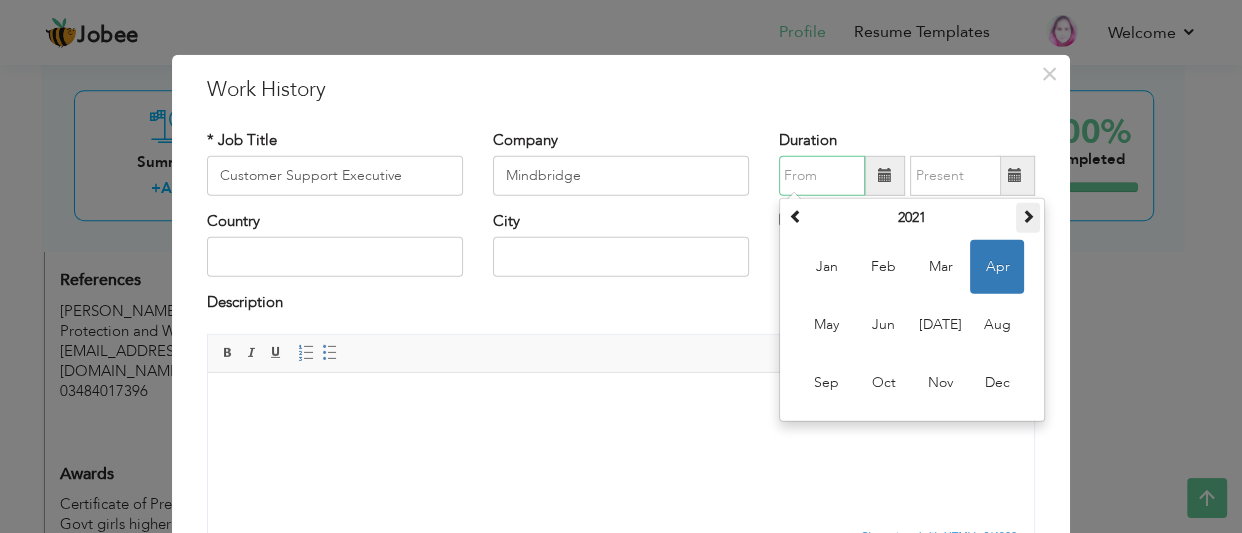 click at bounding box center (1028, 216) 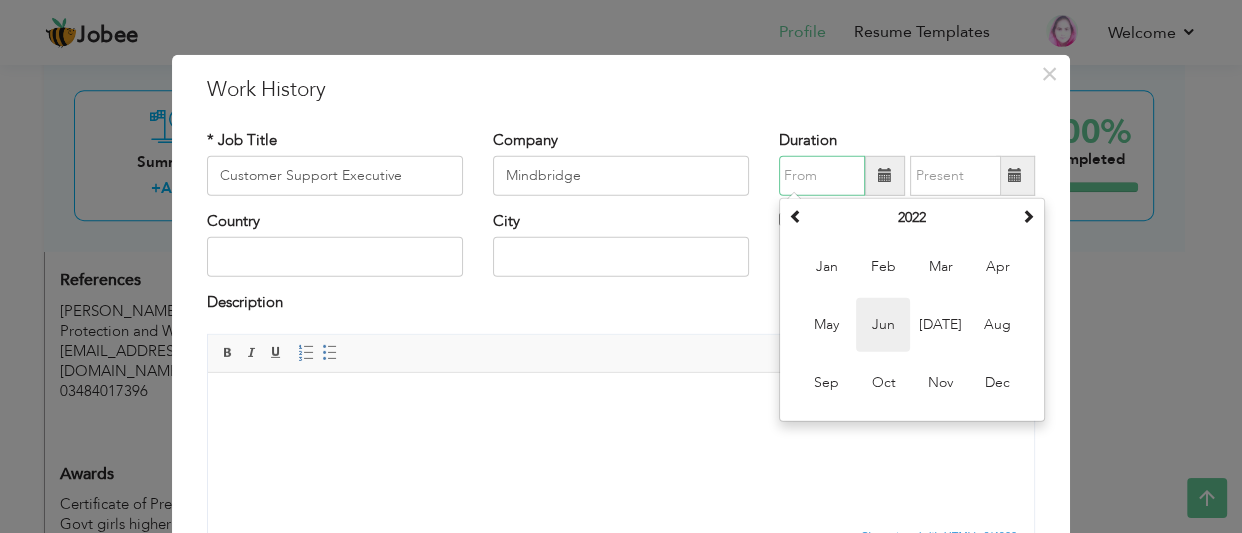 click on "Jun" at bounding box center [883, 325] 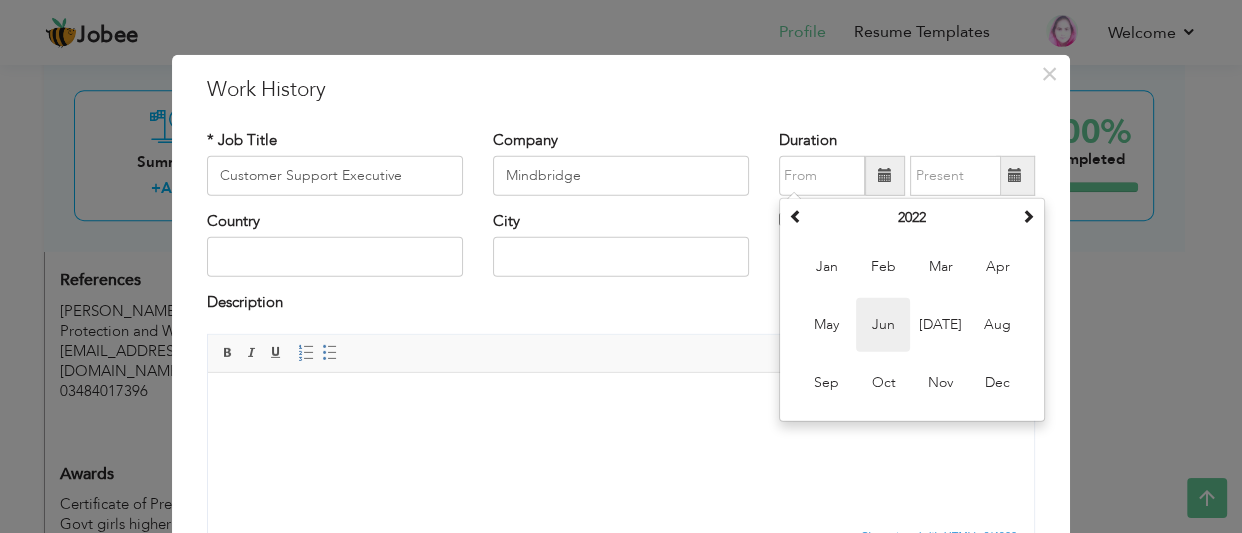 type on "06/2022" 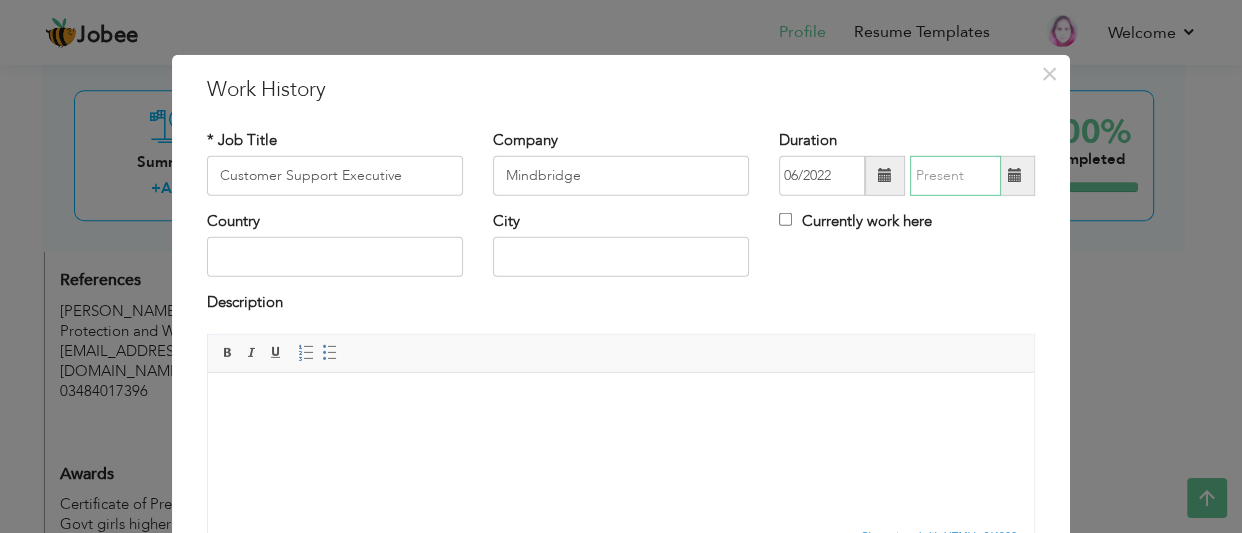 click at bounding box center (955, 176) 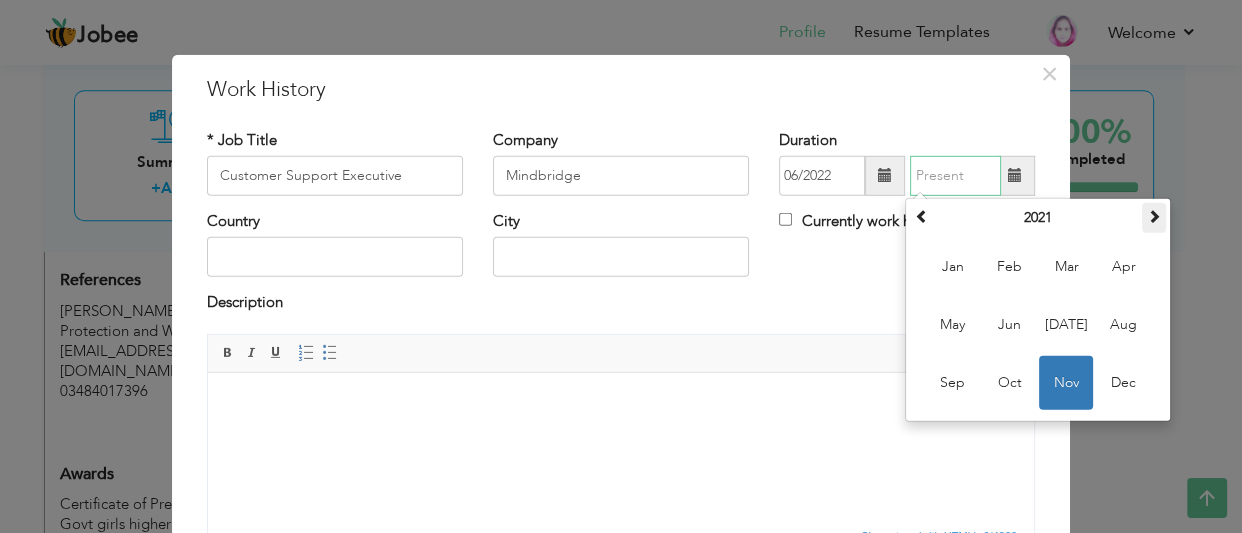 click at bounding box center [1154, 218] 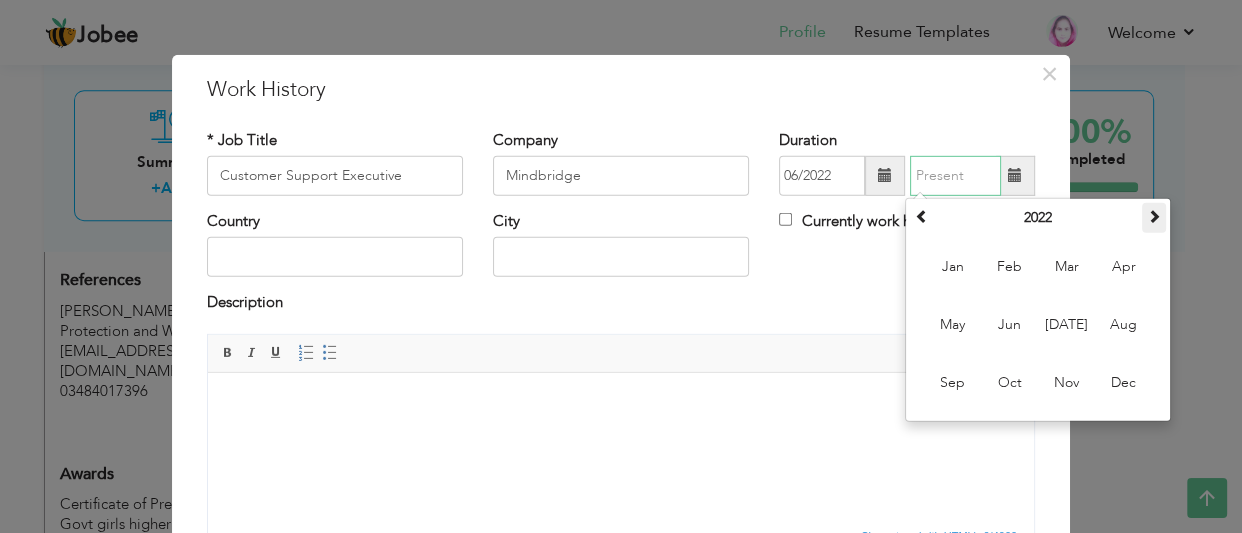 click at bounding box center [1154, 218] 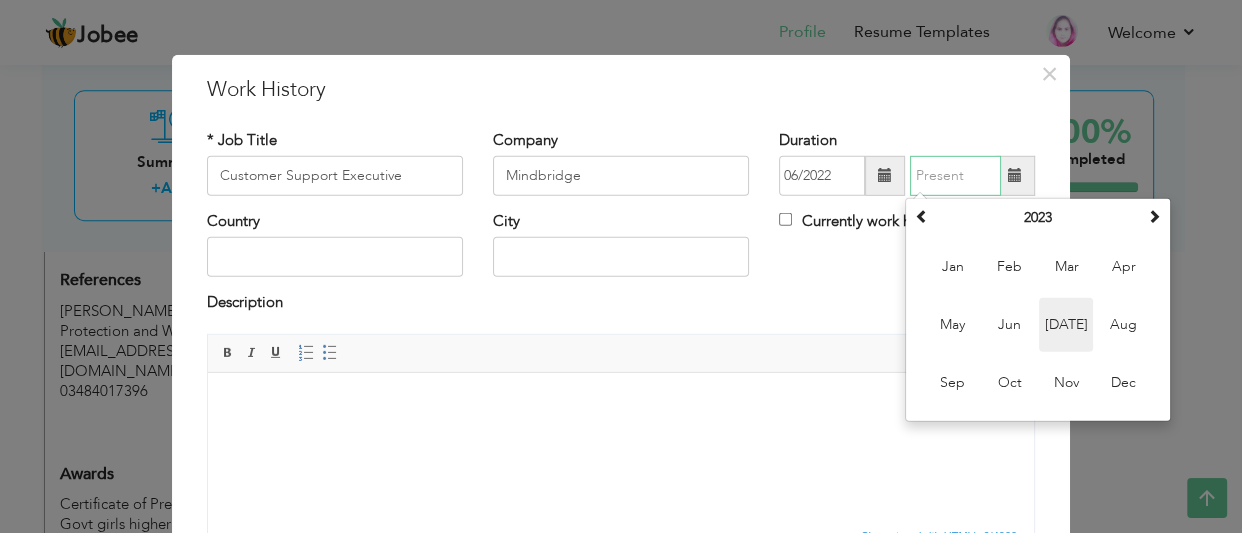 click on "Jul" at bounding box center (1066, 325) 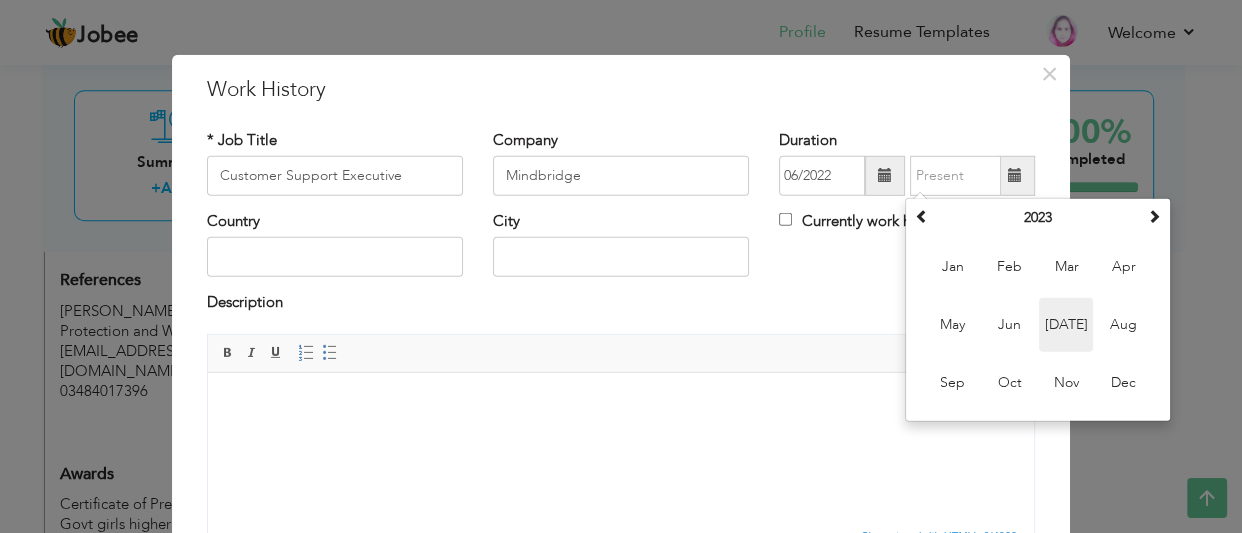 type on "07/2023" 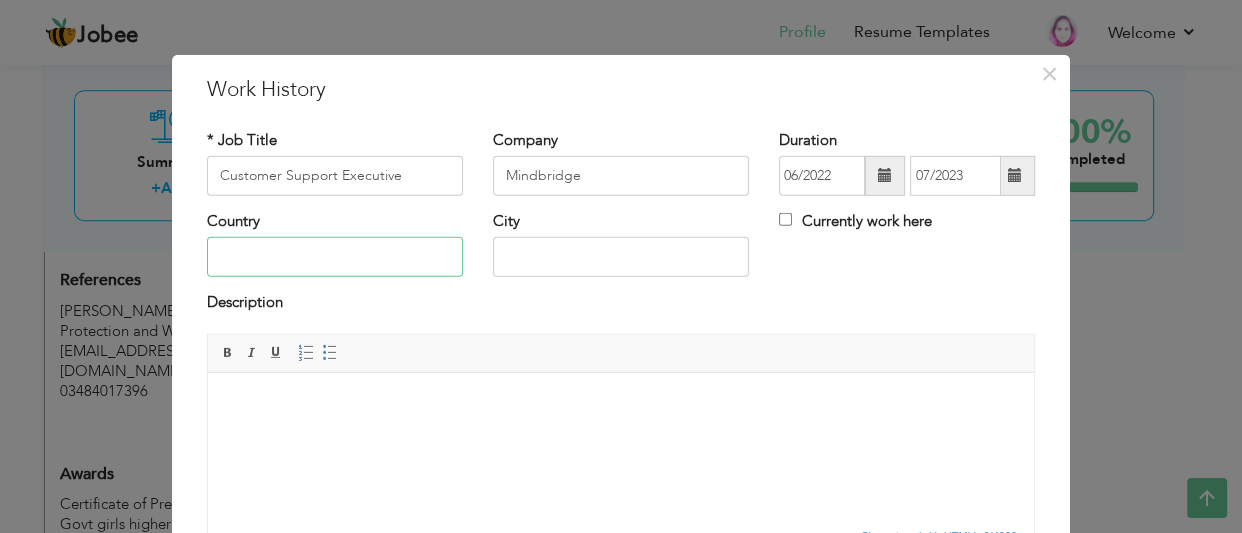 click at bounding box center (335, 257) 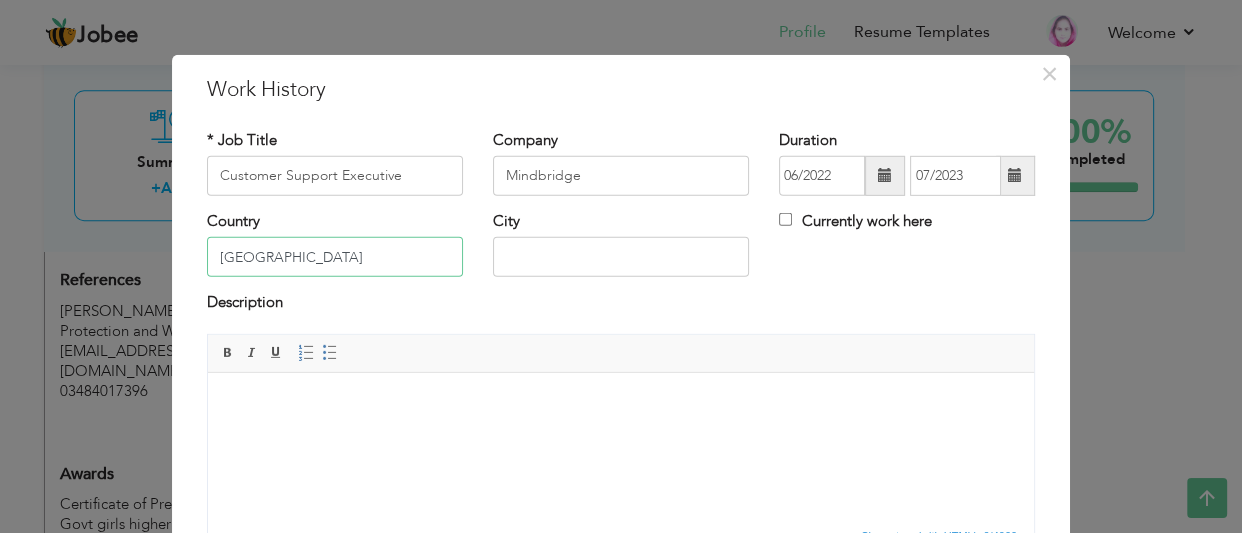 type on "[GEOGRAPHIC_DATA]" 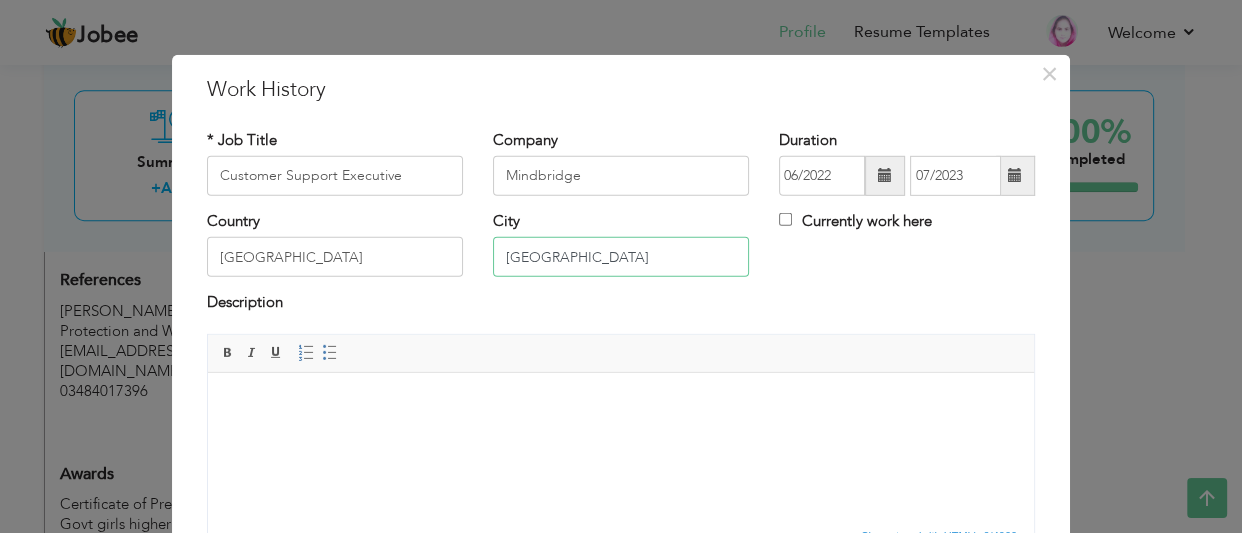 type on "[GEOGRAPHIC_DATA]" 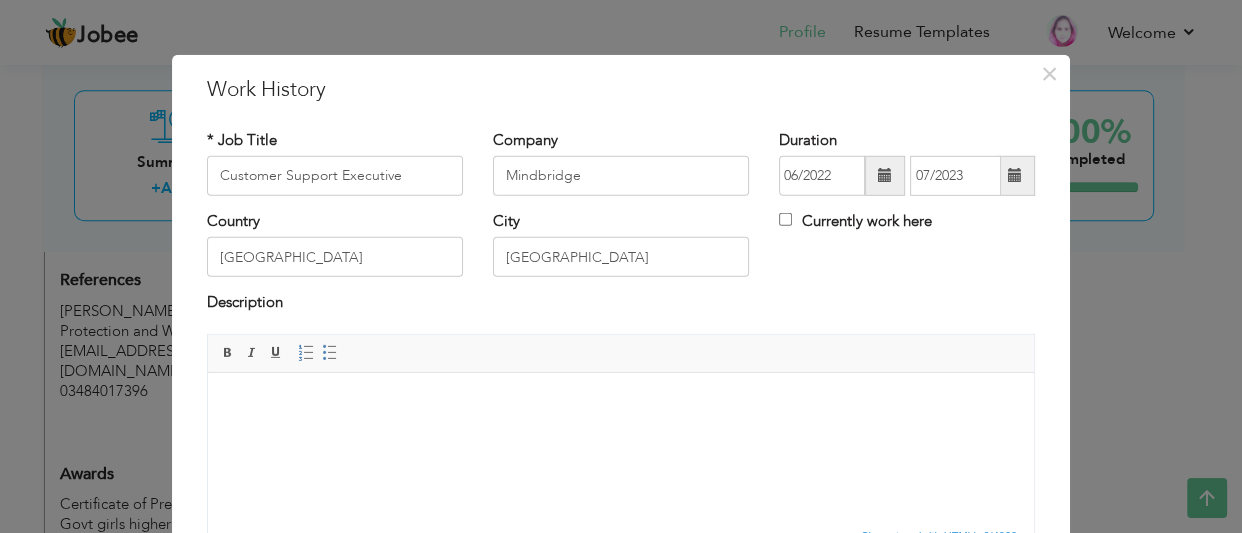 click at bounding box center [621, 402] 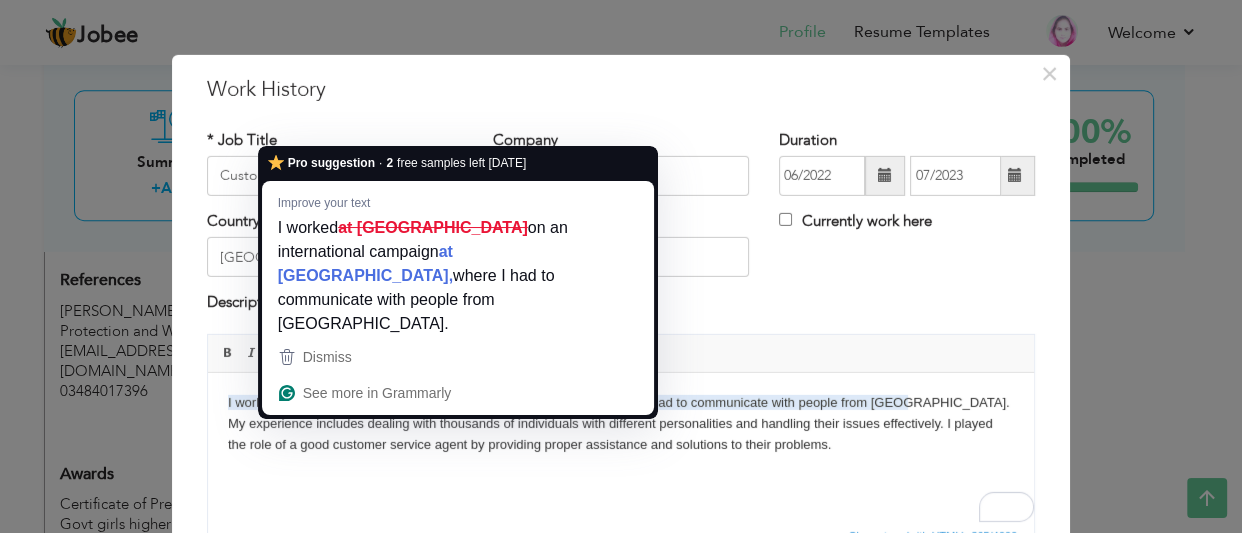 drag, startPoint x: 297, startPoint y: 399, endPoint x: 341, endPoint y: 398, distance: 44.011364 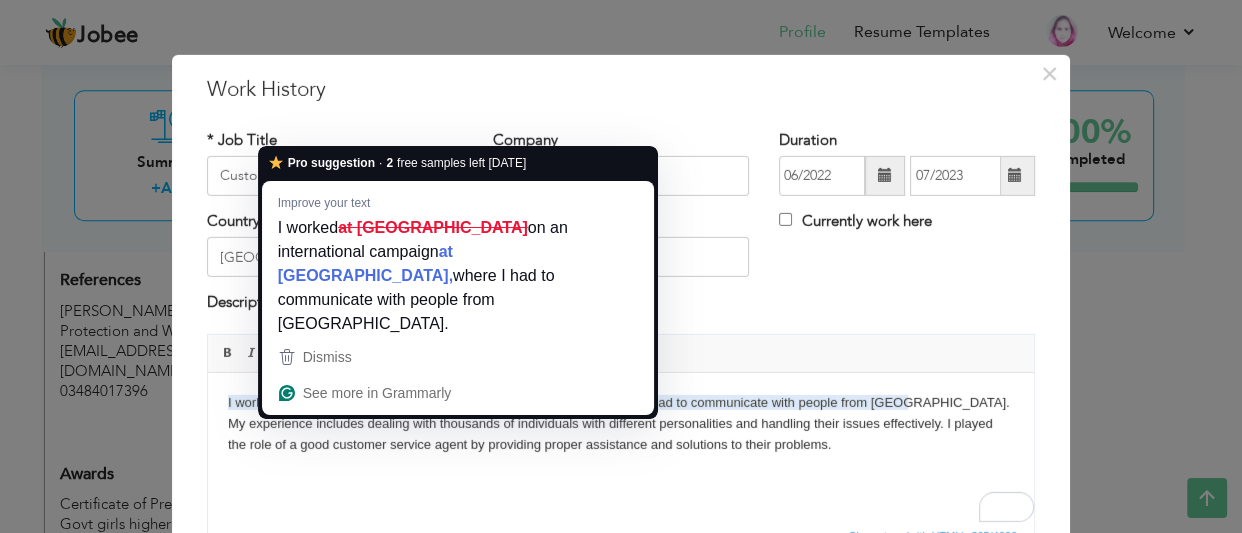 click on "I worked at Mindbridge on an international campaign where I had to communicate with people from Western countries. My experience includes dealing with thousands of individuals with different personalities and handling their issues effectively. I played the role of a good customer service agent by providing proper assistance and solutions to their problems." at bounding box center (621, 423) 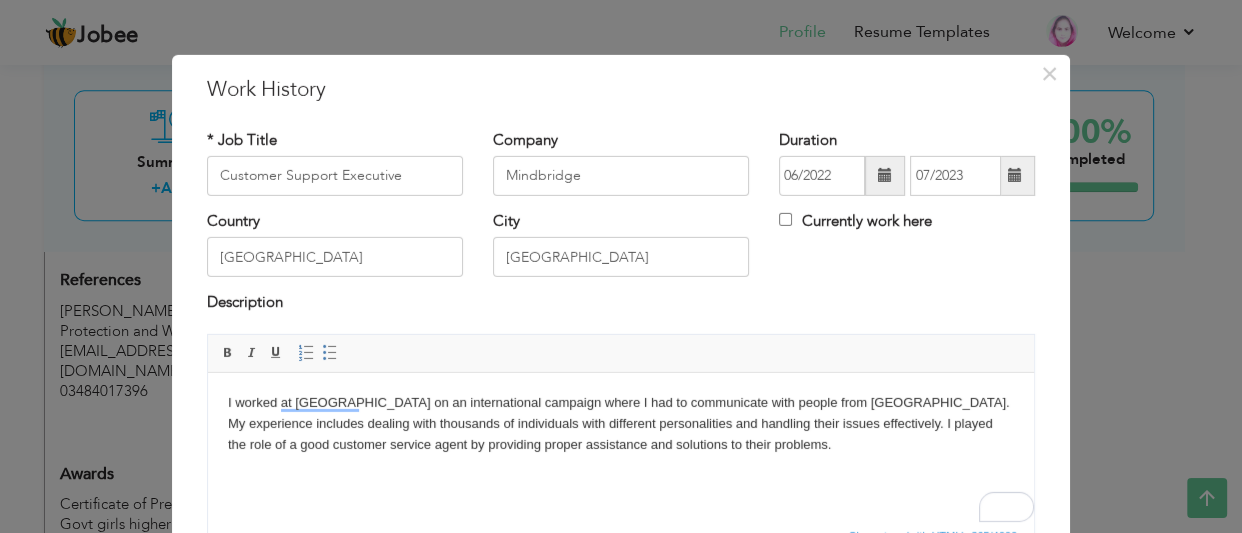 click on "I worked at Mindbridge on an international campaign where I had to communicate with people from Western countries. My experience includes dealing with thousands of individuals with different personalities and handling their issues effectively. I played the role of a good customer service agent by providing proper assistance and solutions to their problems." at bounding box center (621, 423) 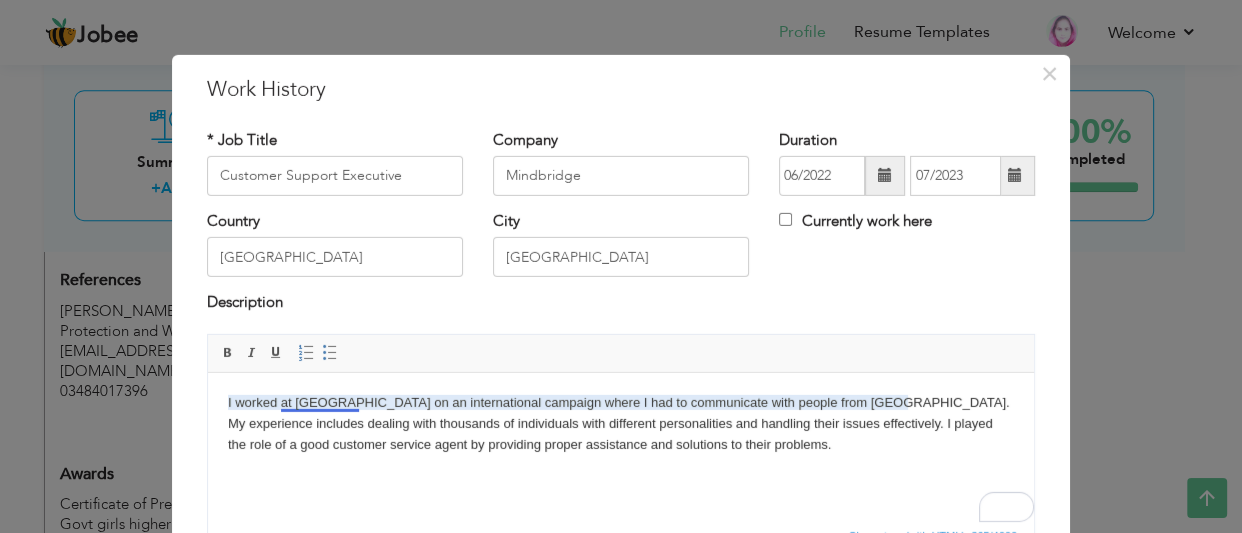click on "I worked at Mindbridge on an international campaign where I had to communicate with people from Western countries. My experience includes dealing with thousands of individuals with different personalities and handling their issues effectively. I played the role of a good customer service agent by providing proper assistance and solutions to their problems." at bounding box center [621, 423] 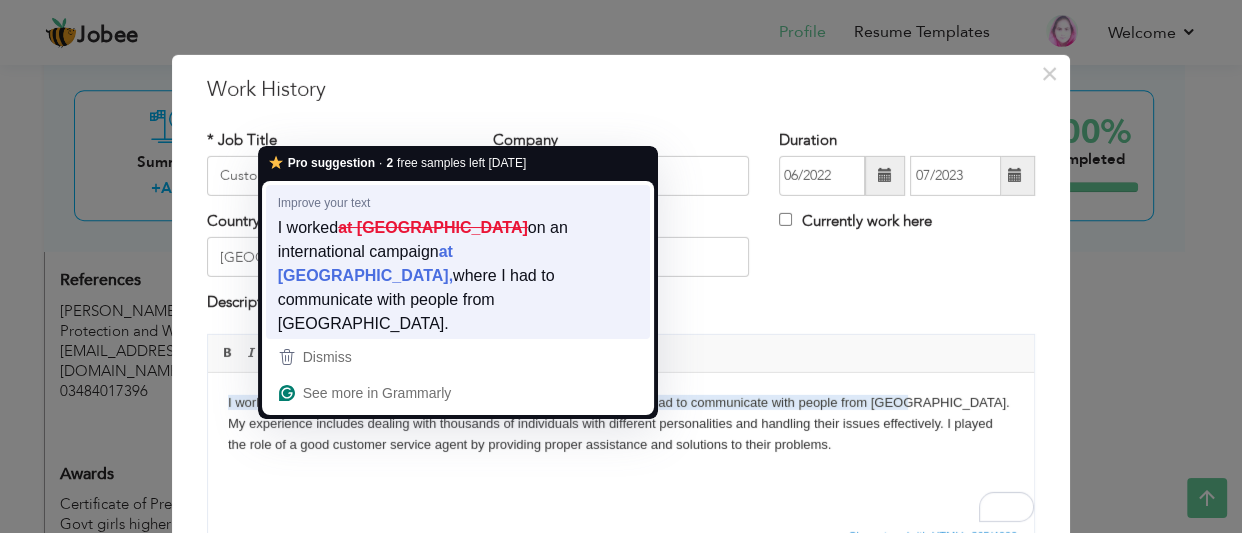 type 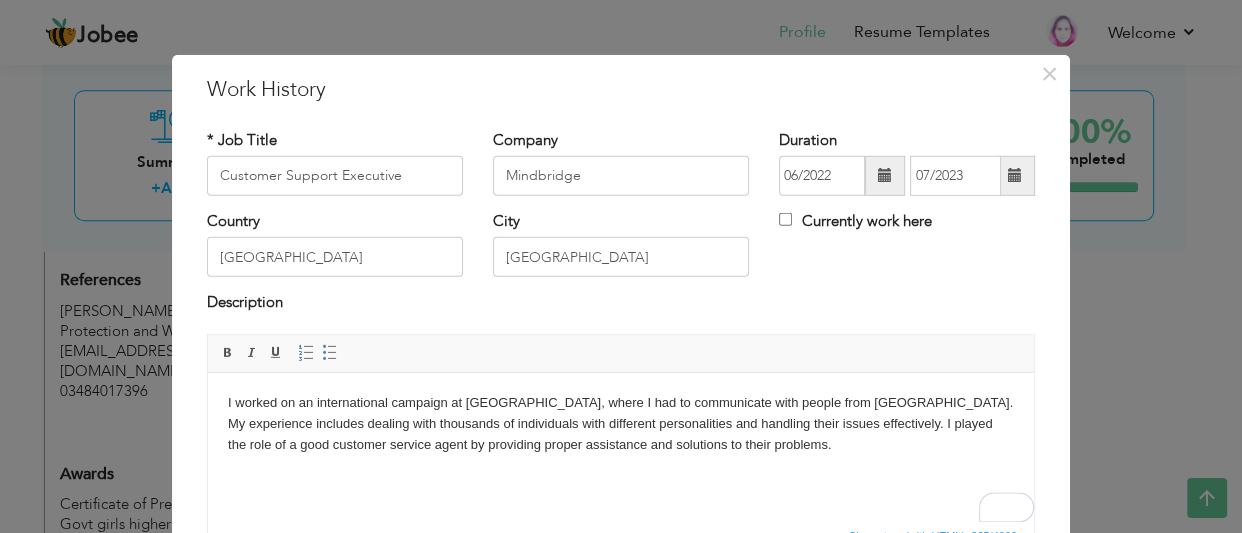 click on "I worked on an international campaign at Mindbridge, where I had to communicate with people from Western countries. My experience includes dealing with thousands of individuals with different personalities and handling their issues effectively. I played the role of a good customer service agent by providing proper assistance and solutions to their problems." at bounding box center [621, 423] 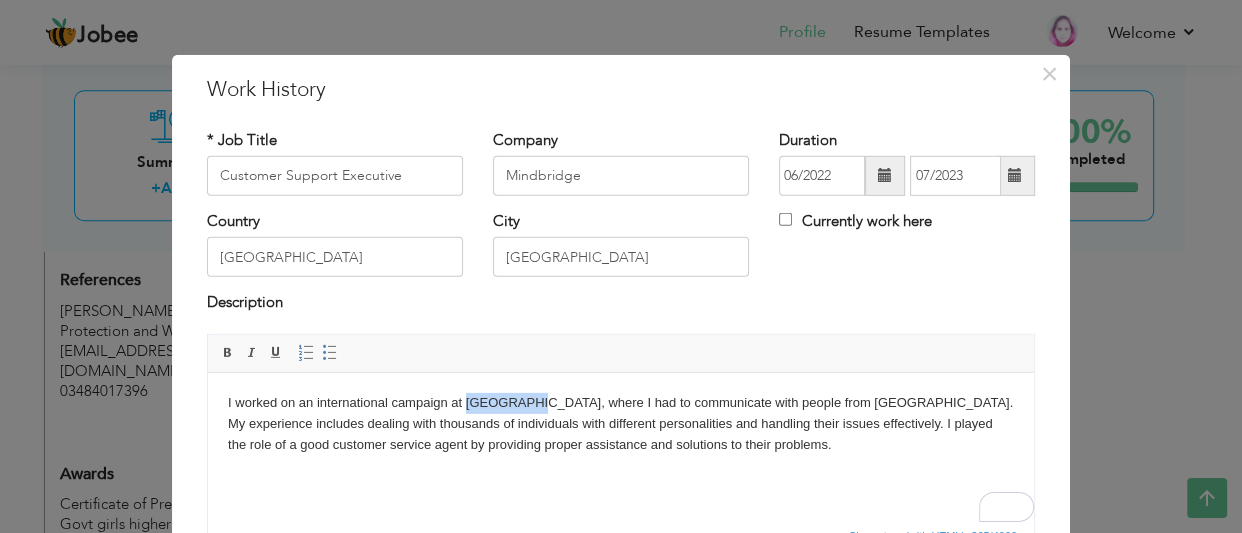 drag, startPoint x: 465, startPoint y: 397, endPoint x: 528, endPoint y: 394, distance: 63.07139 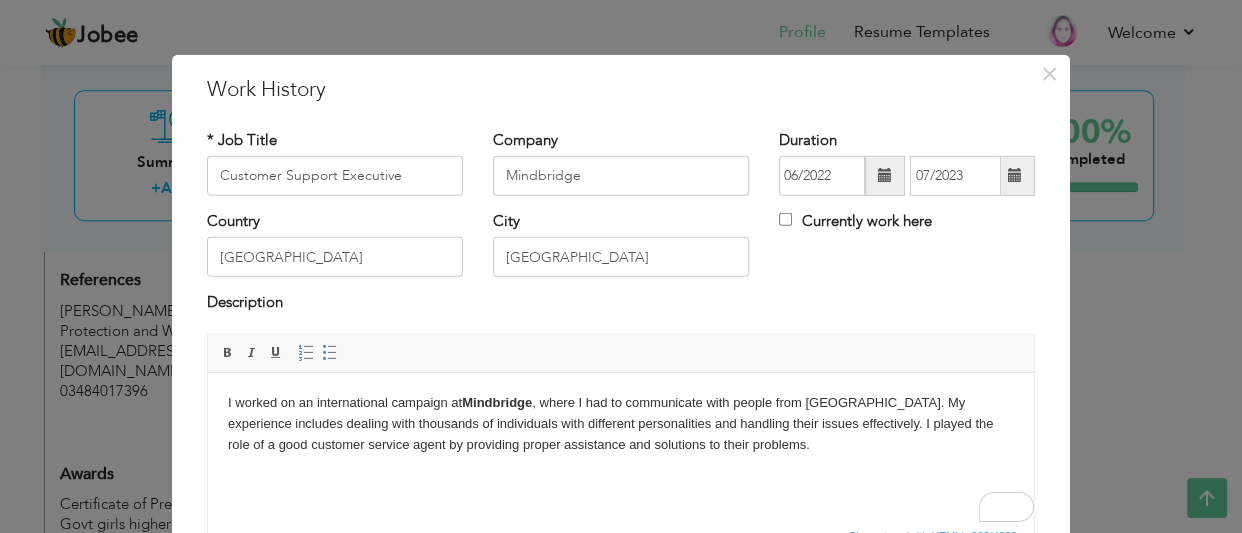 drag, startPoint x: 426, startPoint y: 514, endPoint x: 333, endPoint y: 497, distance: 94.54099 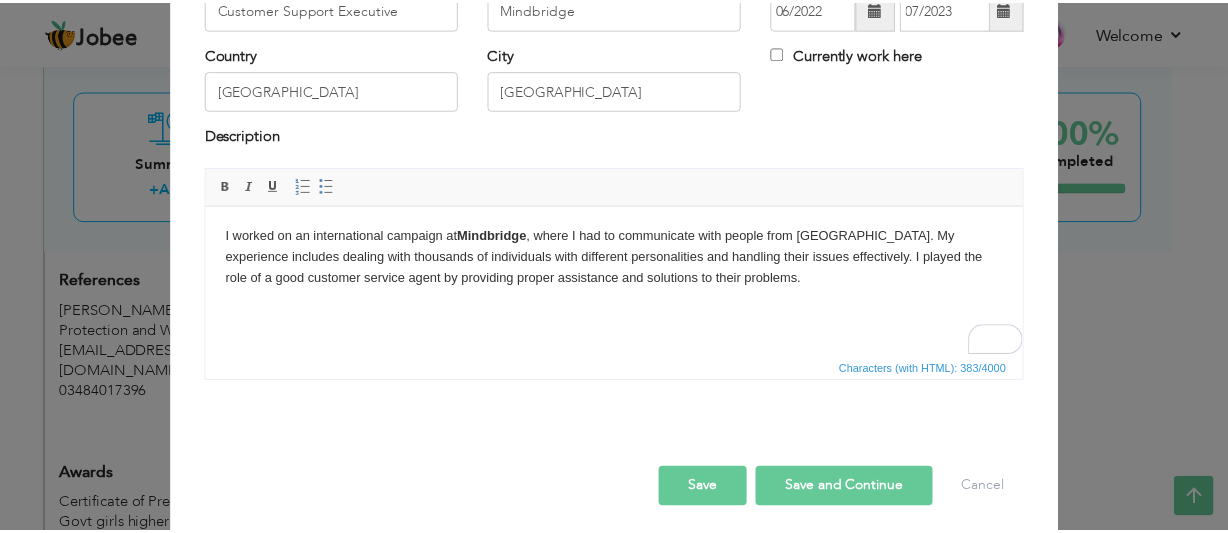 scroll, scrollTop: 177, scrollLeft: 0, axis: vertical 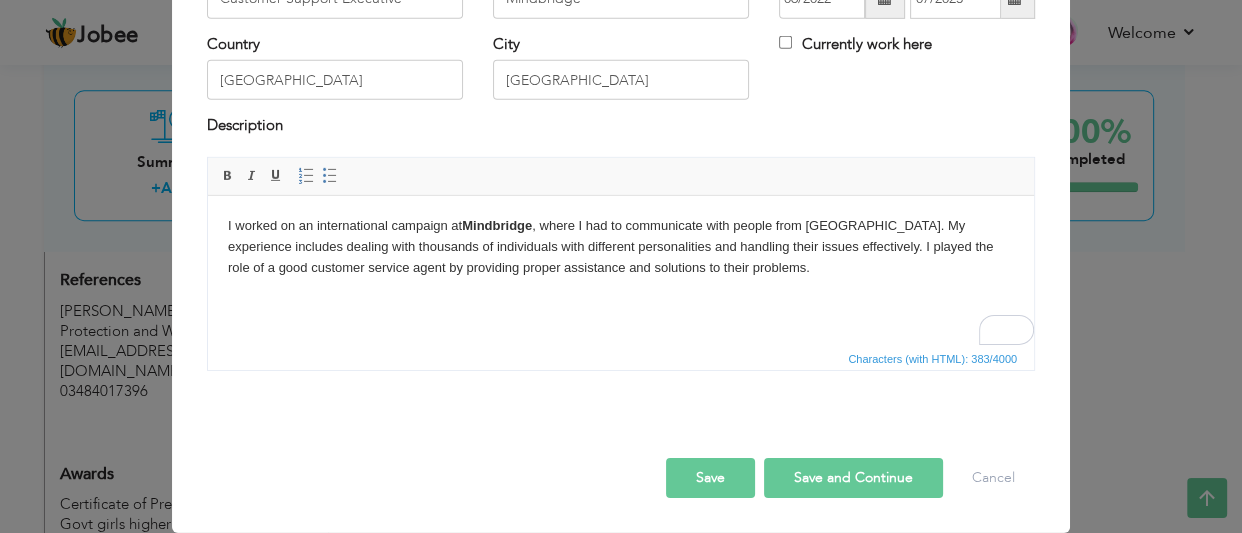 drag, startPoint x: 716, startPoint y: 487, endPoint x: 690, endPoint y: 489, distance: 26.076809 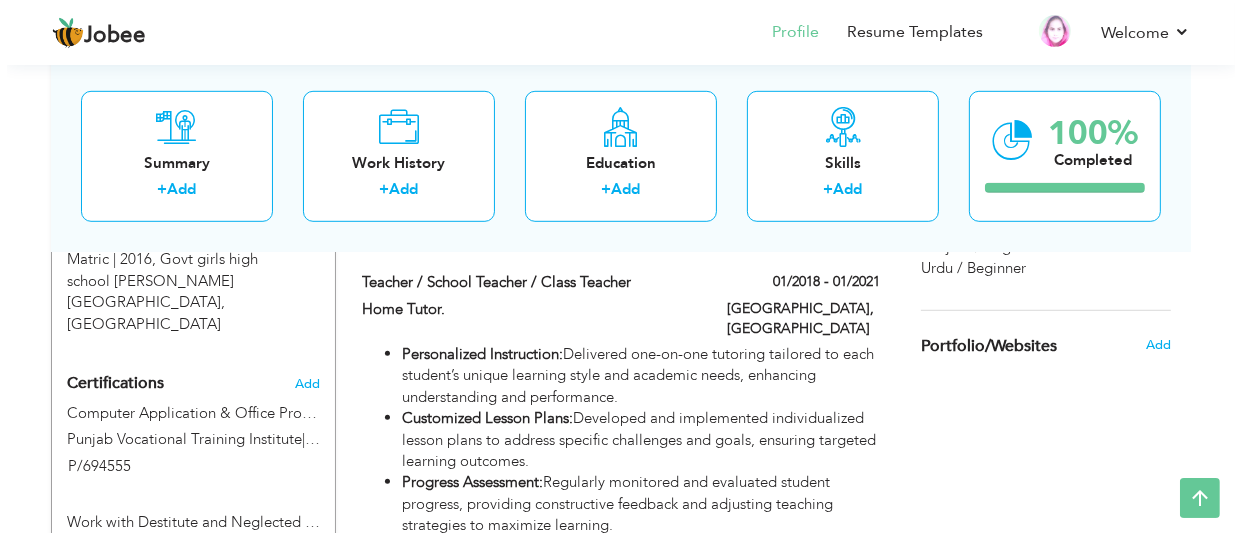 scroll, scrollTop: 1096, scrollLeft: 0, axis: vertical 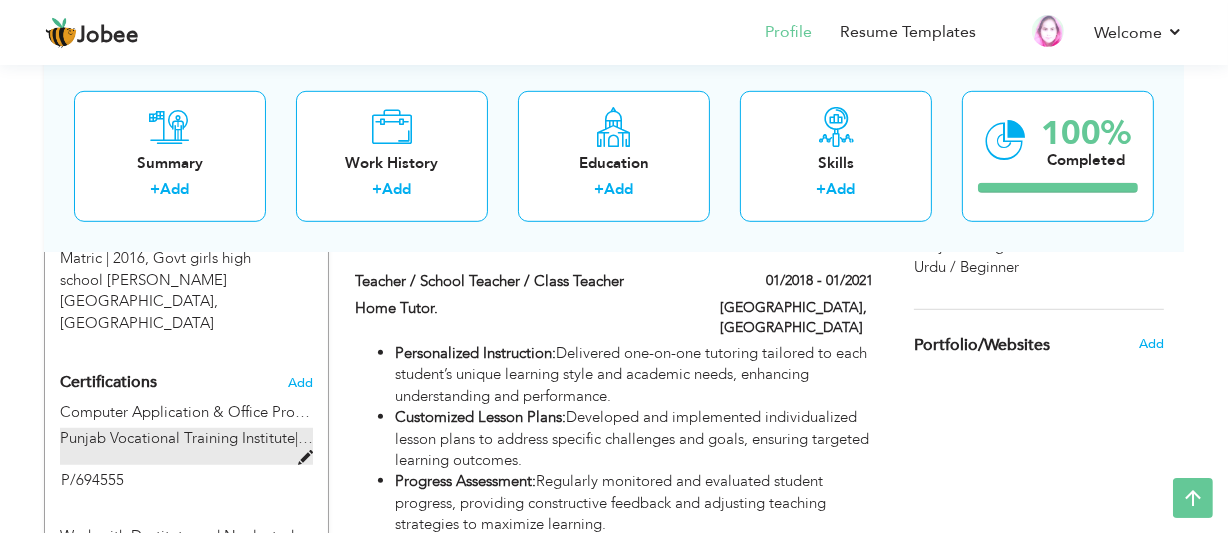 click on "Punjab Vocational Training Institute" at bounding box center (177, 438) 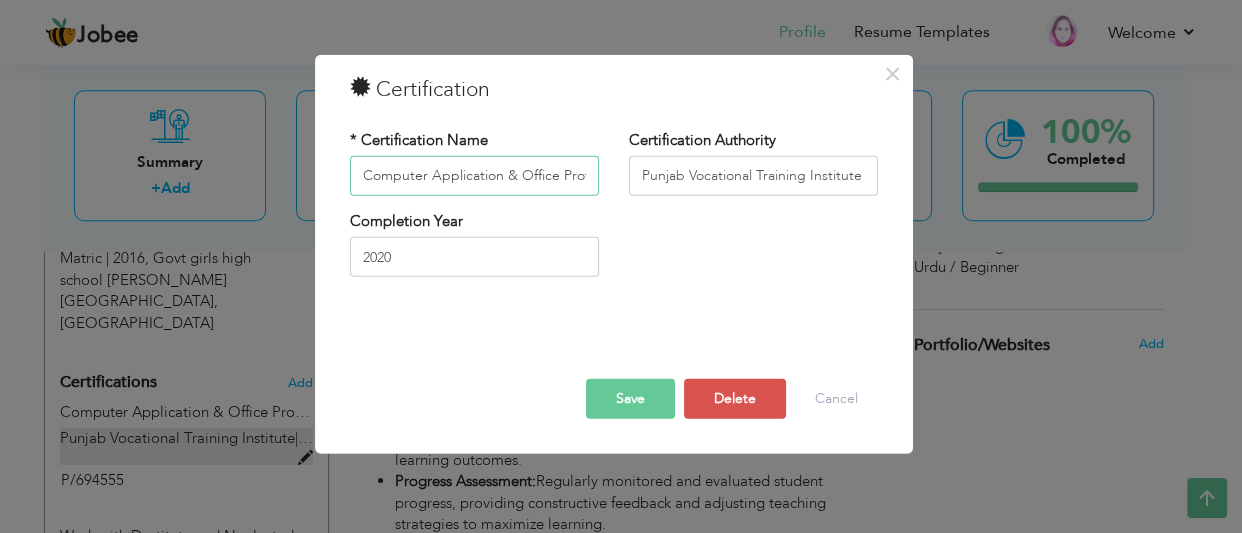 scroll, scrollTop: 0, scrollLeft: 48, axis: horizontal 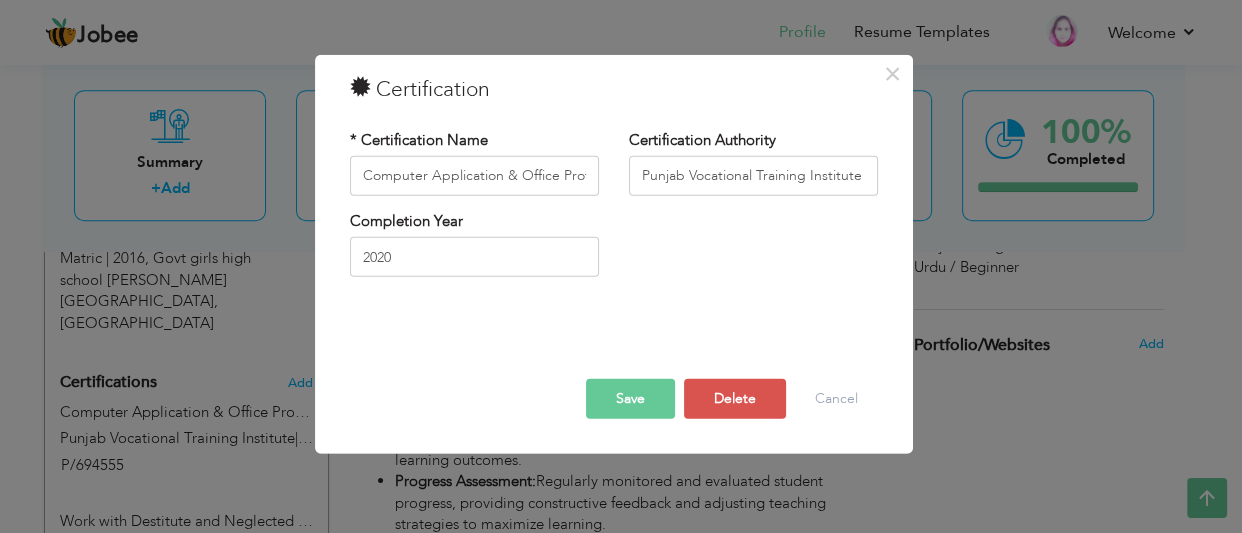 click on "×
Certification
* Certification Name
Computer Application & Office Professional
Certification Authority
Punjab Vocational Training Institute
Completion Year [DATE]" at bounding box center (621, 266) 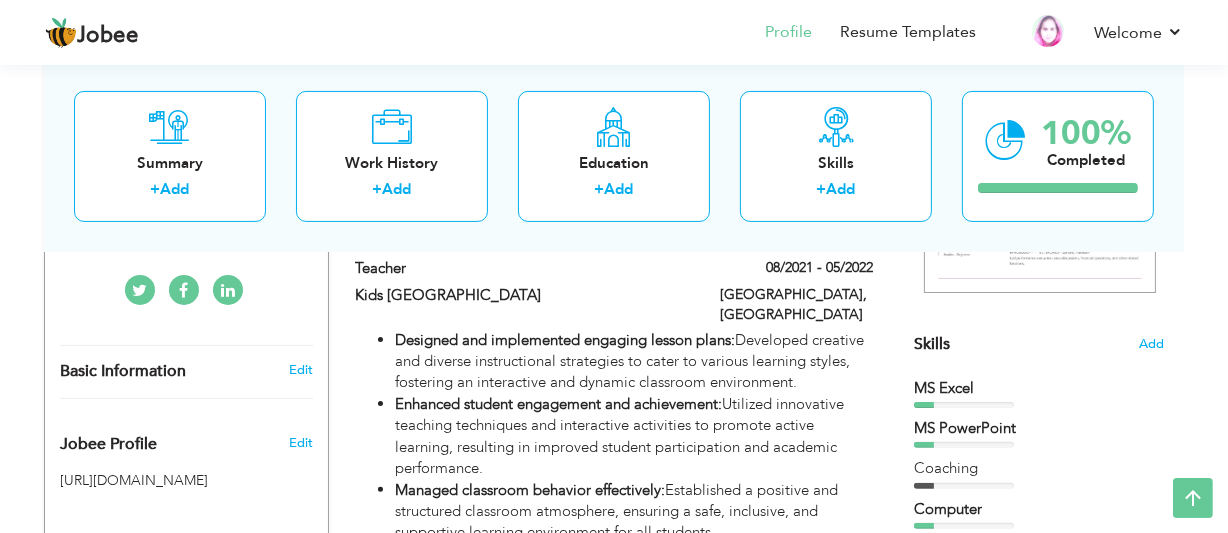 scroll, scrollTop: 438, scrollLeft: 0, axis: vertical 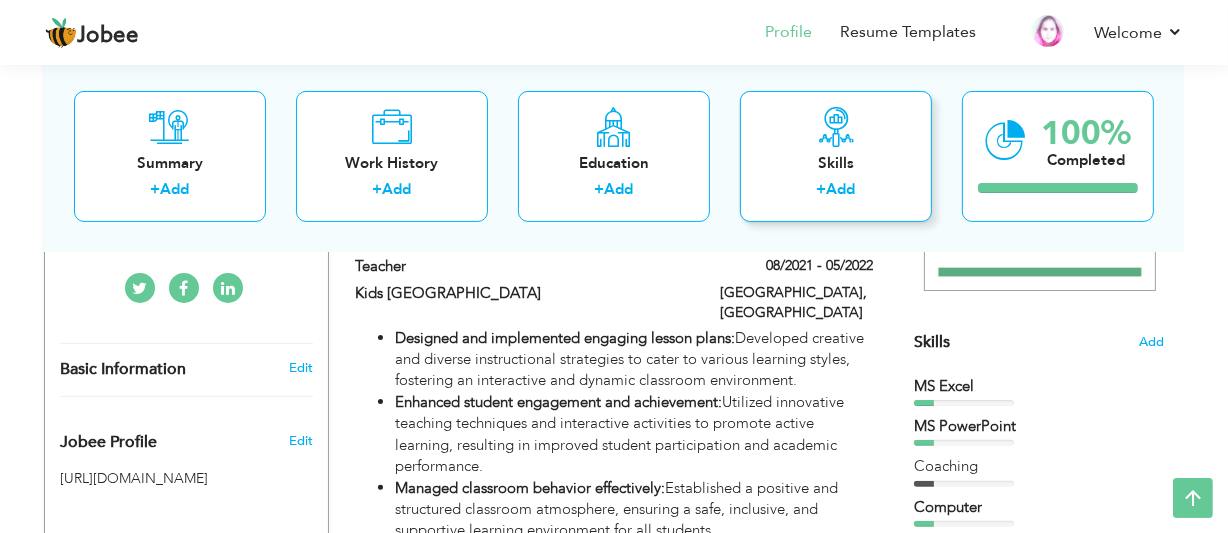 click at bounding box center (836, 126) 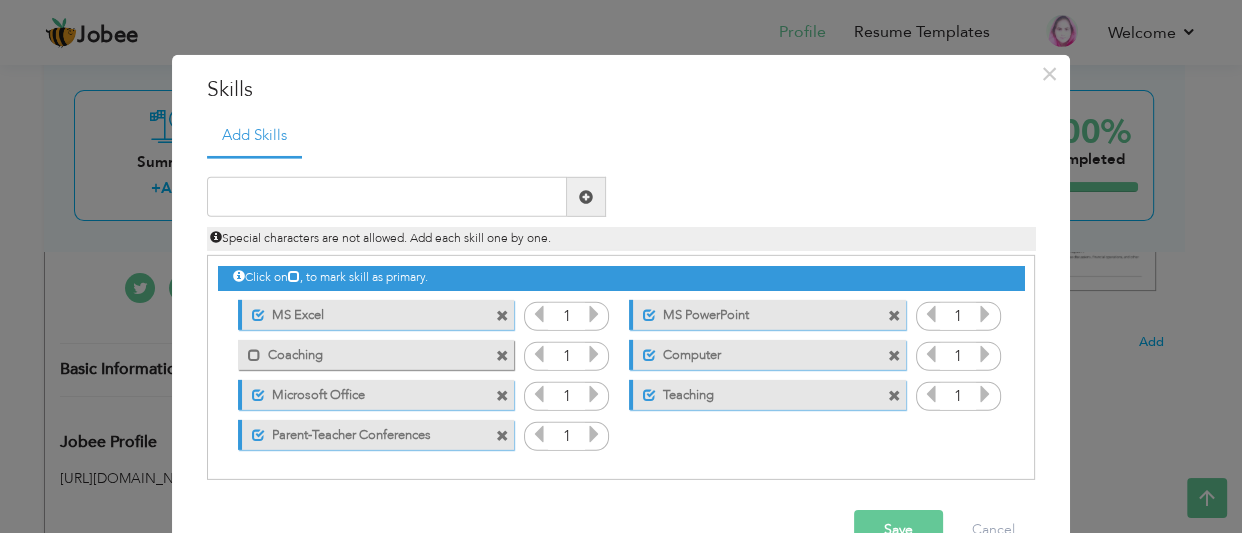 click at bounding box center [502, 315] 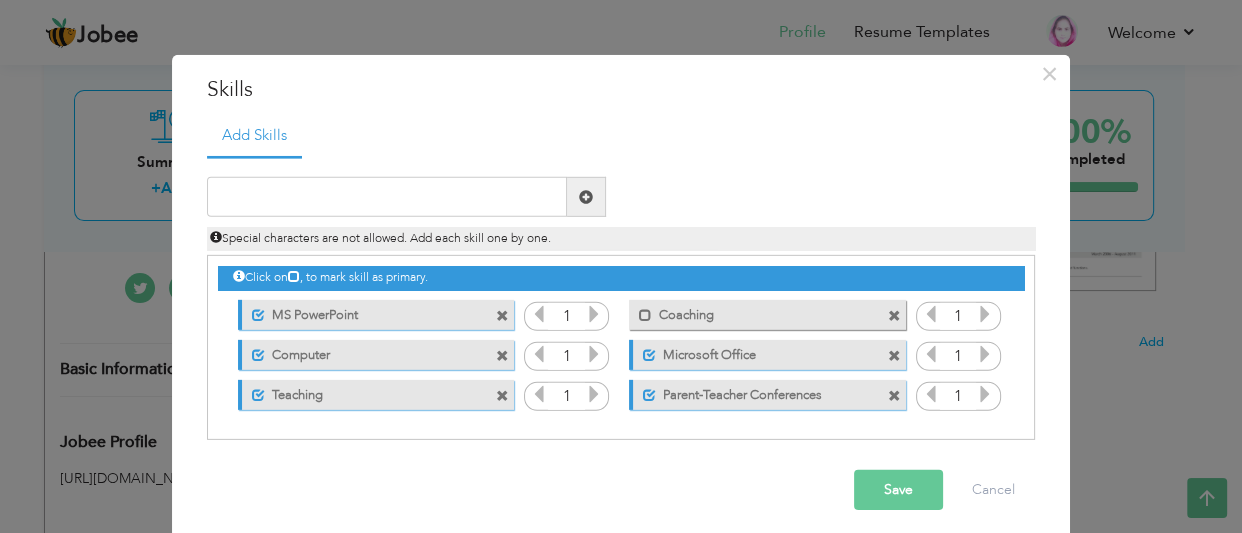 click at bounding box center [502, 355] 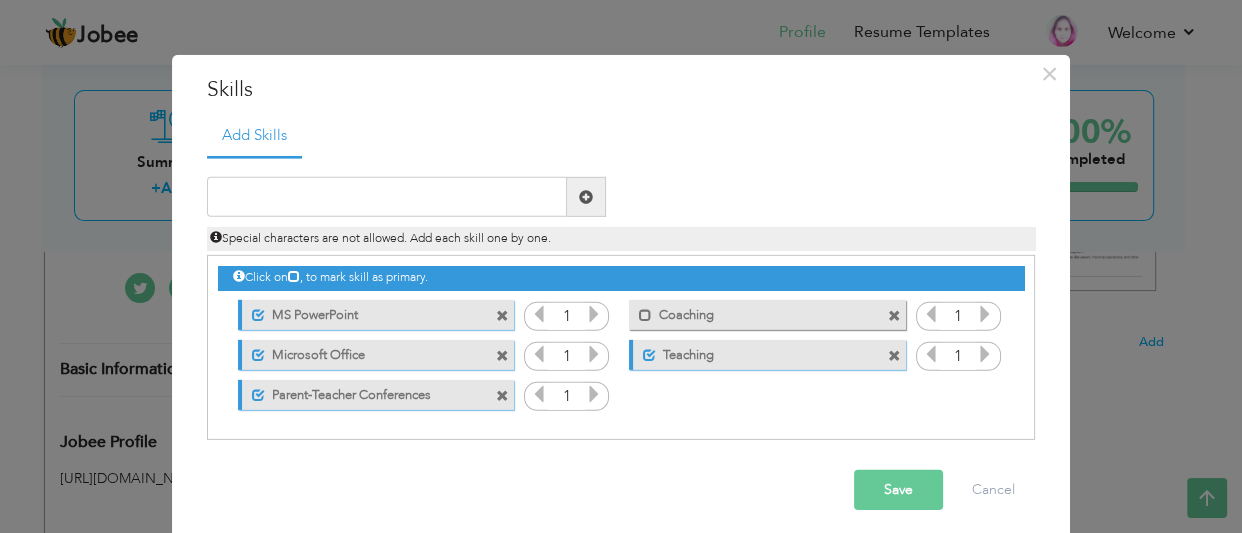 click at bounding box center [502, 355] 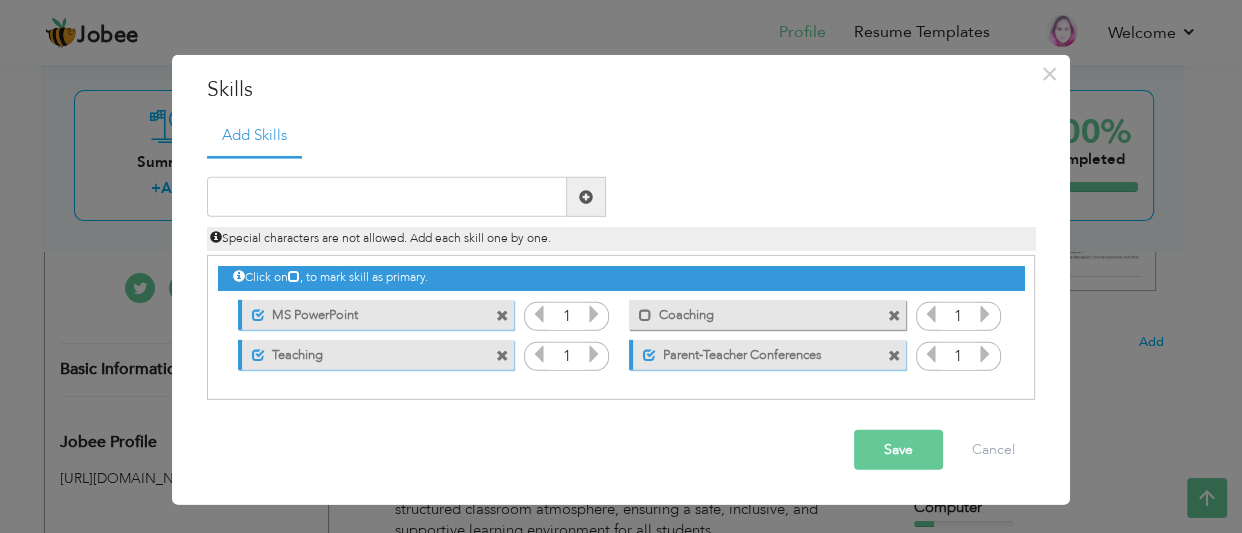 click at bounding box center [502, 315] 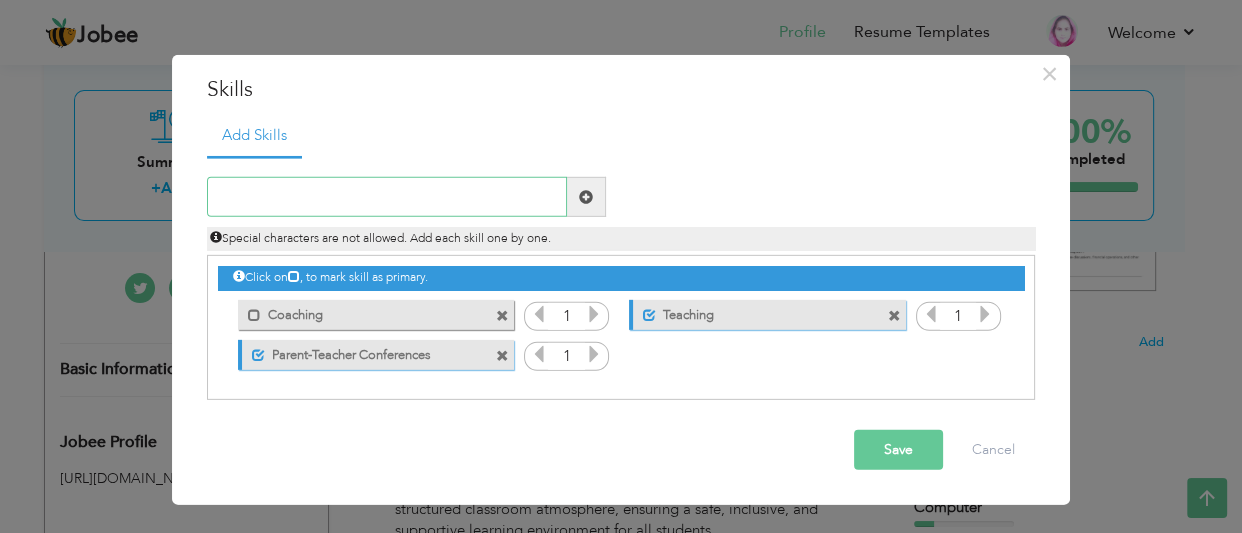 click at bounding box center (387, 197) 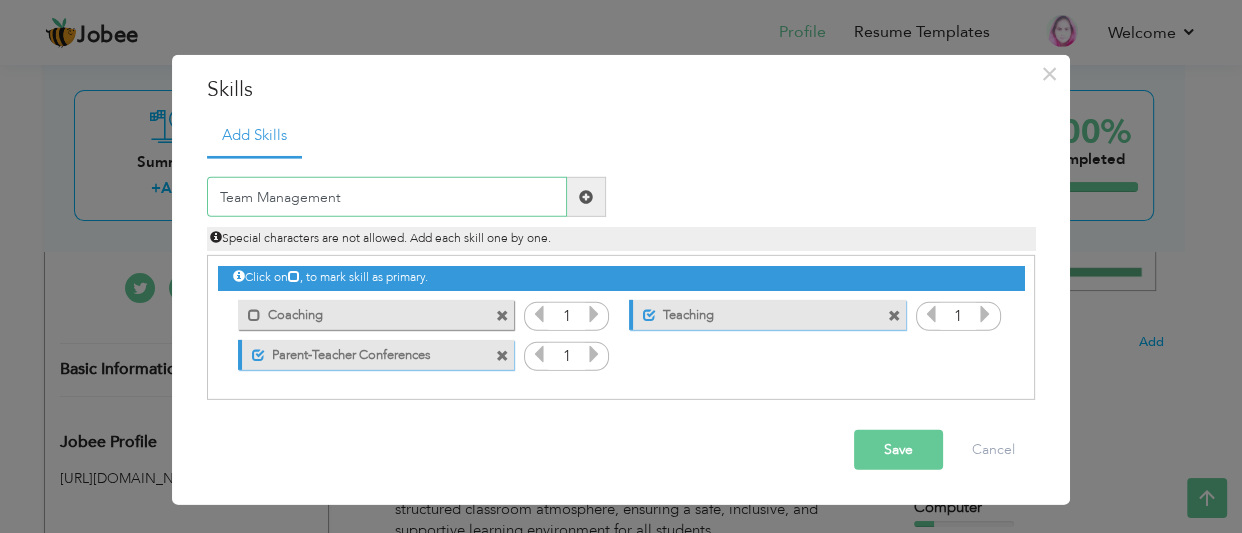 type on "Team Management" 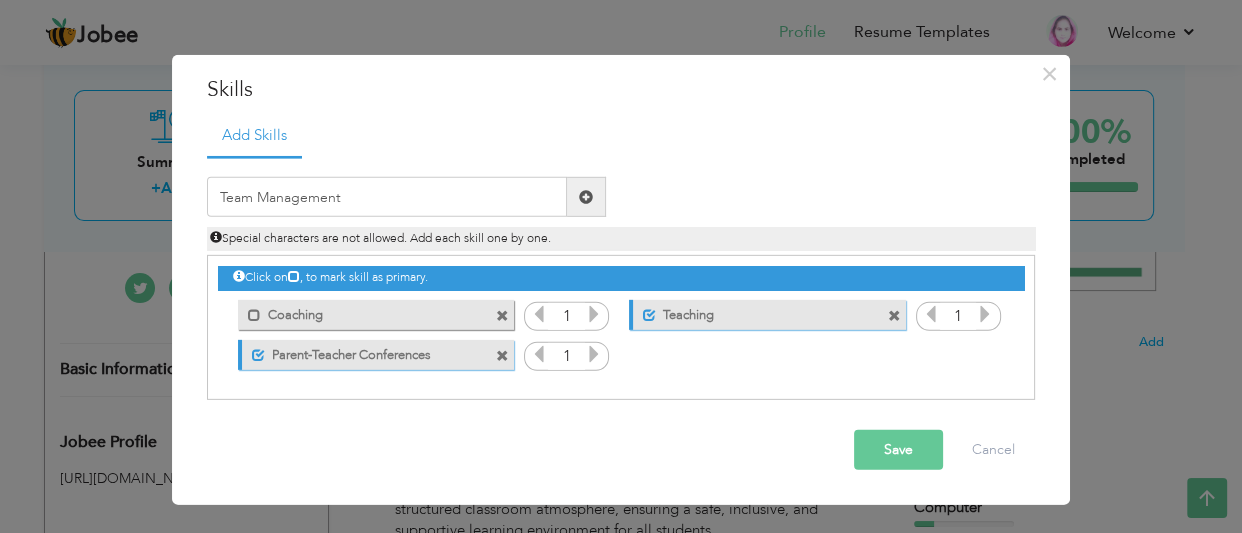 click at bounding box center (586, 197) 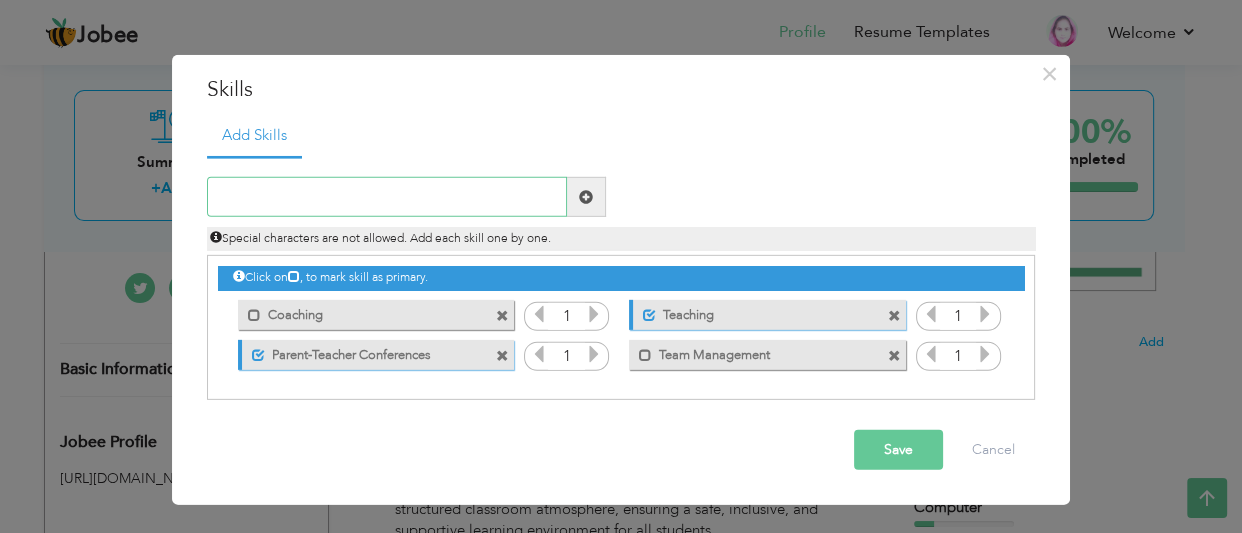 click at bounding box center (387, 197) 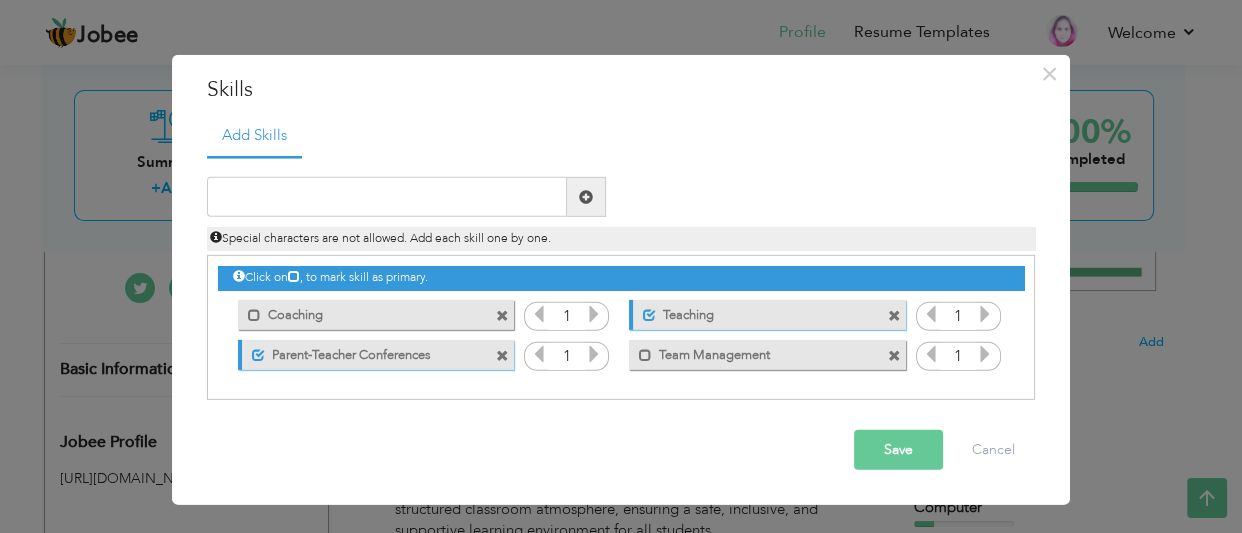 click at bounding box center (594, 314) 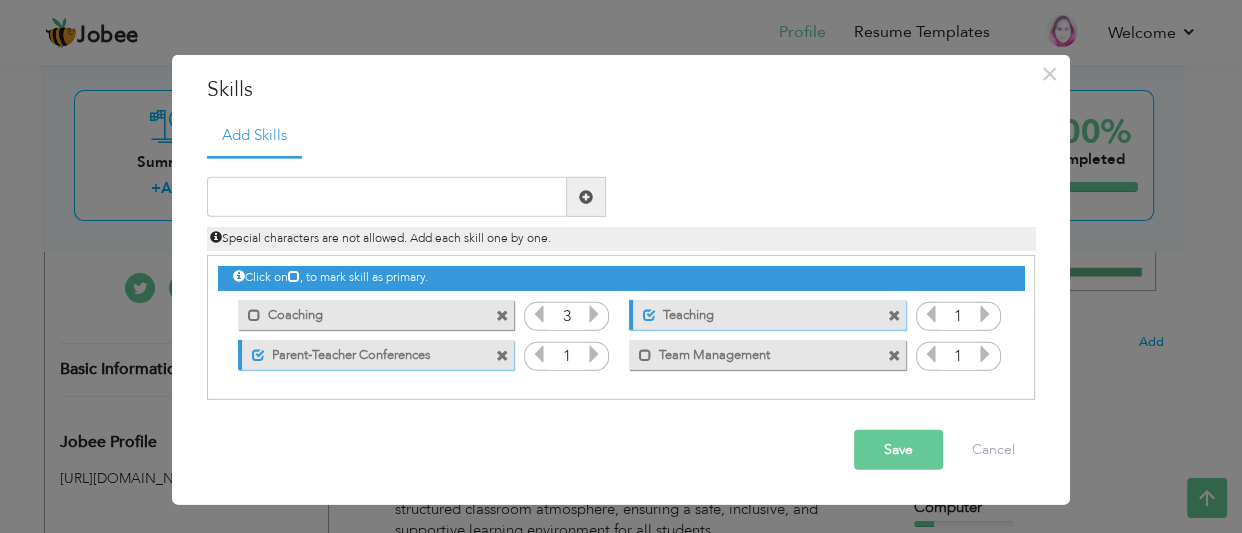 click at bounding box center [594, 314] 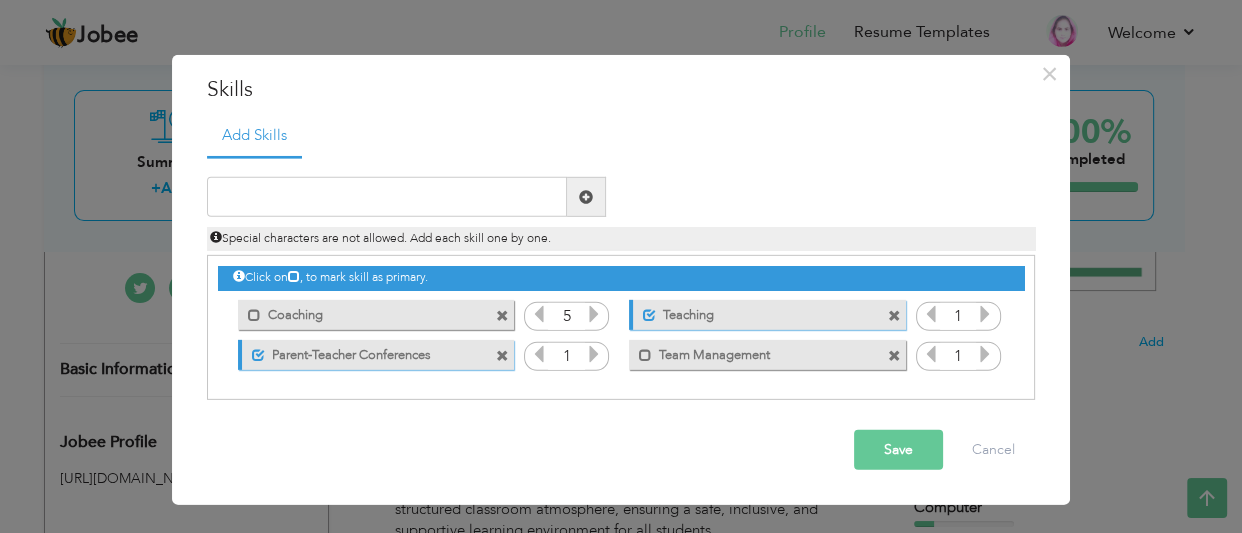 click at bounding box center [594, 314] 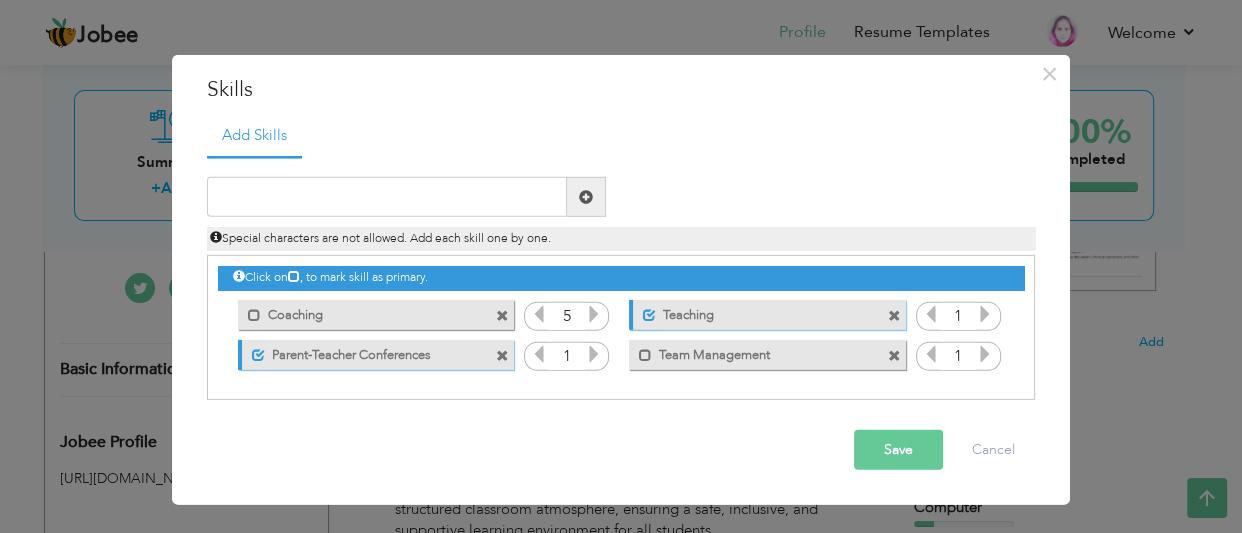 click at bounding box center (594, 354) 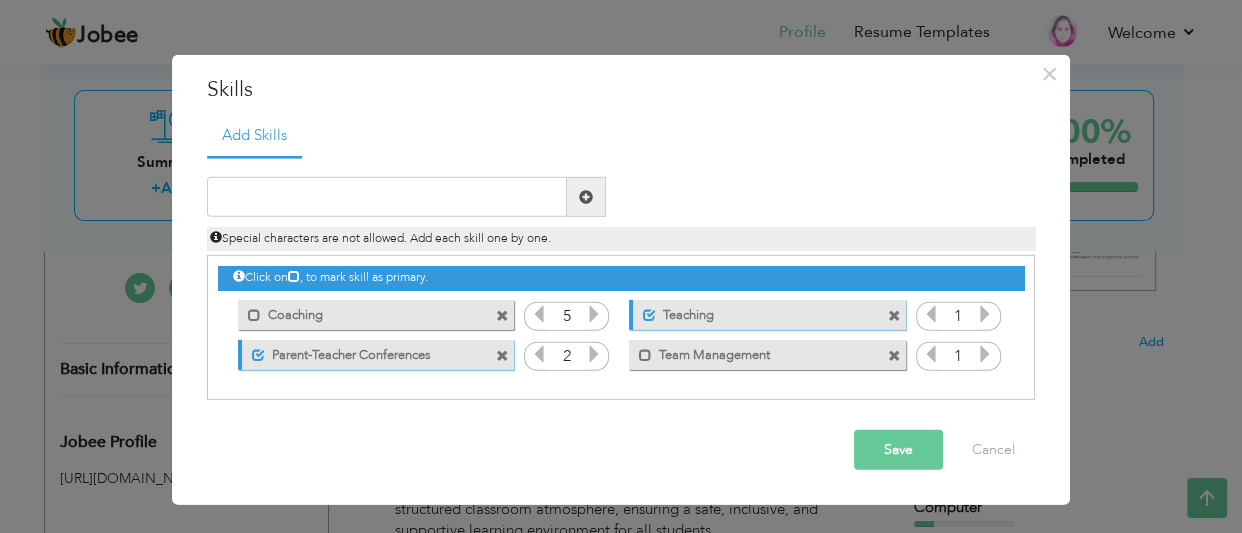 click at bounding box center [594, 354] 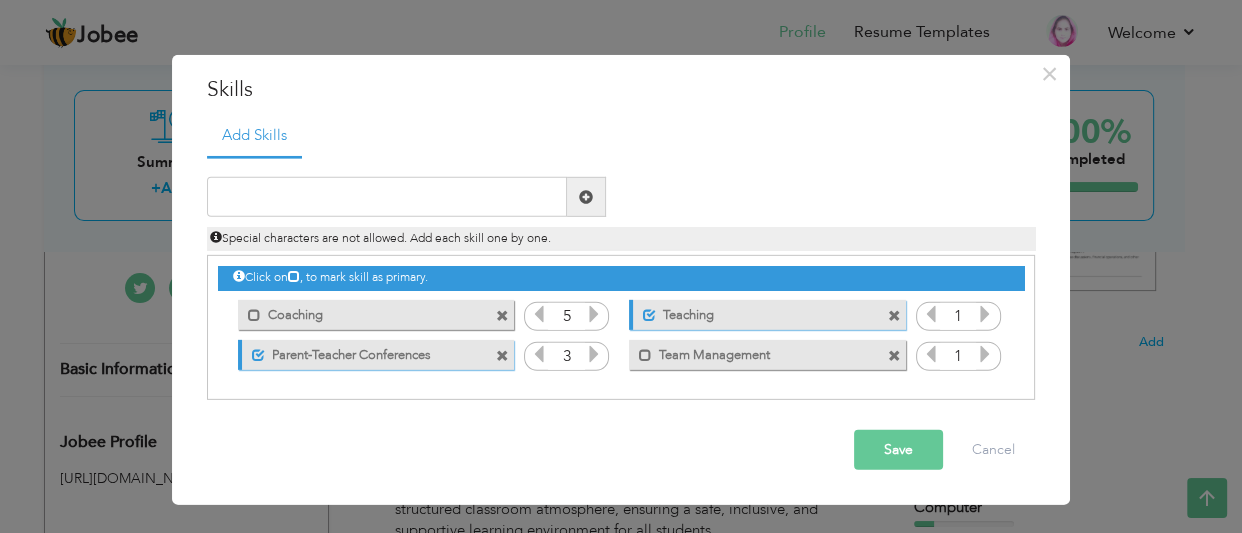 click at bounding box center [594, 354] 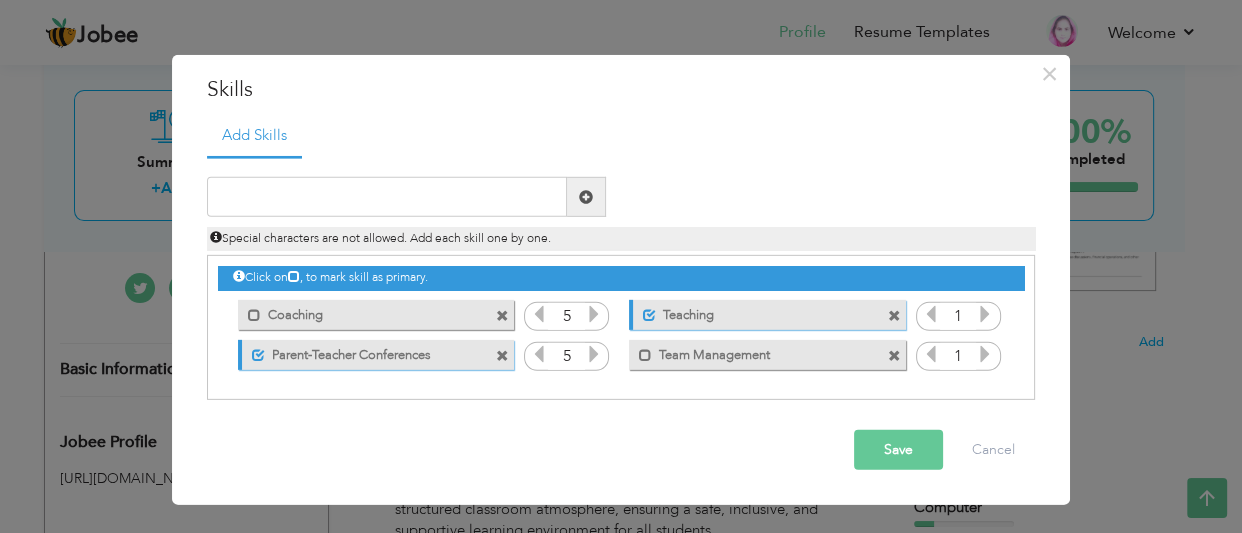 click at bounding box center [594, 354] 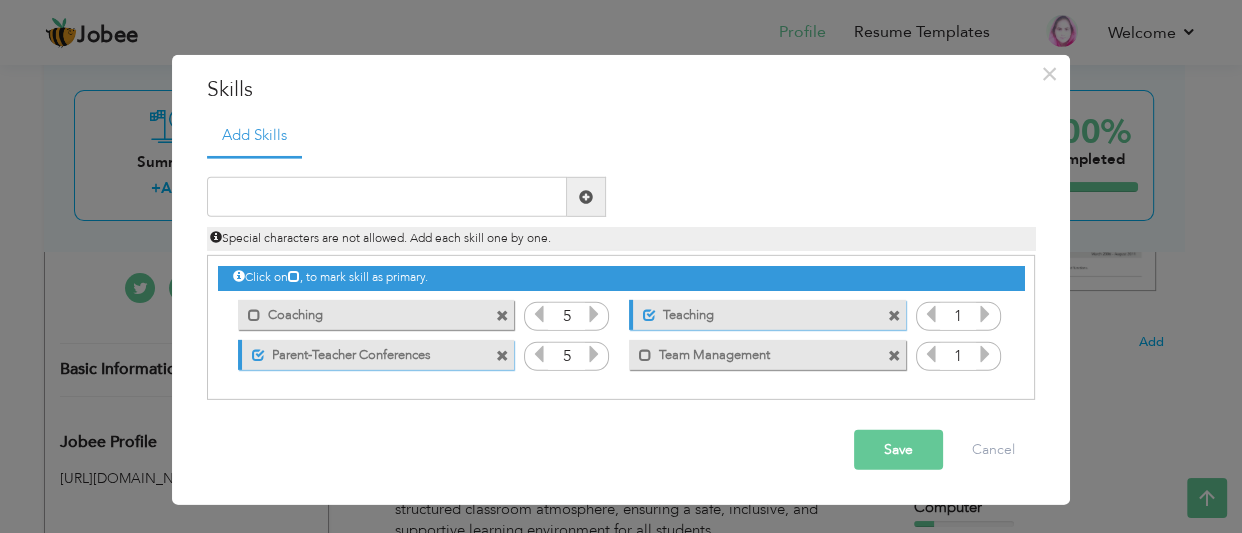 click at bounding box center (985, 354) 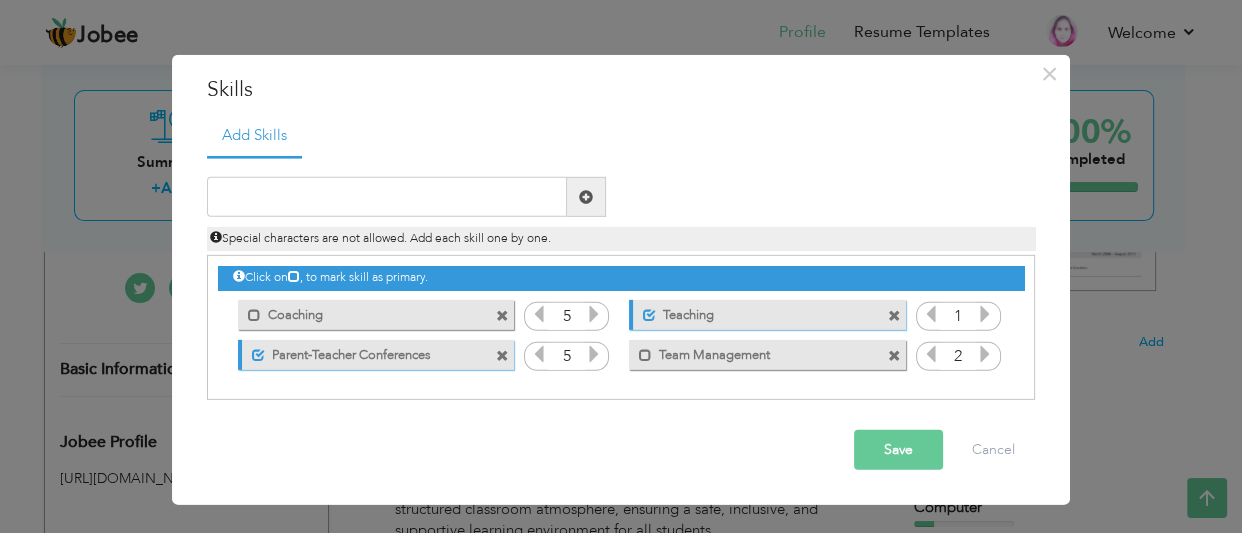 click at bounding box center [985, 354] 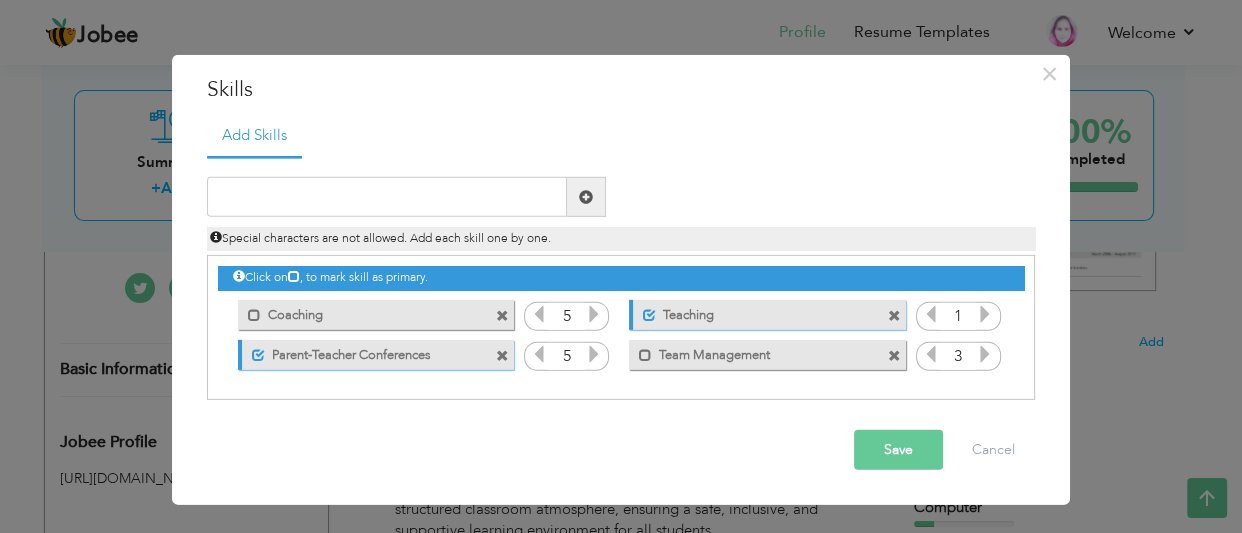 click at bounding box center (985, 354) 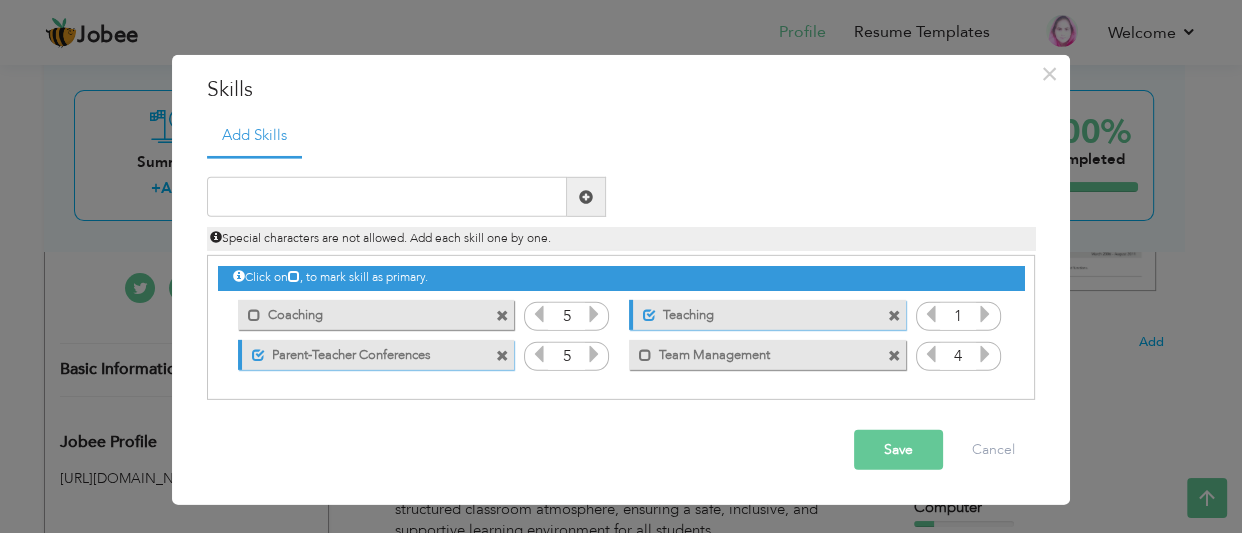 click at bounding box center [985, 354] 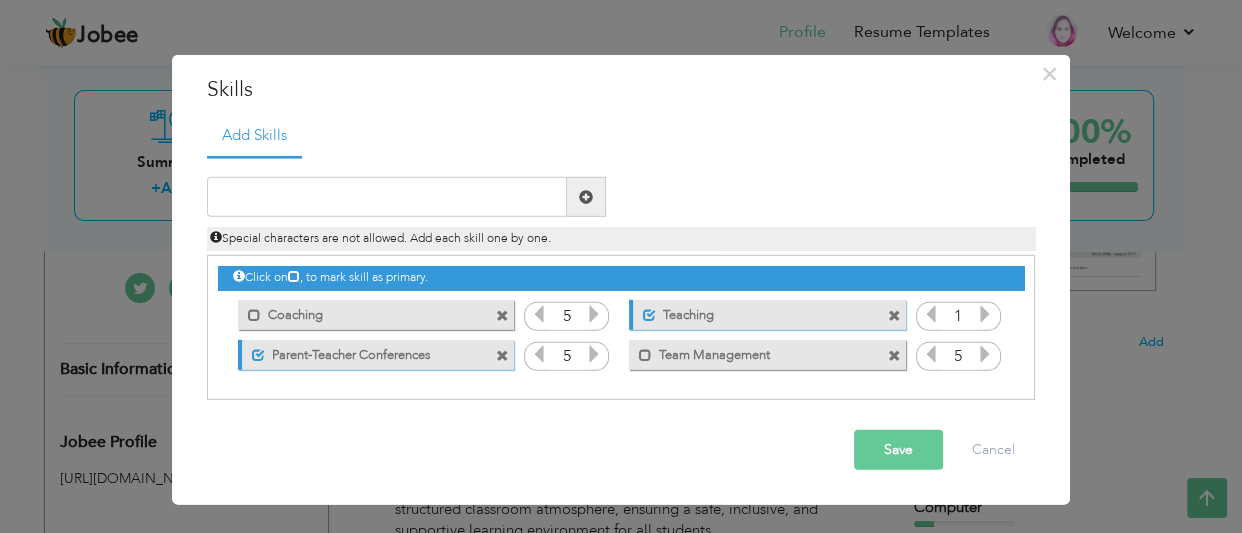 click at bounding box center (985, 314) 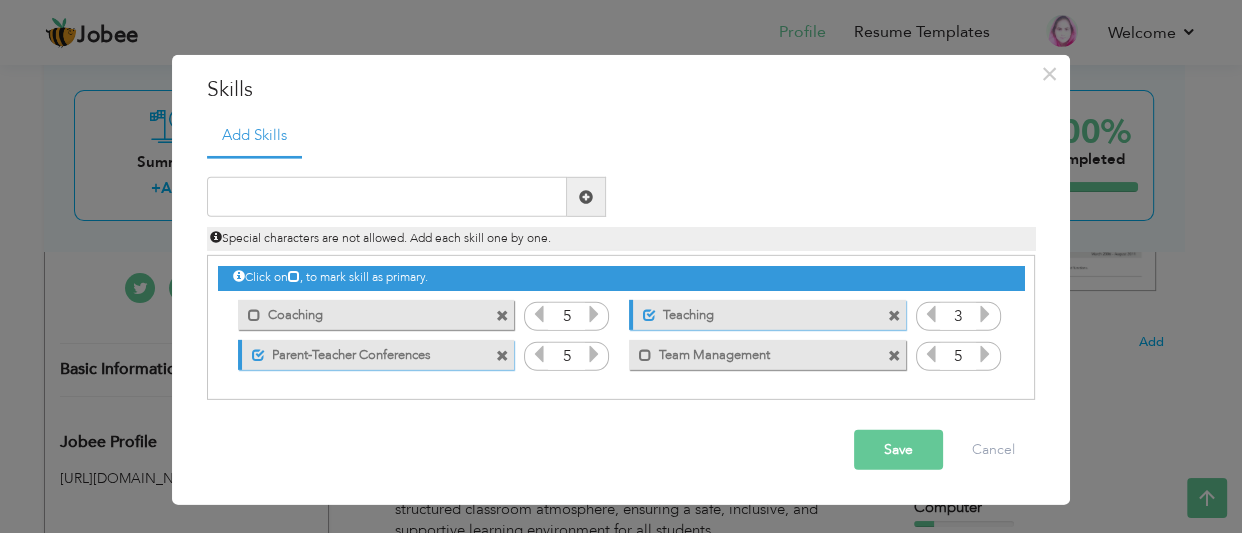 click at bounding box center [985, 314] 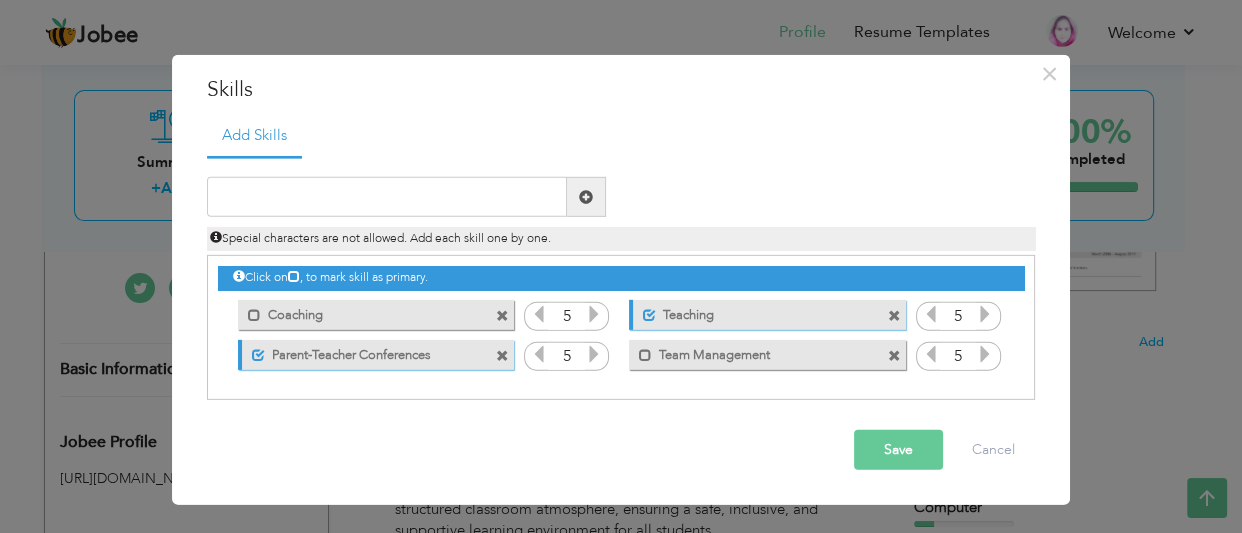 click at bounding box center (985, 314) 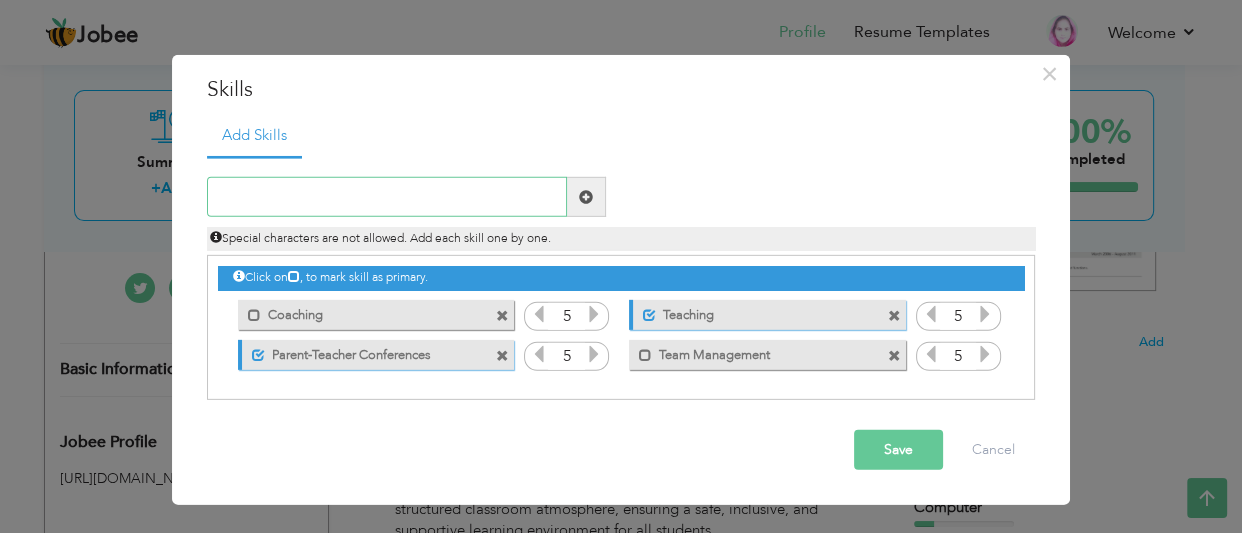click at bounding box center (387, 197) 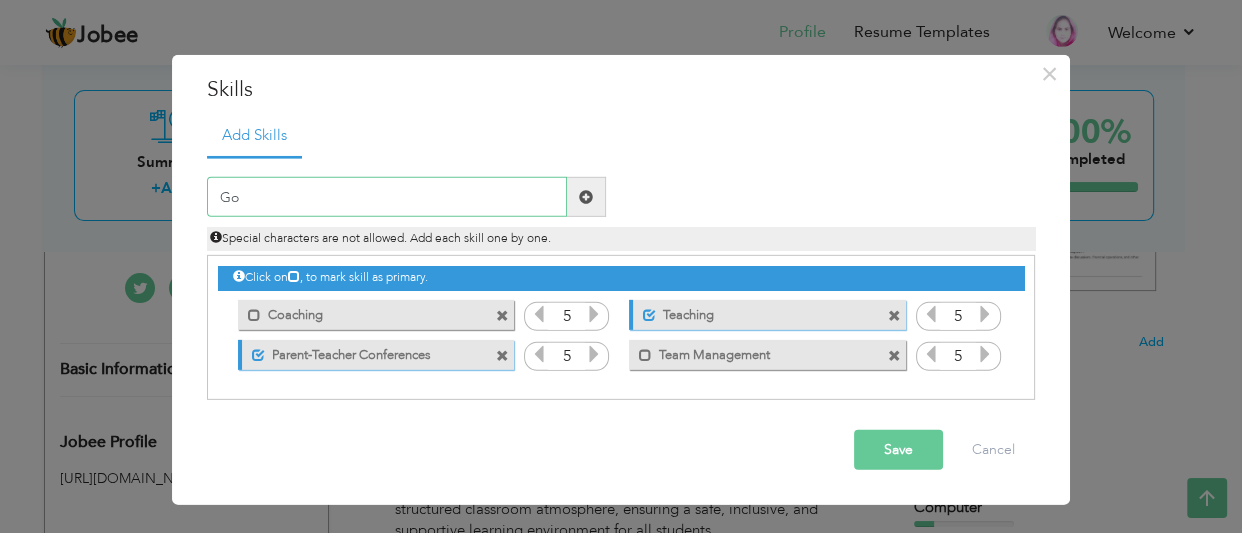 type on "G" 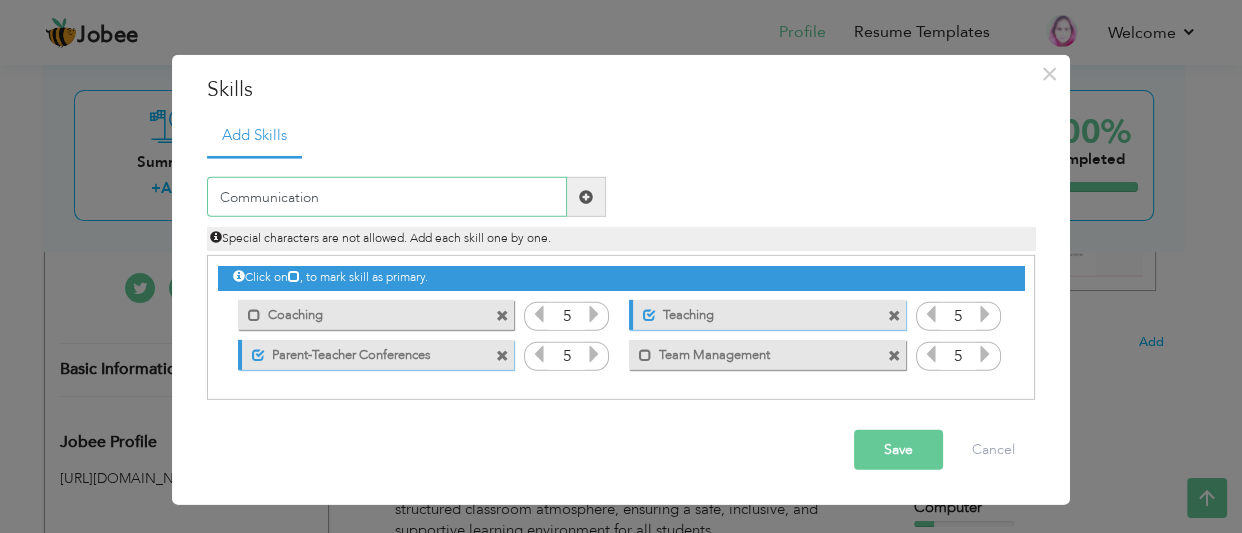 type on "Communication" 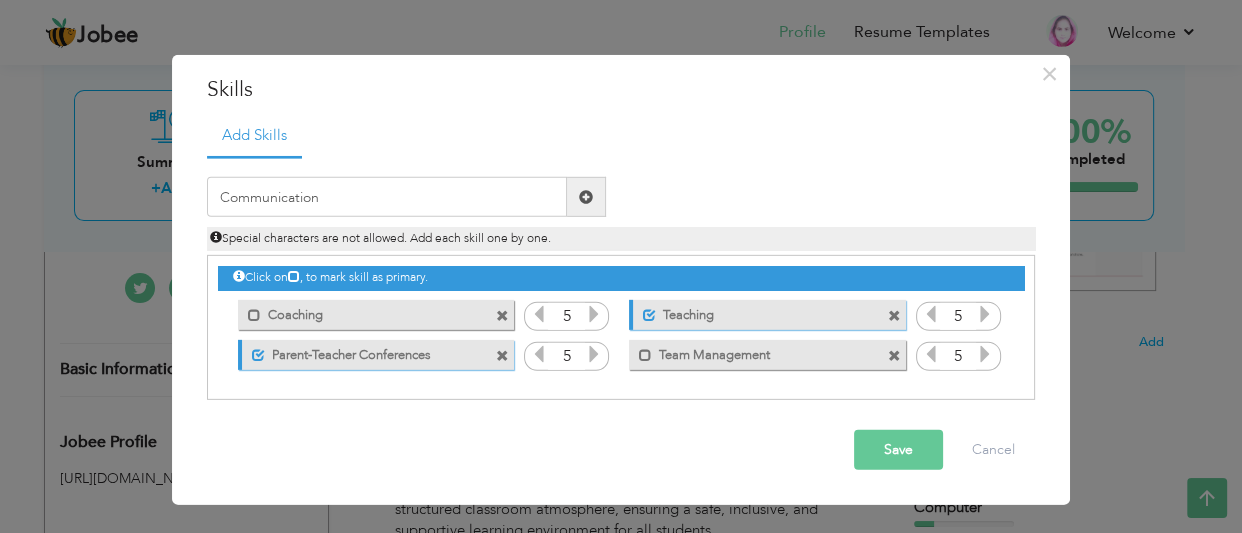 click at bounding box center (586, 197) 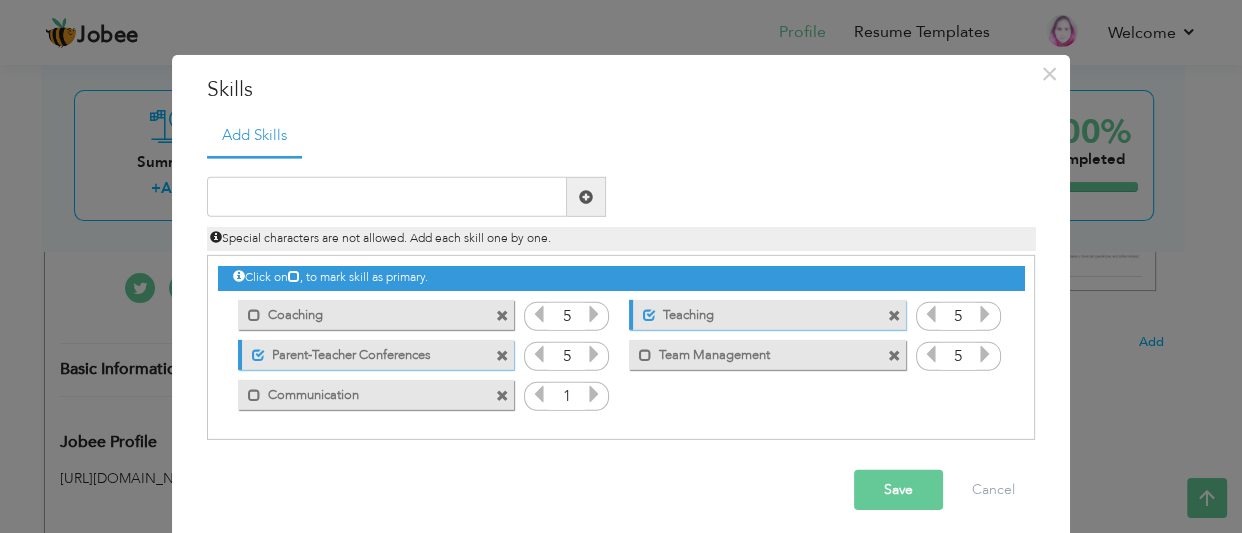 click at bounding box center [502, 395] 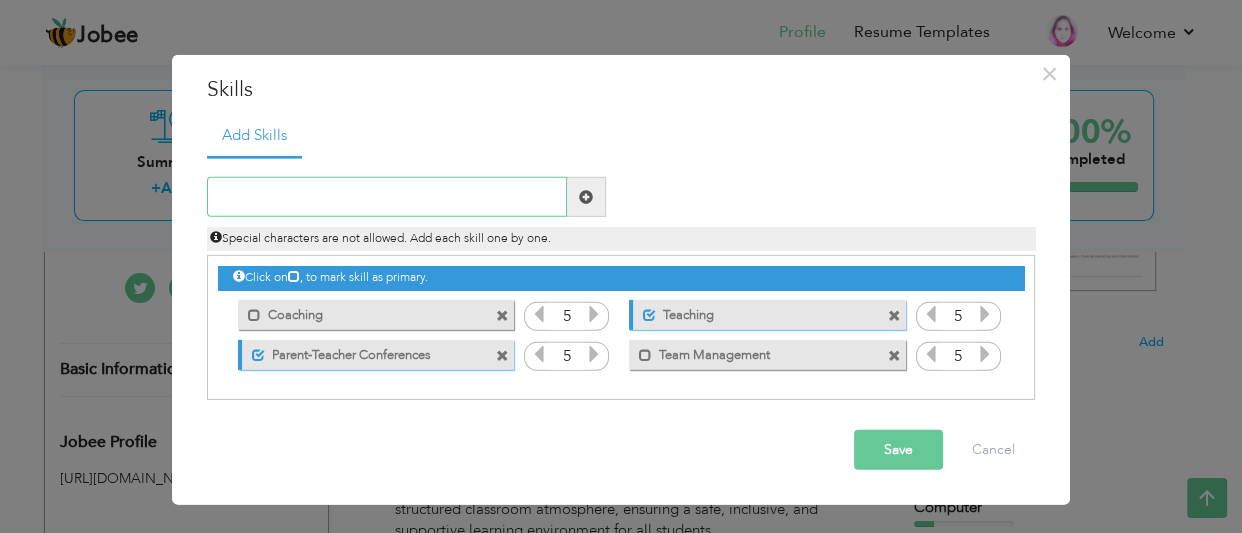 click at bounding box center (387, 197) 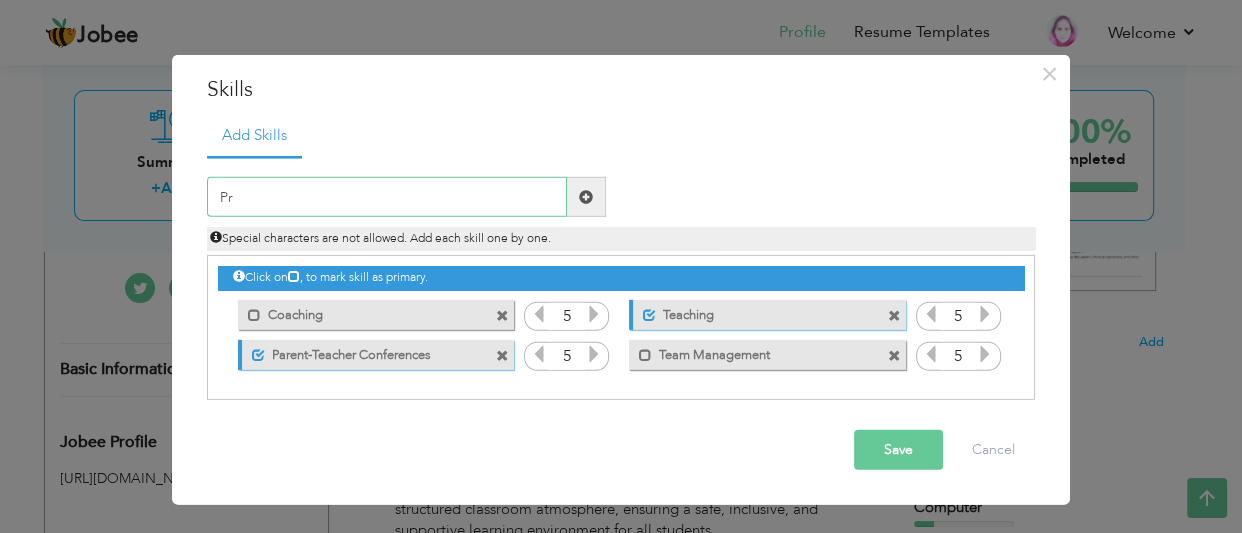 type on "P" 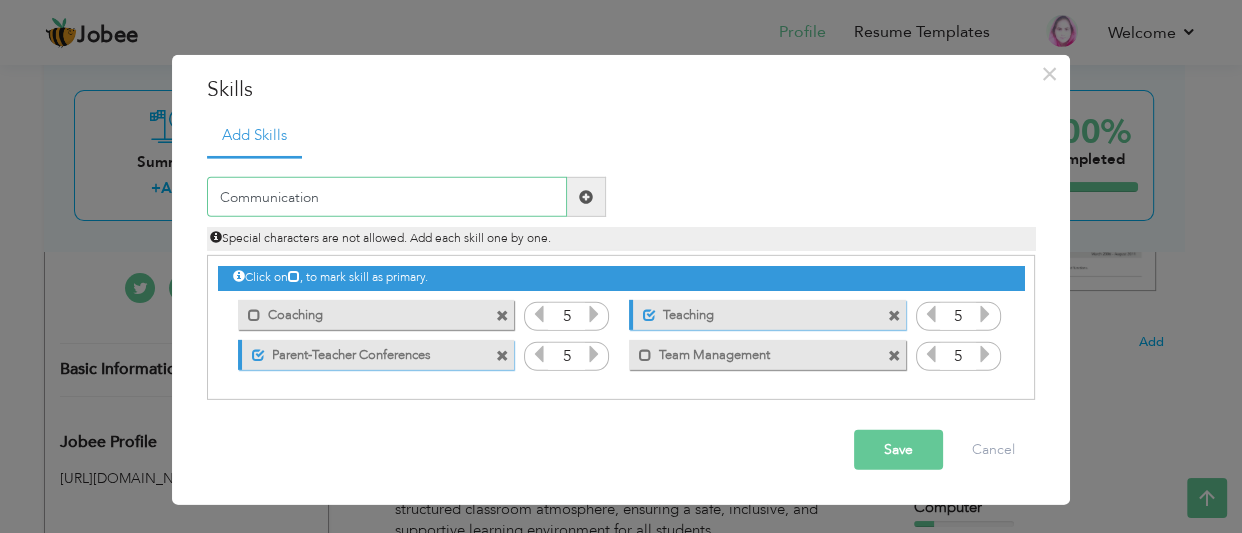 type on "Communication" 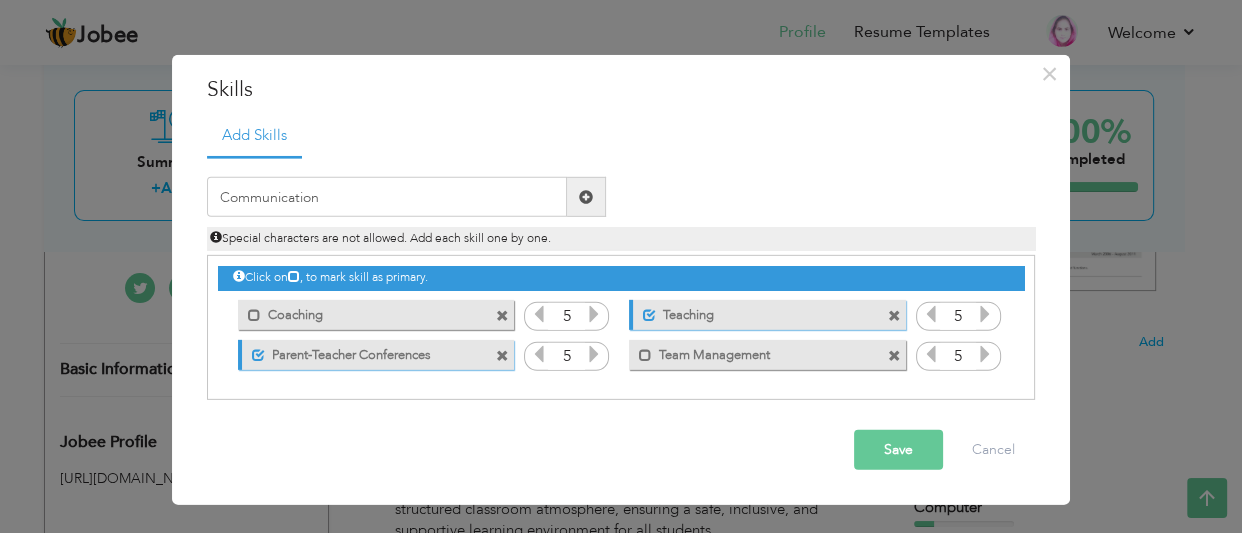 click at bounding box center [586, 197] 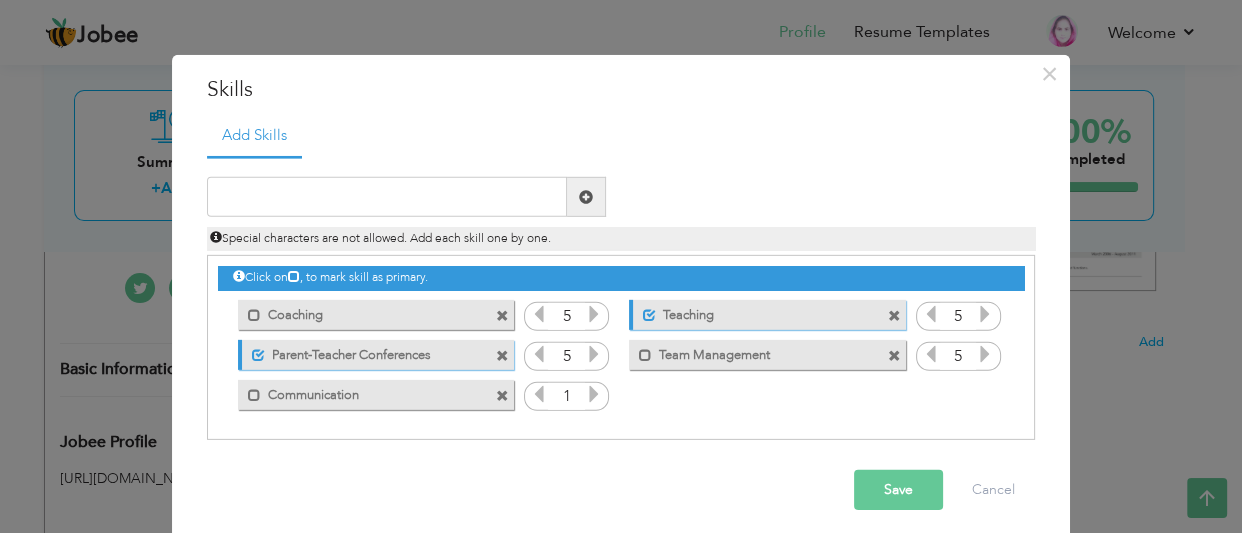 click on "1" at bounding box center [566, 396] 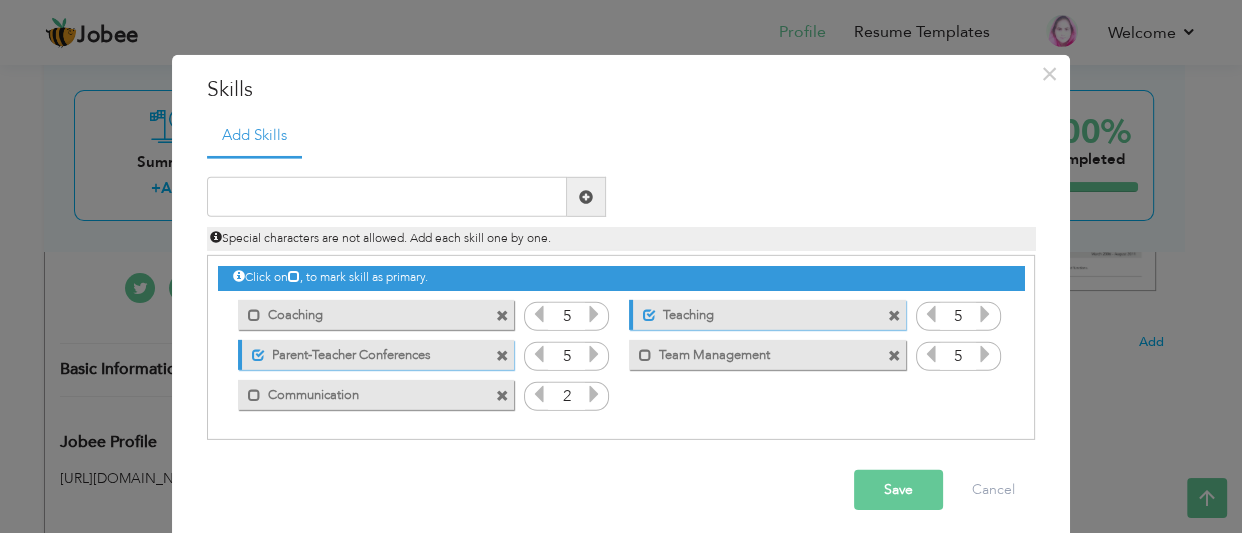 click at bounding box center [594, 394] 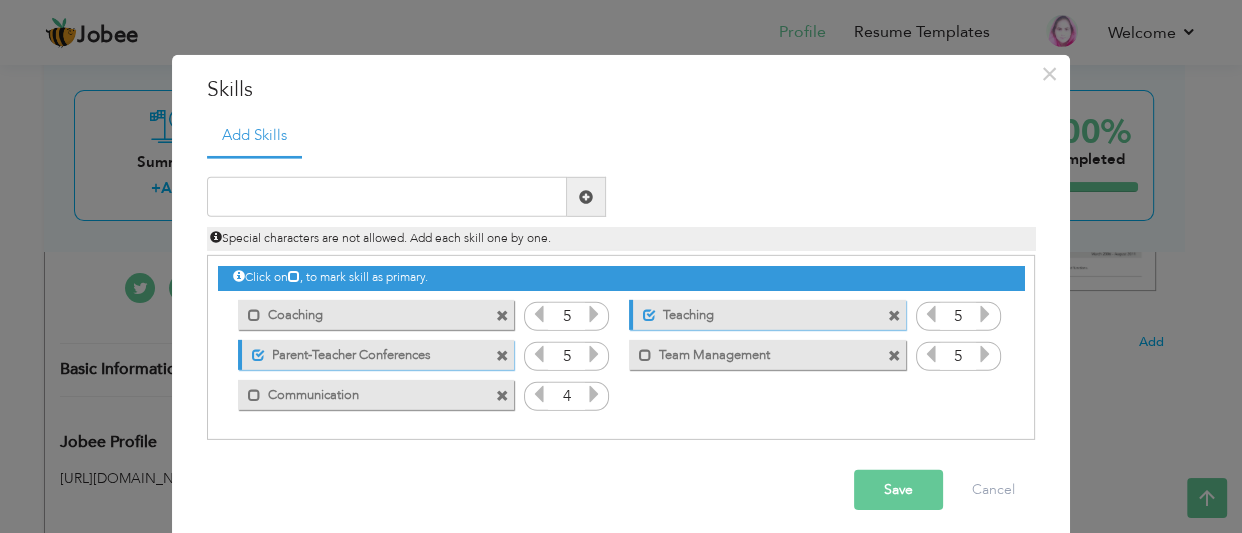 click at bounding box center (594, 394) 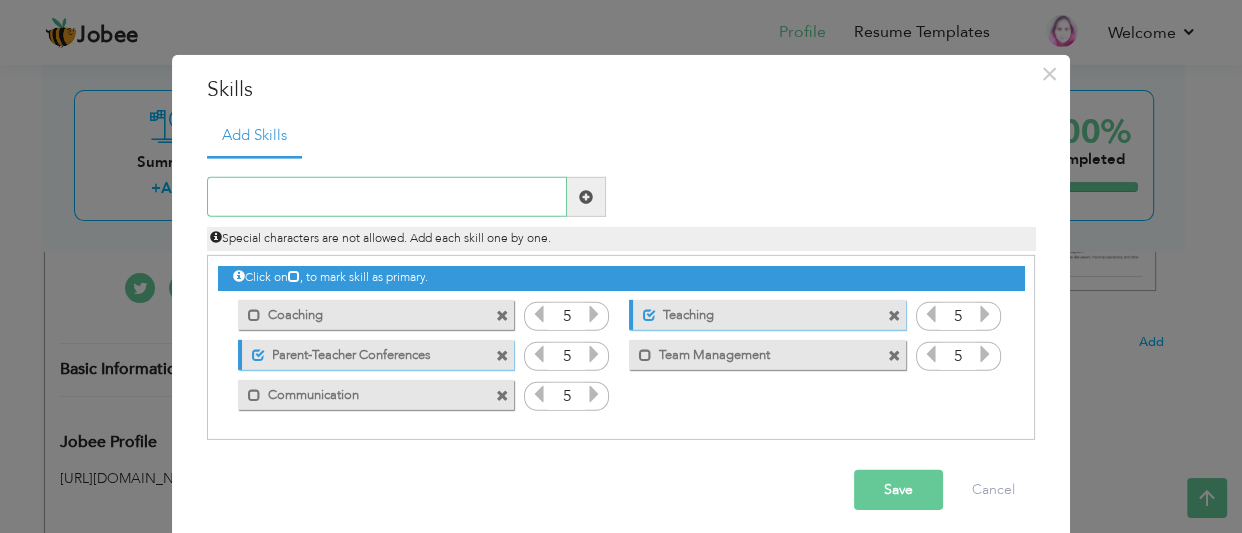 click at bounding box center [387, 197] 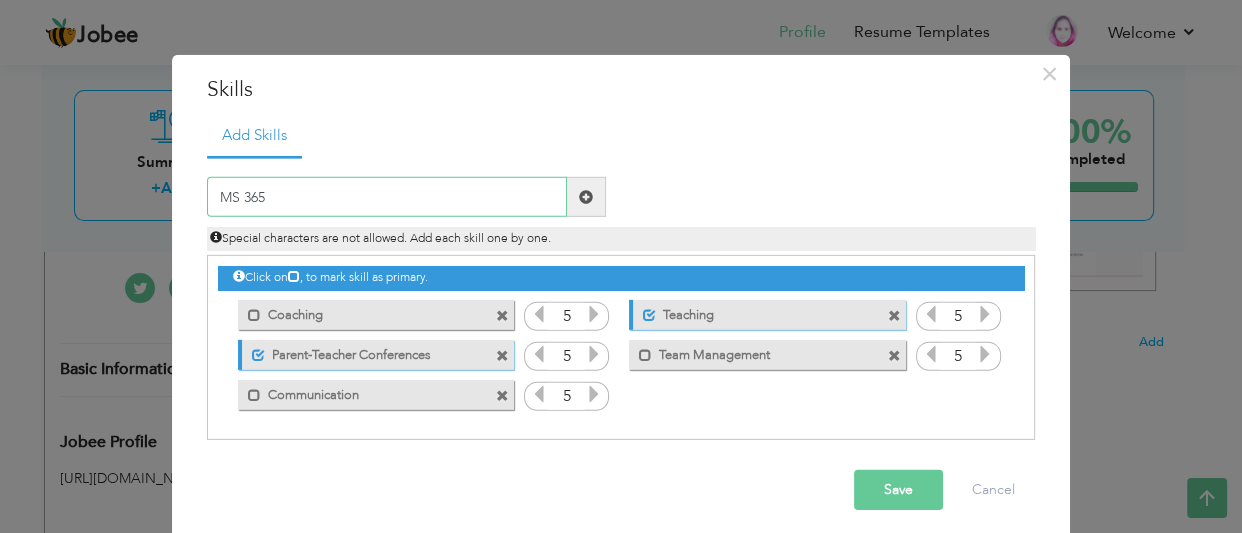 type on "MS 365" 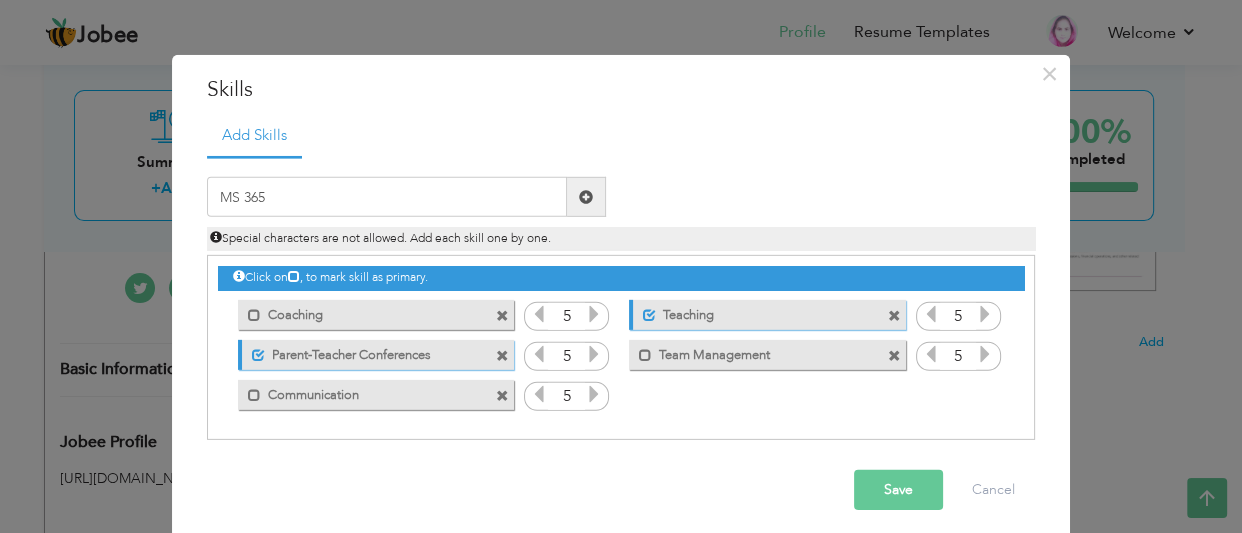 click at bounding box center (586, 197) 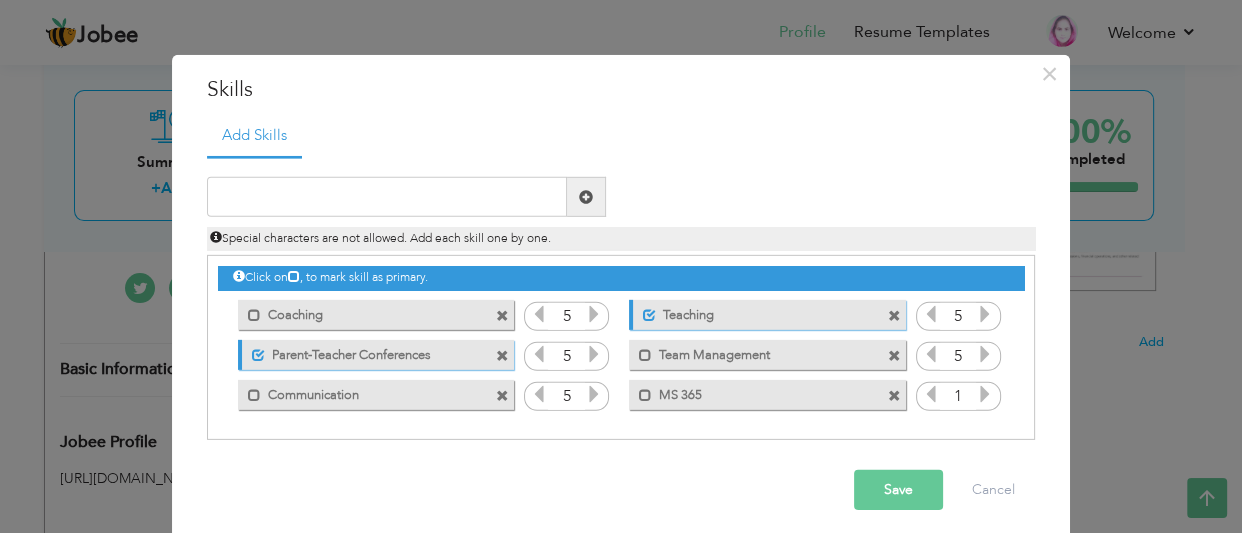 click at bounding box center (985, 394) 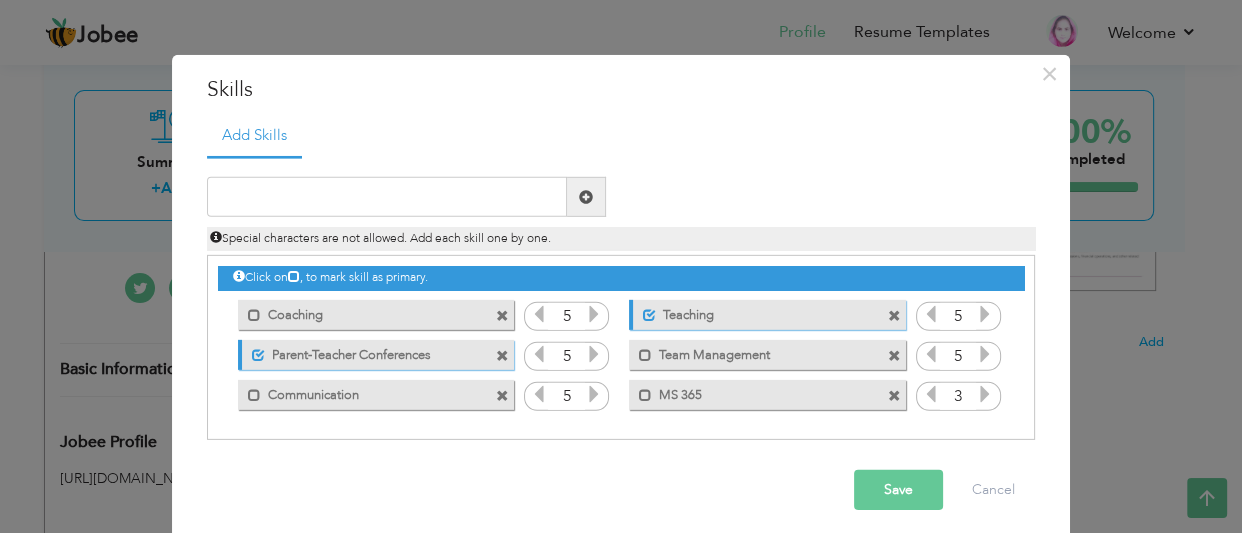 click at bounding box center [985, 394] 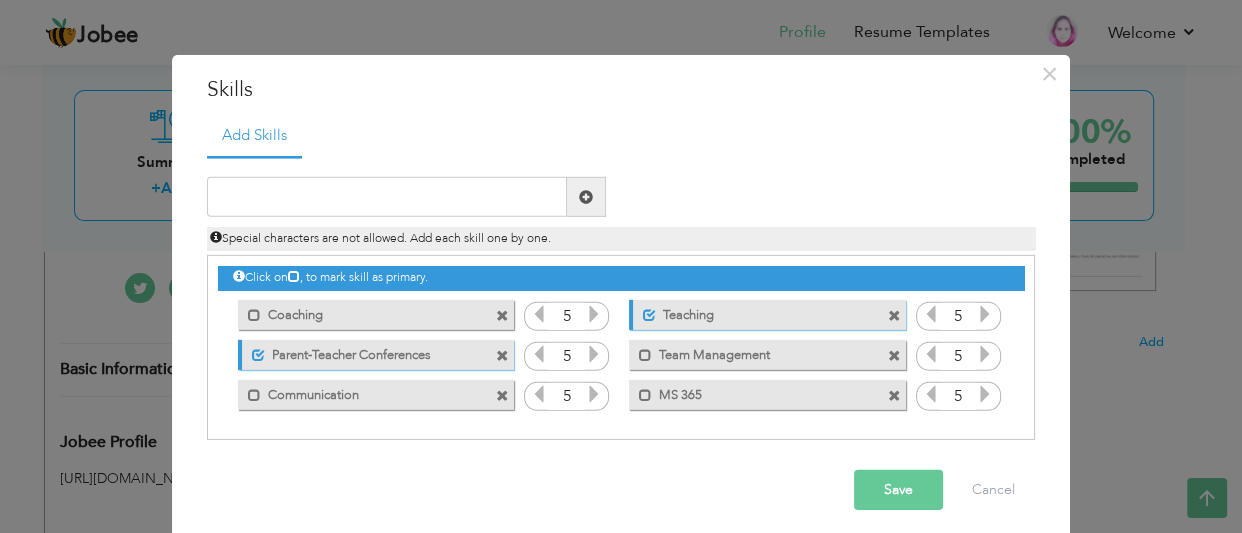 click at bounding box center [985, 394] 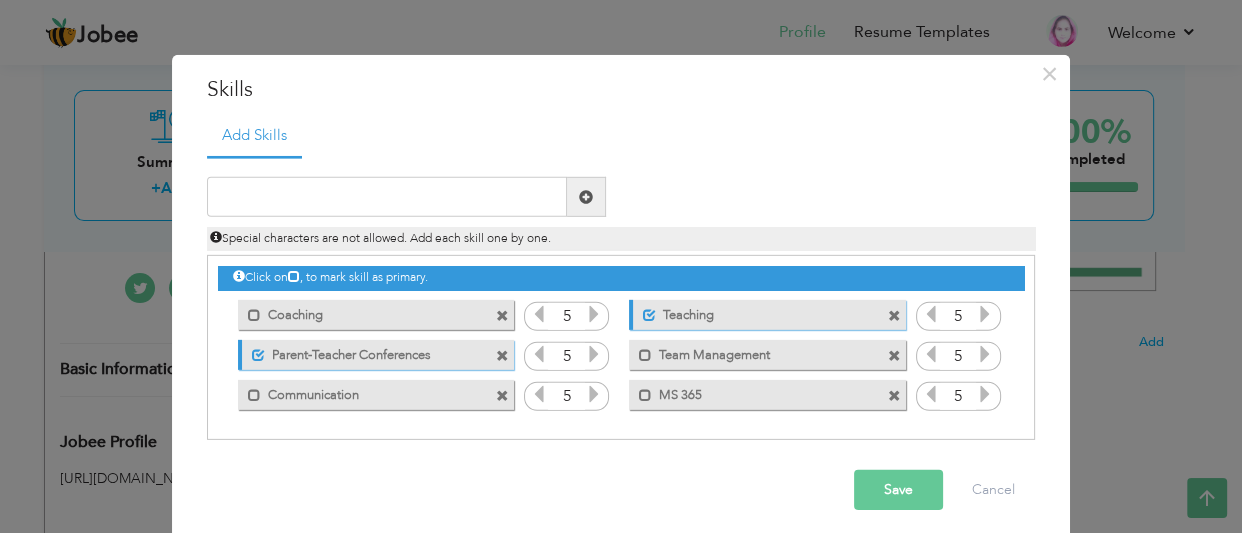 drag, startPoint x: 823, startPoint y: 392, endPoint x: 660, endPoint y: 324, distance: 176.6154 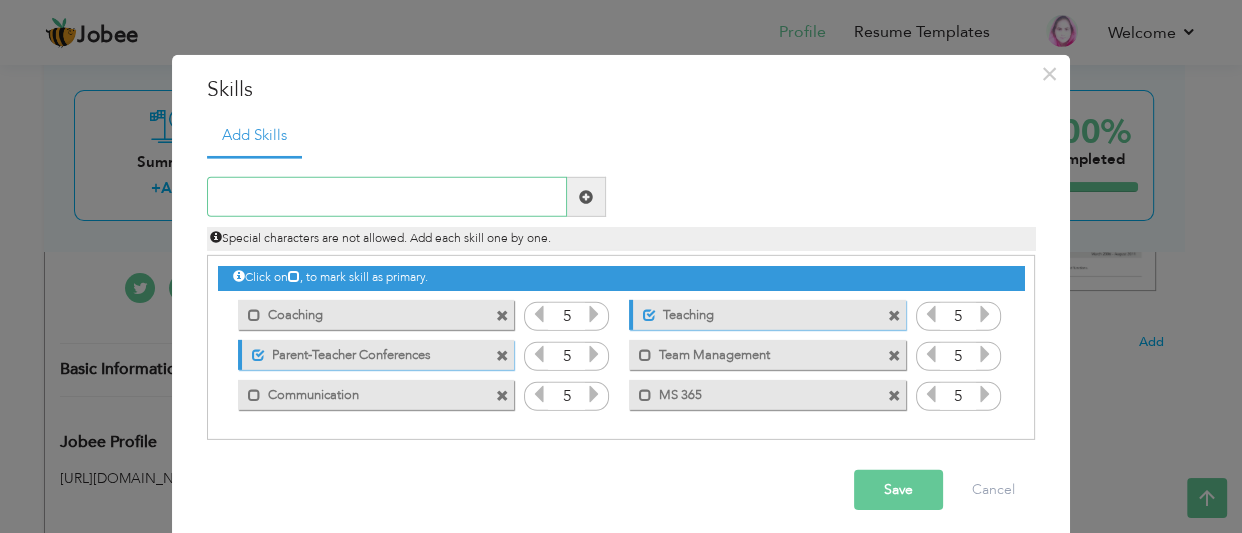 click at bounding box center (387, 197) 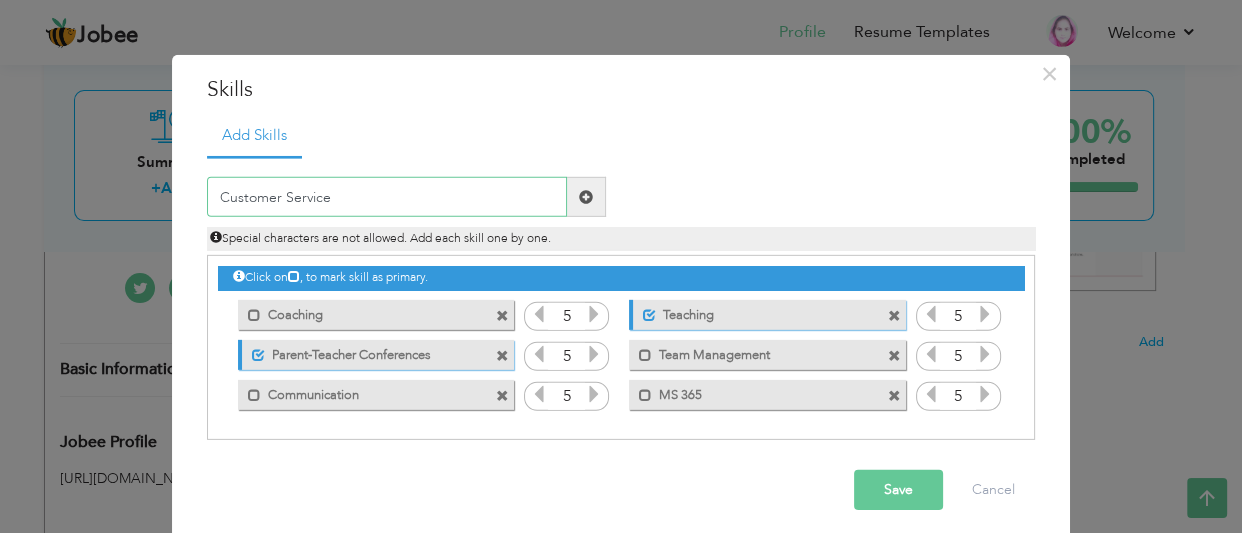 type on "Customer Service" 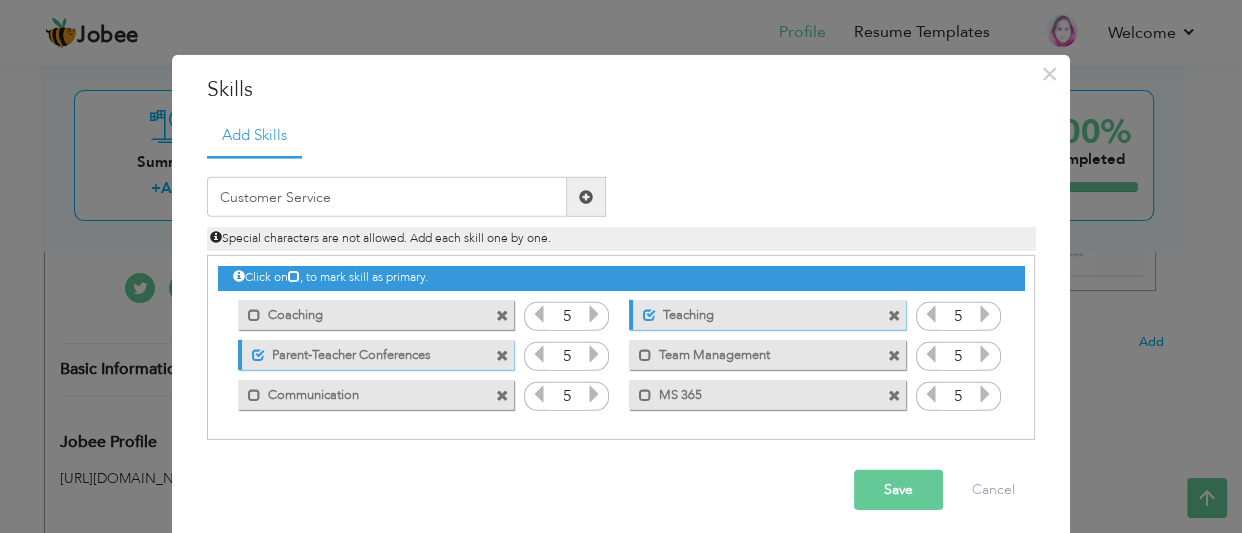 click on "Customer Service" at bounding box center (406, 197) 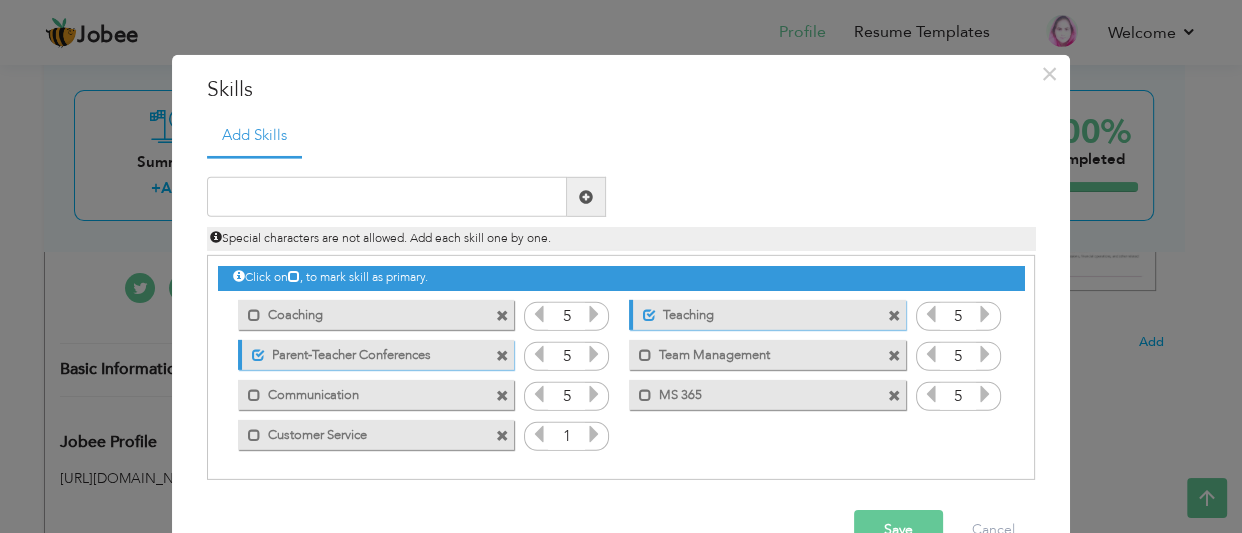 click at bounding box center [594, 434] 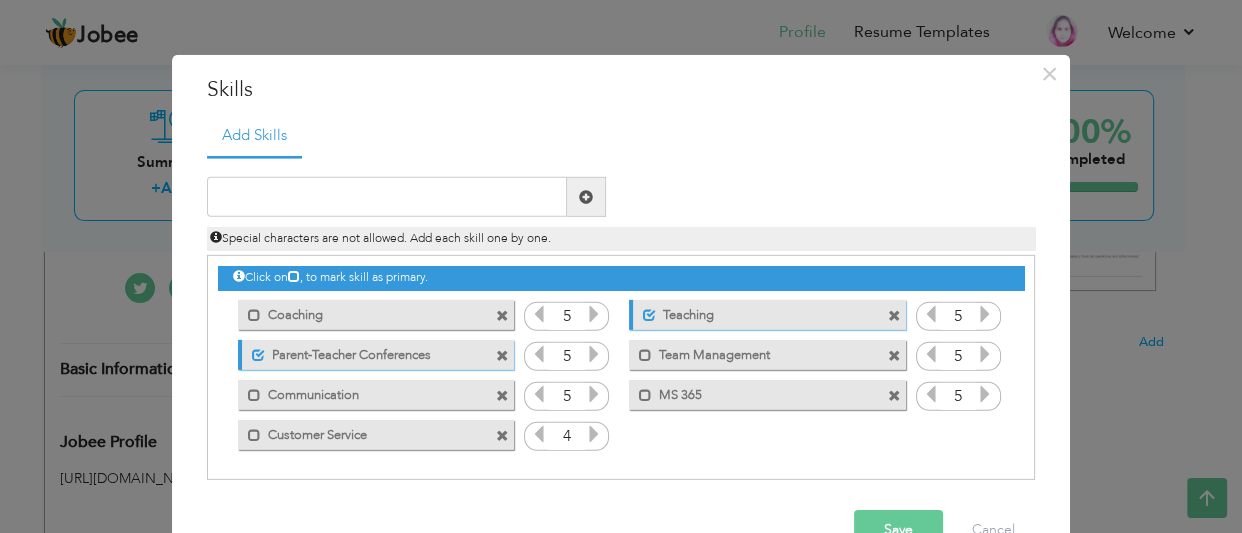 click at bounding box center (594, 434) 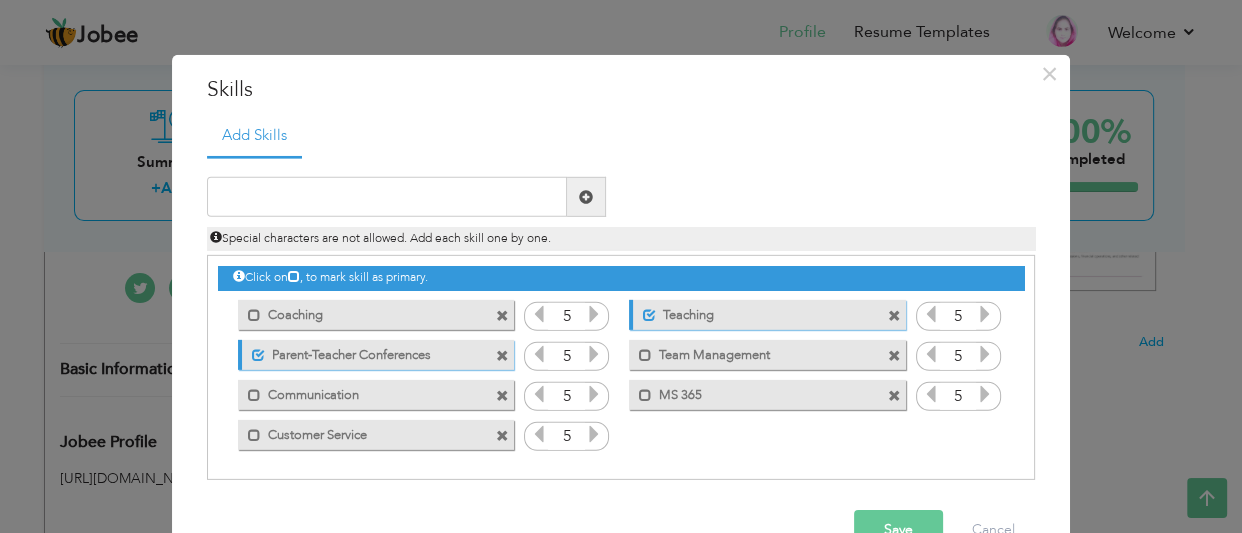 click at bounding box center [594, 434] 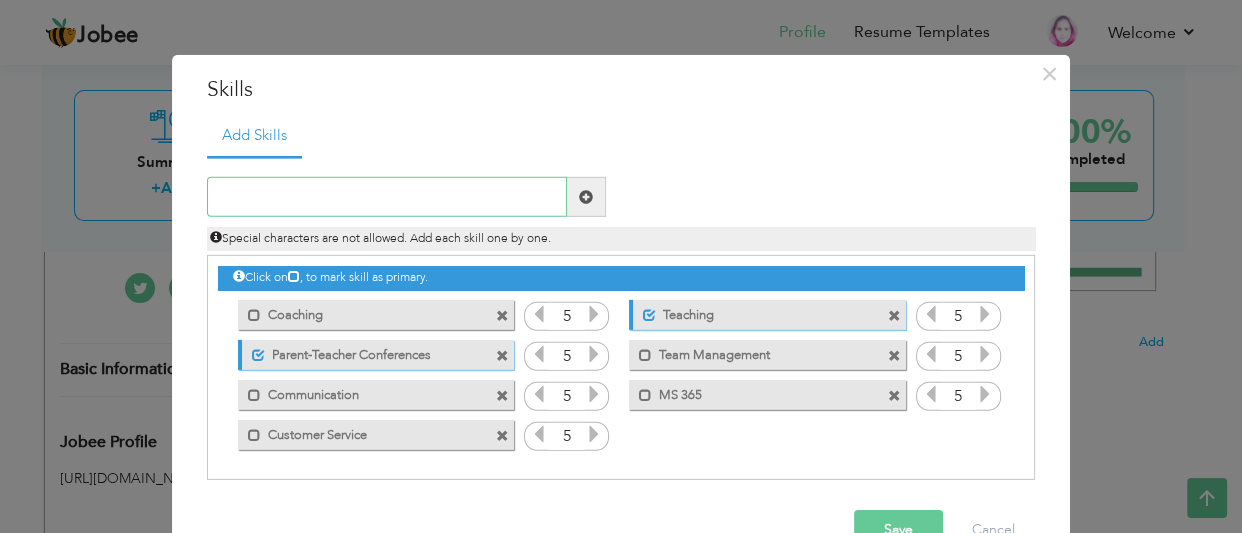 click at bounding box center (387, 197) 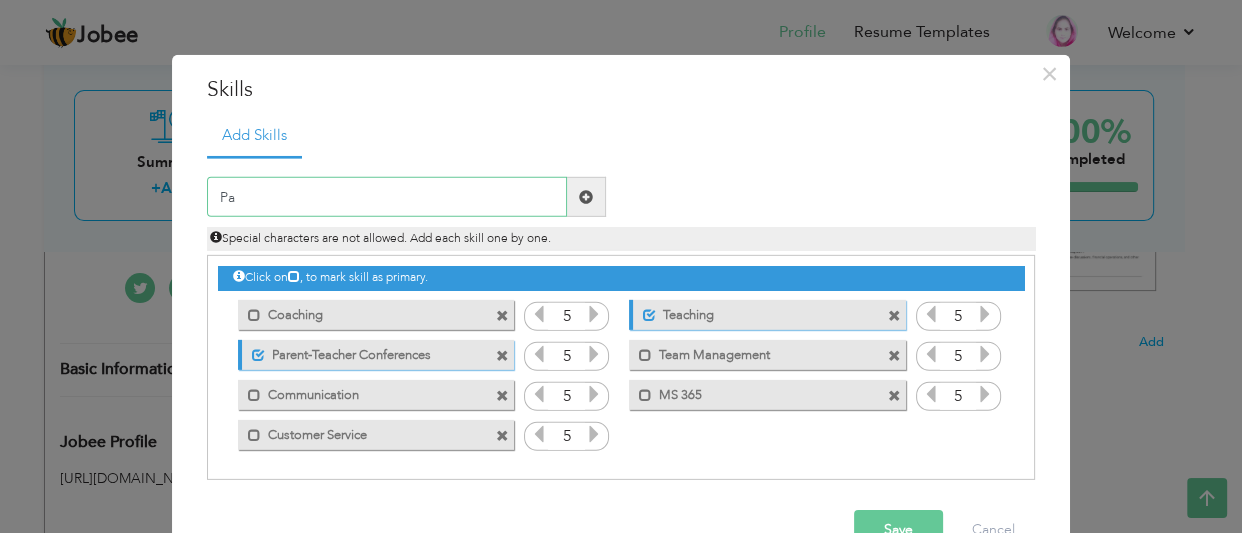 type on "P" 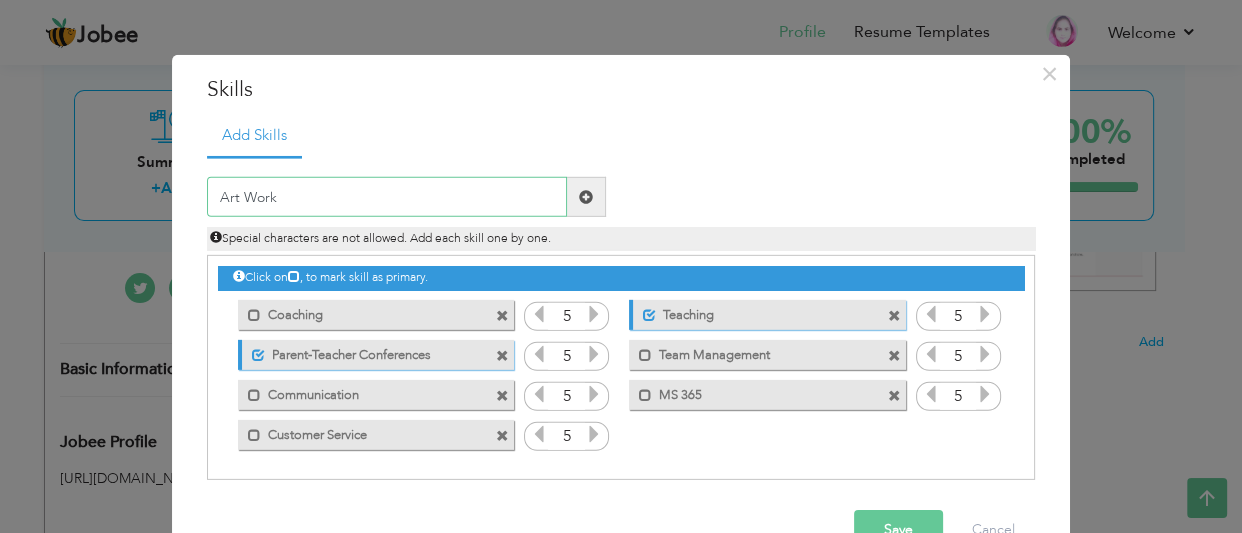 type on "Art Work" 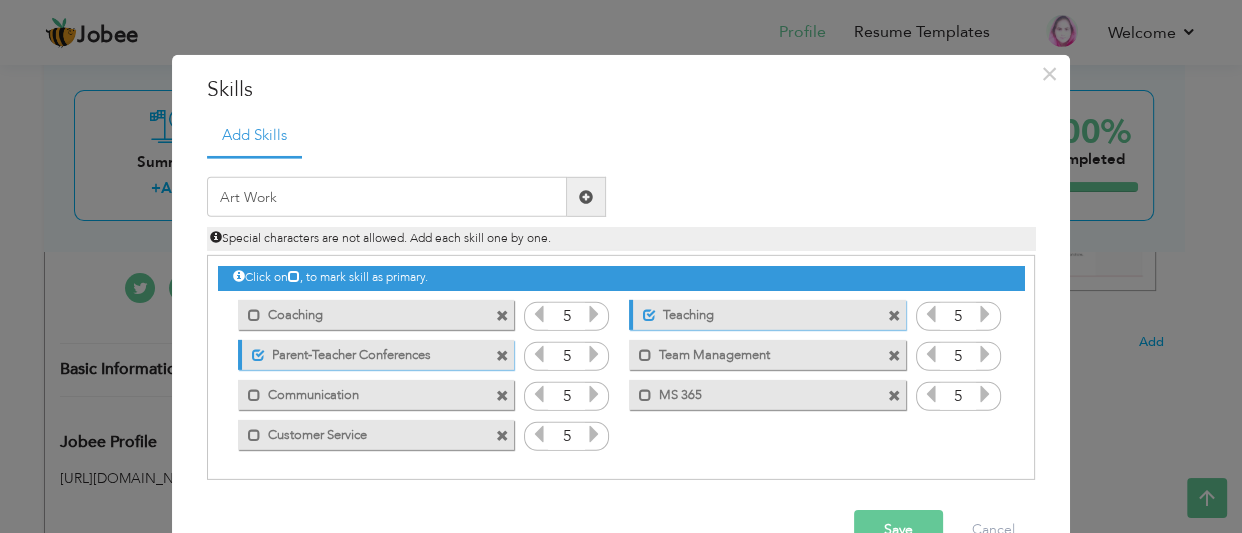 click at bounding box center [586, 197] 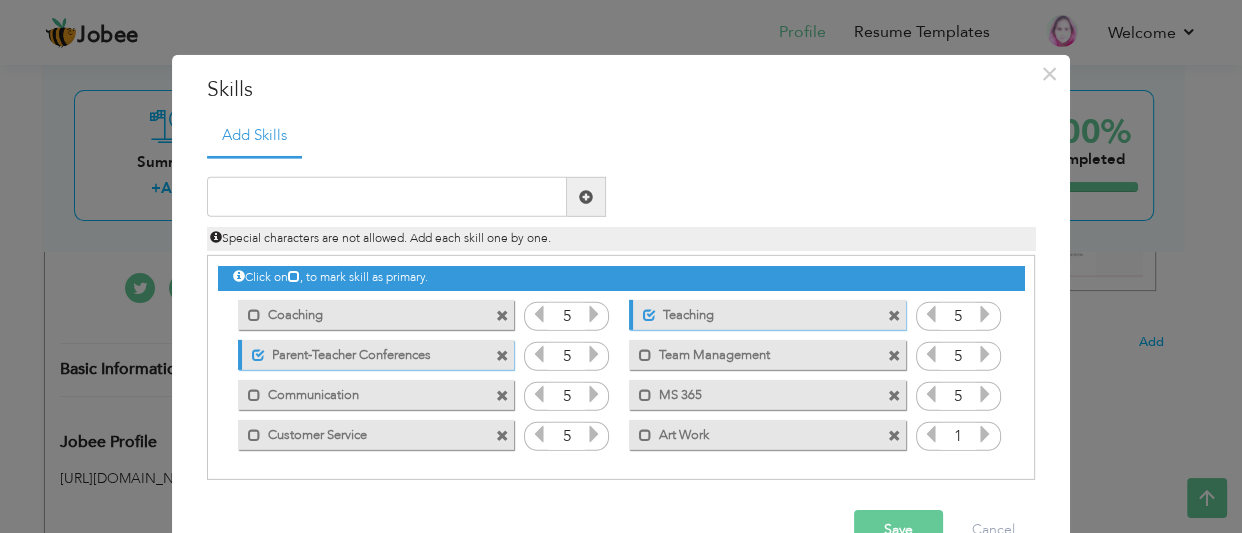 click at bounding box center (985, 434) 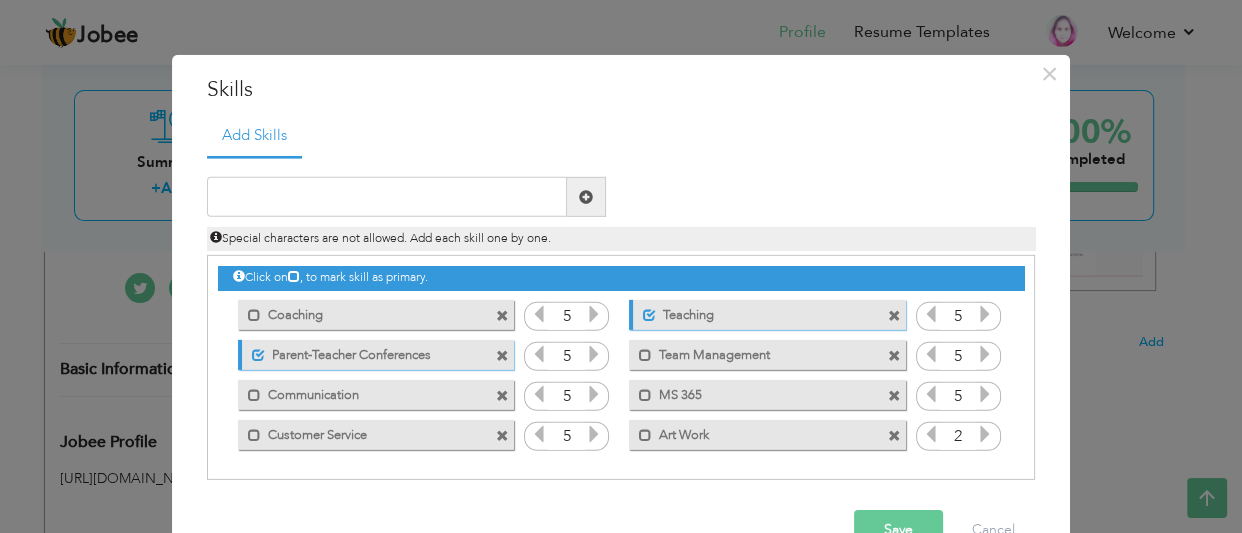 click at bounding box center (985, 434) 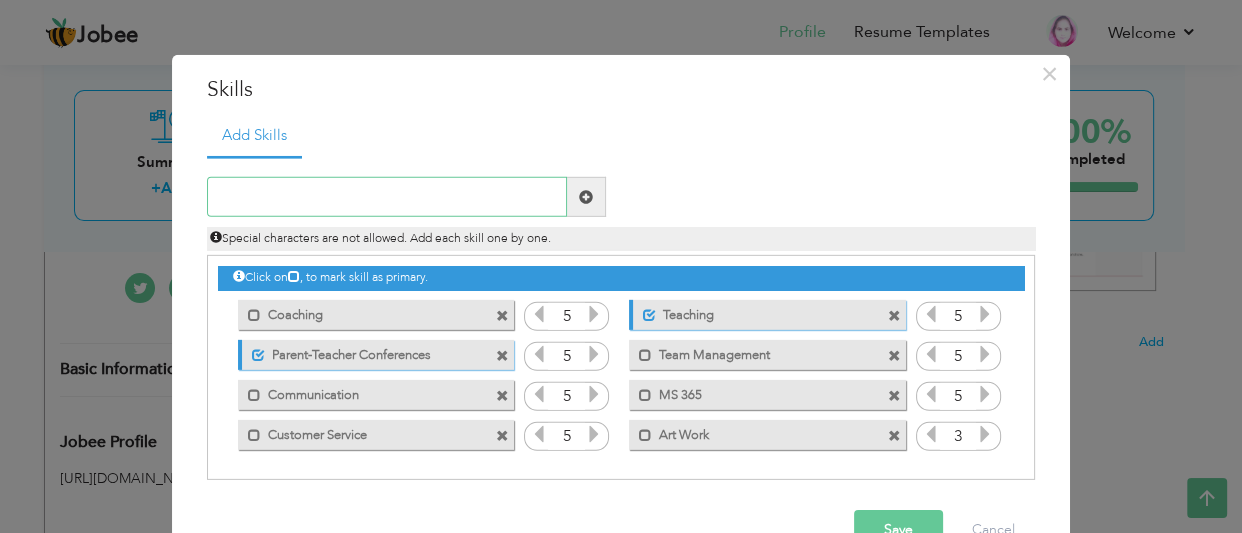 click at bounding box center (387, 197) 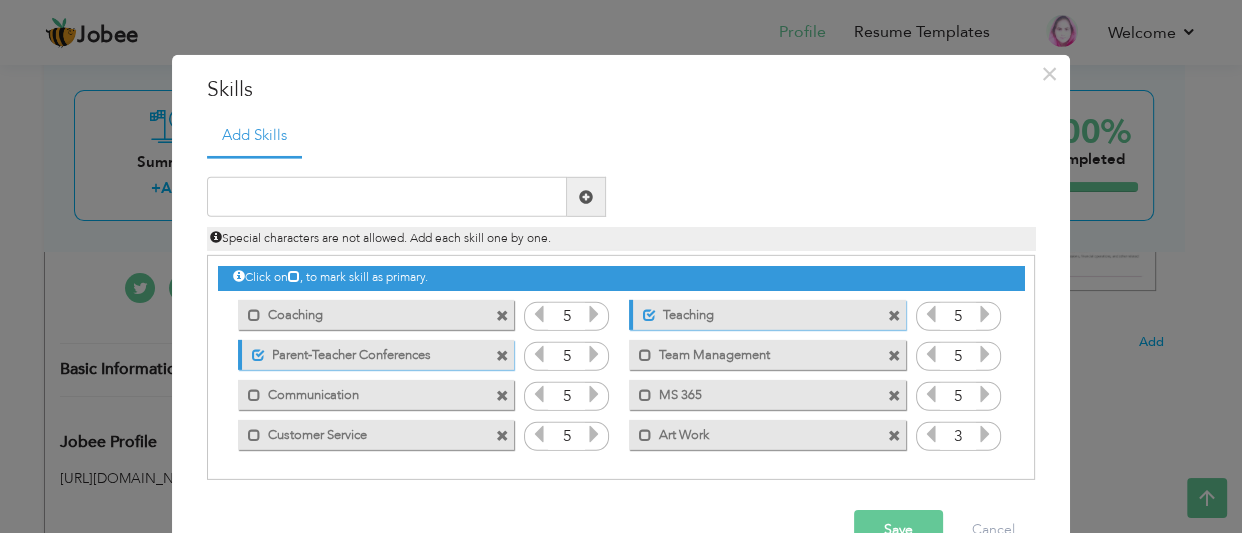 click on "Save" at bounding box center (898, 530) 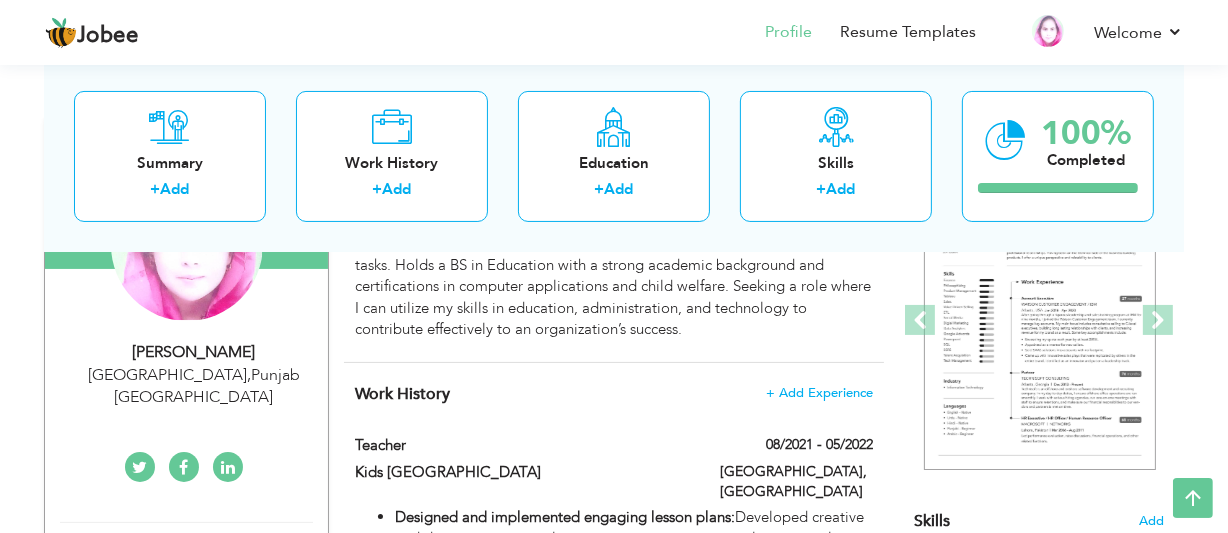 scroll, scrollTop: 0, scrollLeft: 0, axis: both 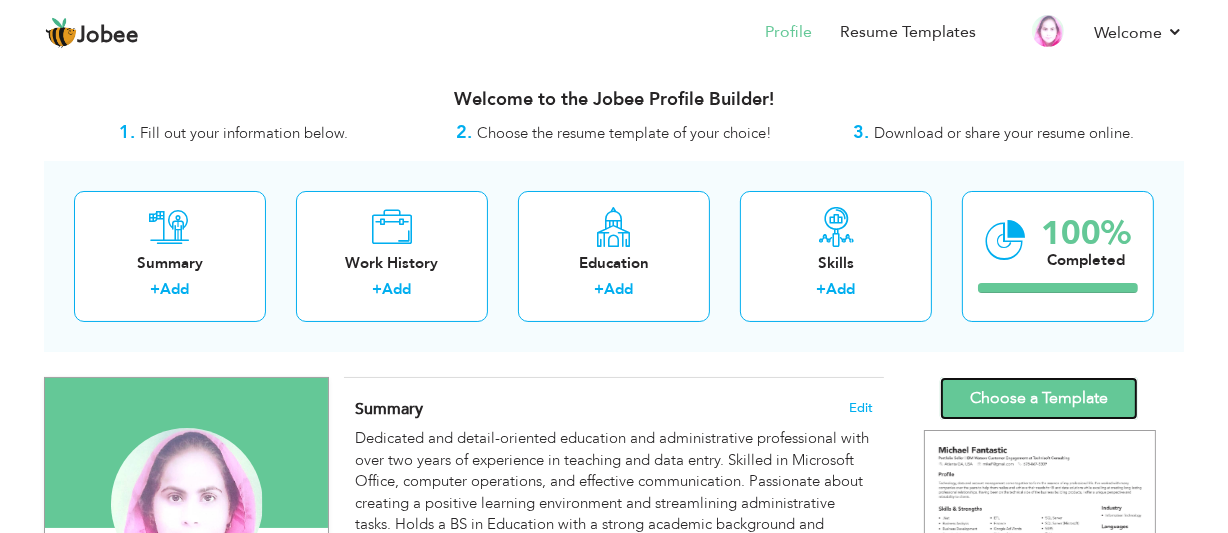 click on "Choose a Template" at bounding box center (1039, 398) 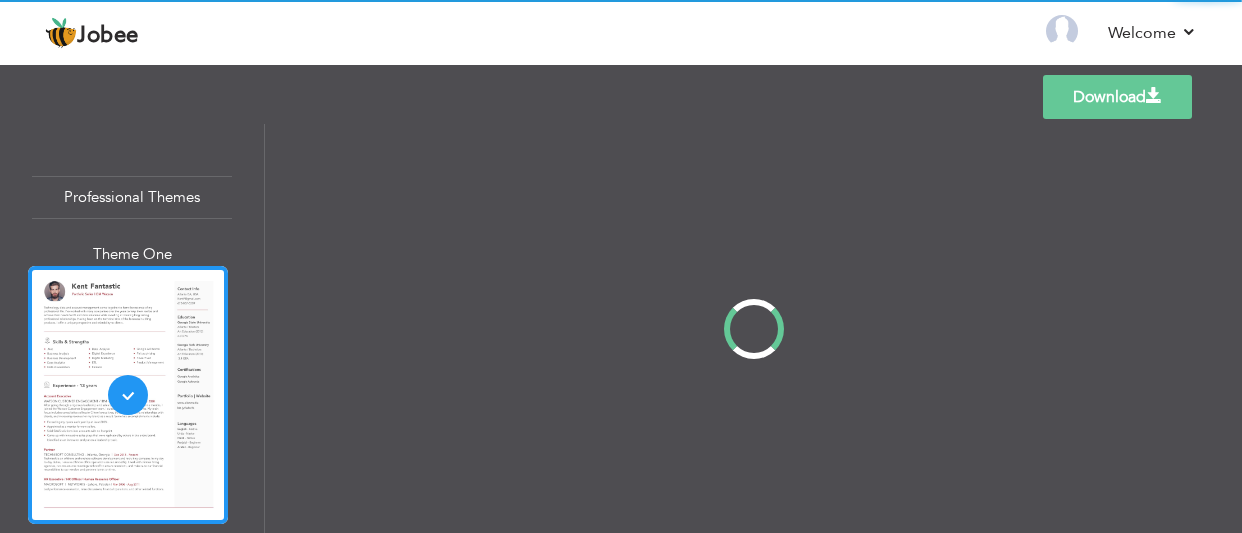 scroll, scrollTop: 0, scrollLeft: 0, axis: both 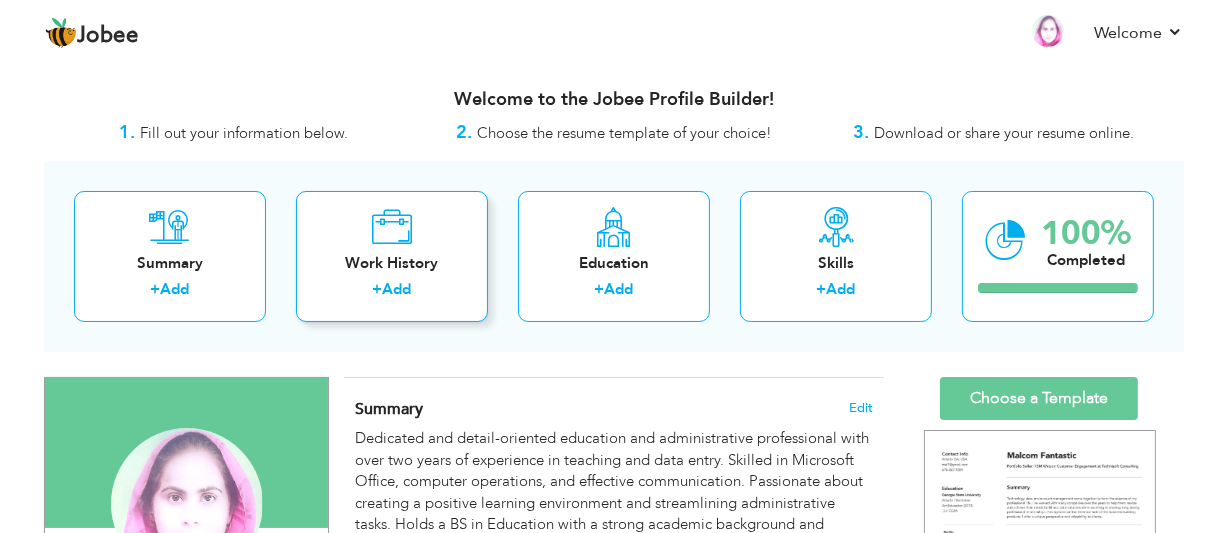 click at bounding box center (392, 227) 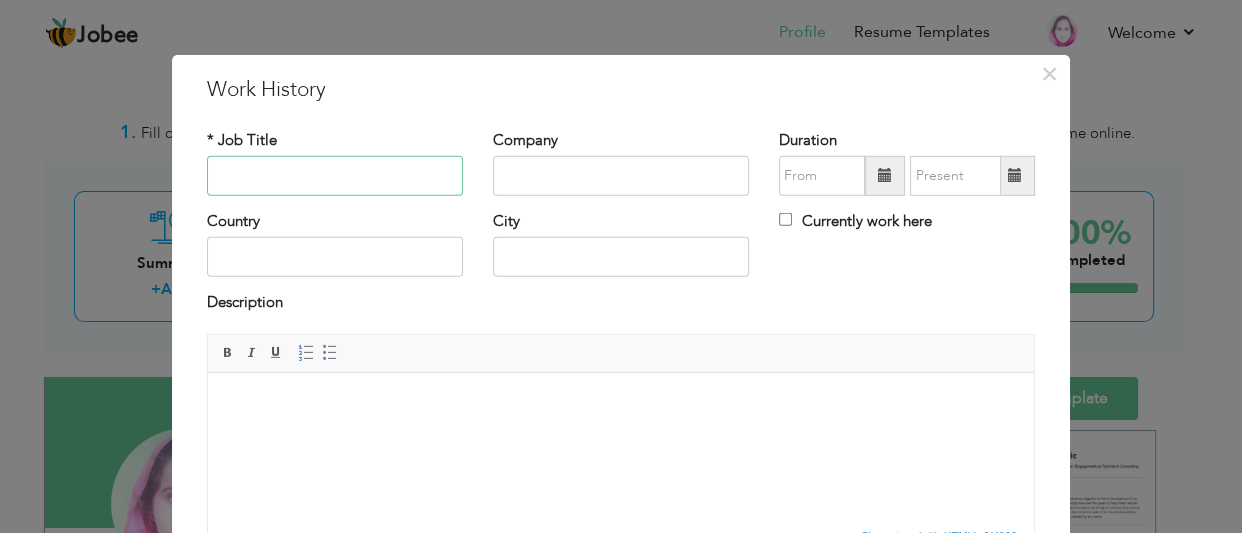 click at bounding box center [335, 176] 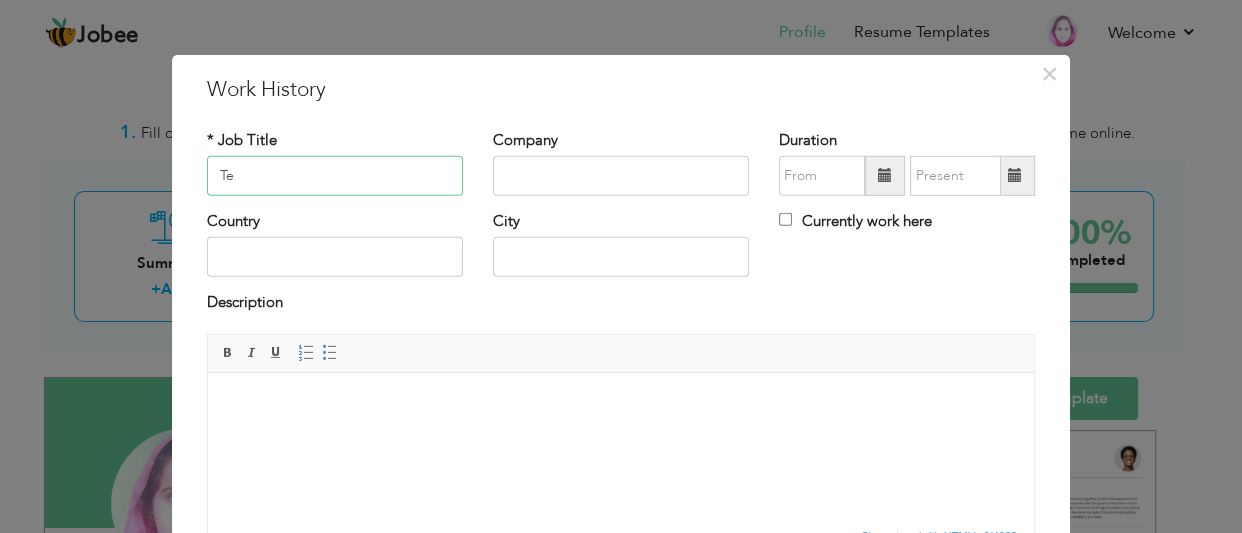type on "T" 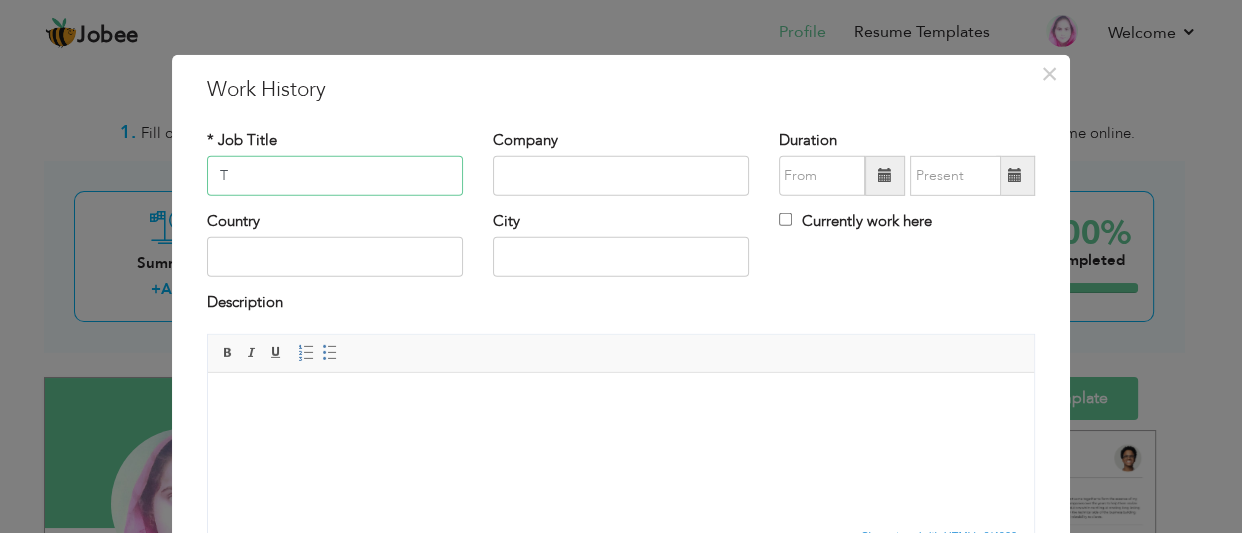 type 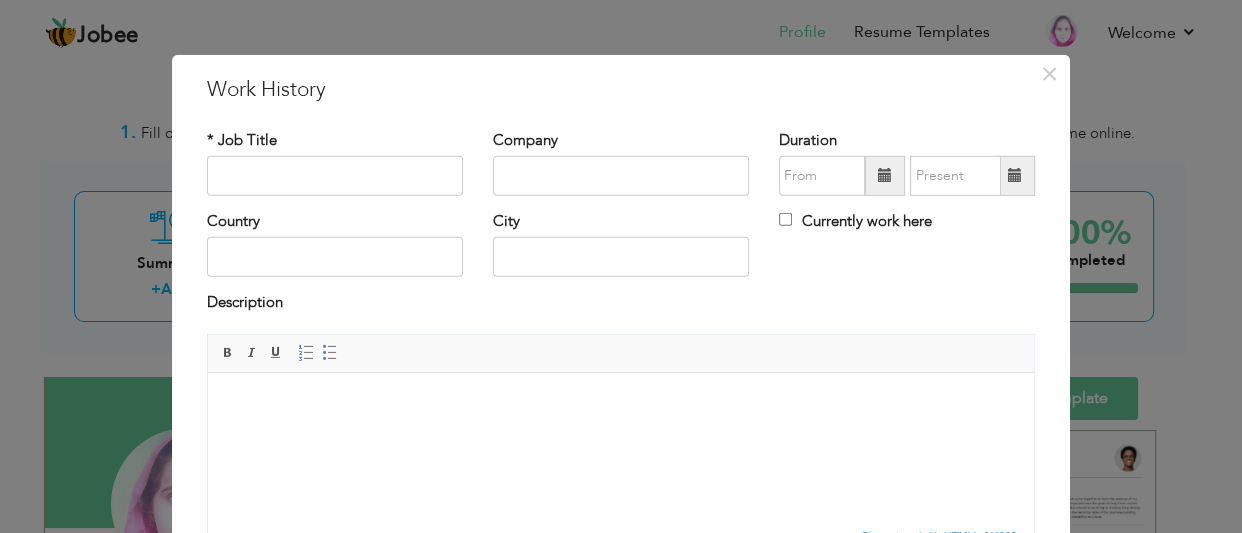 click on "×
Work History
* Job Title
Company
Duration Currently work here Country" at bounding box center [621, 266] 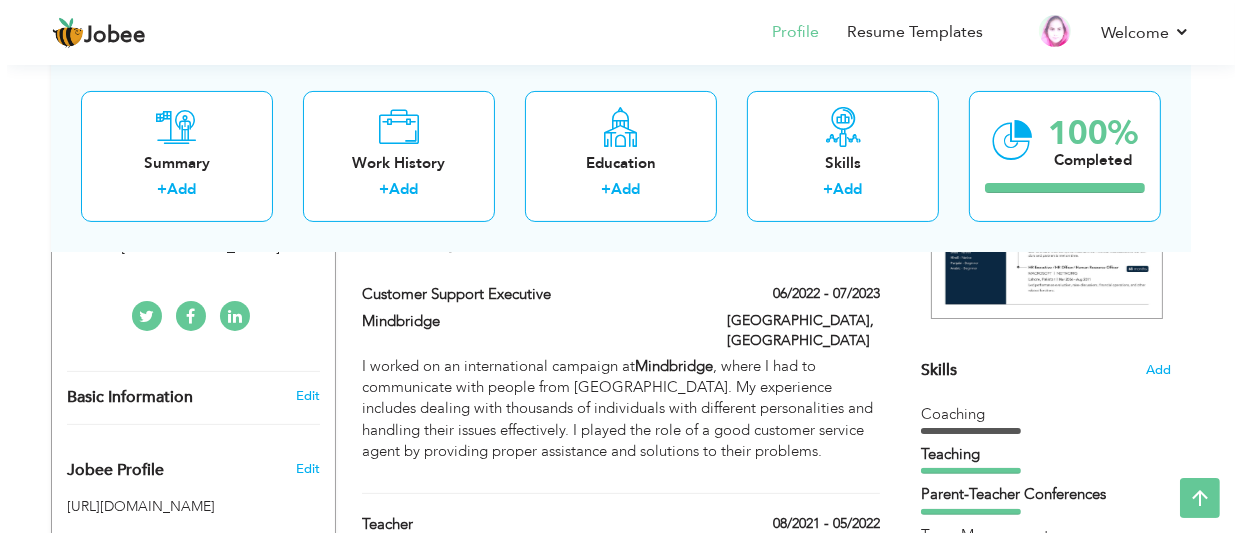 scroll, scrollTop: 410, scrollLeft: 0, axis: vertical 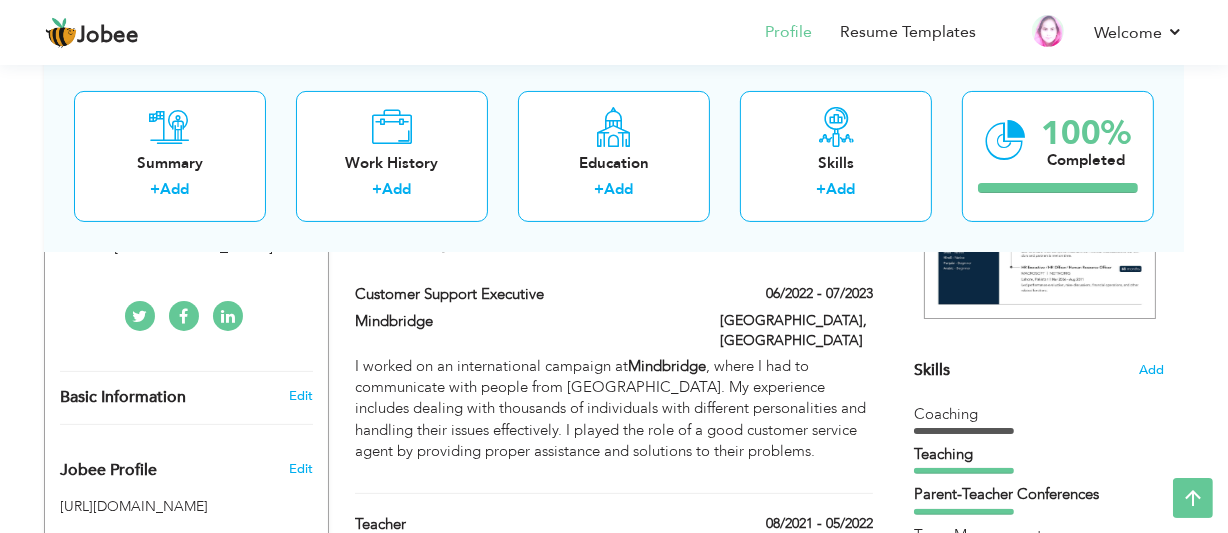 click on "Edit" at bounding box center [304, 396] 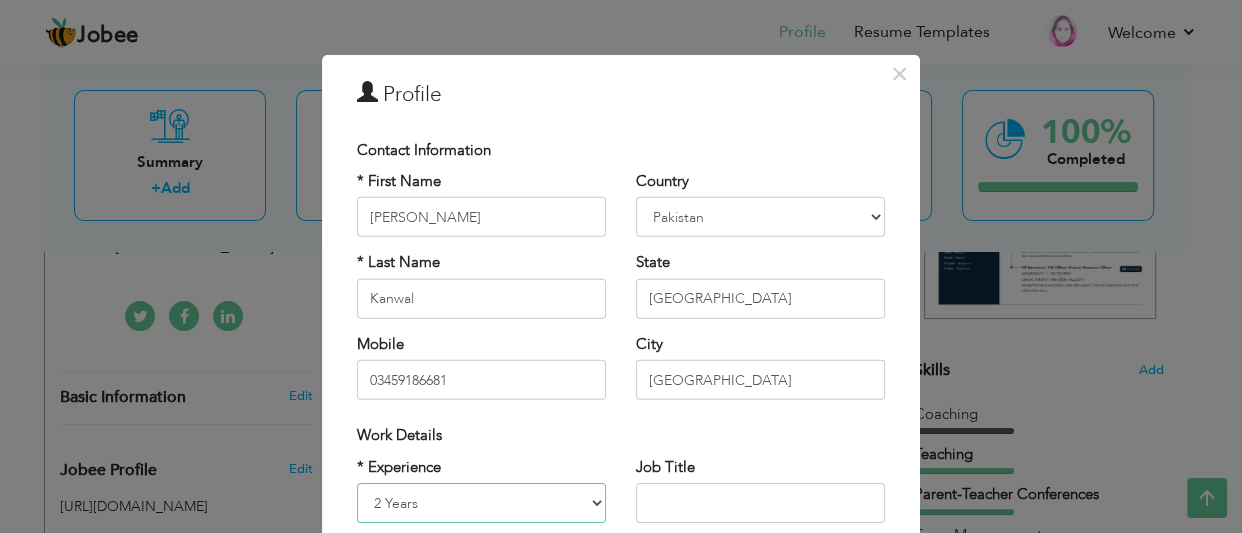 click on "Entry Level Less than 1 Year 1 Year 2 Years 3 Years 4 Years 5 Years 6 Years 7 Years 8 Years 9 Years 10 Years 11 Years 12 Years 13 Years 14 Years 15 Years 16 Years 17 Years 18 Years 19 Years 20 Years 21 Years 22 Years 23 Years 24 Years 25 Years 26 Years 27 Years 28 Years 29 Years 30 Years 31 Years 32 Years 33 Years 34 Years 35 Years More than 35 Years" at bounding box center (481, 503) 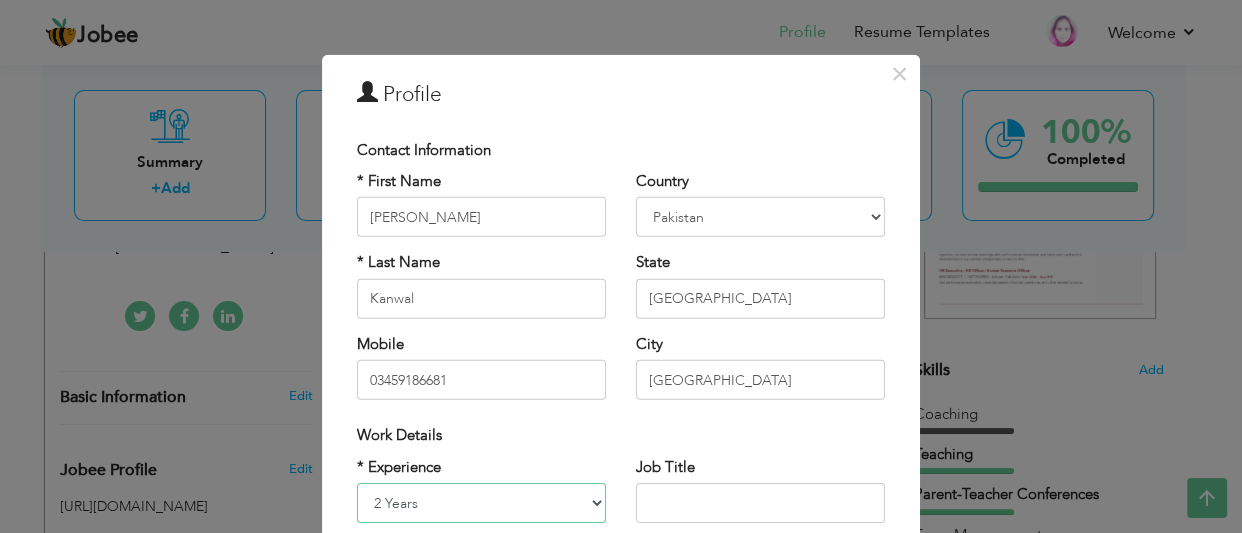 select on "number:8" 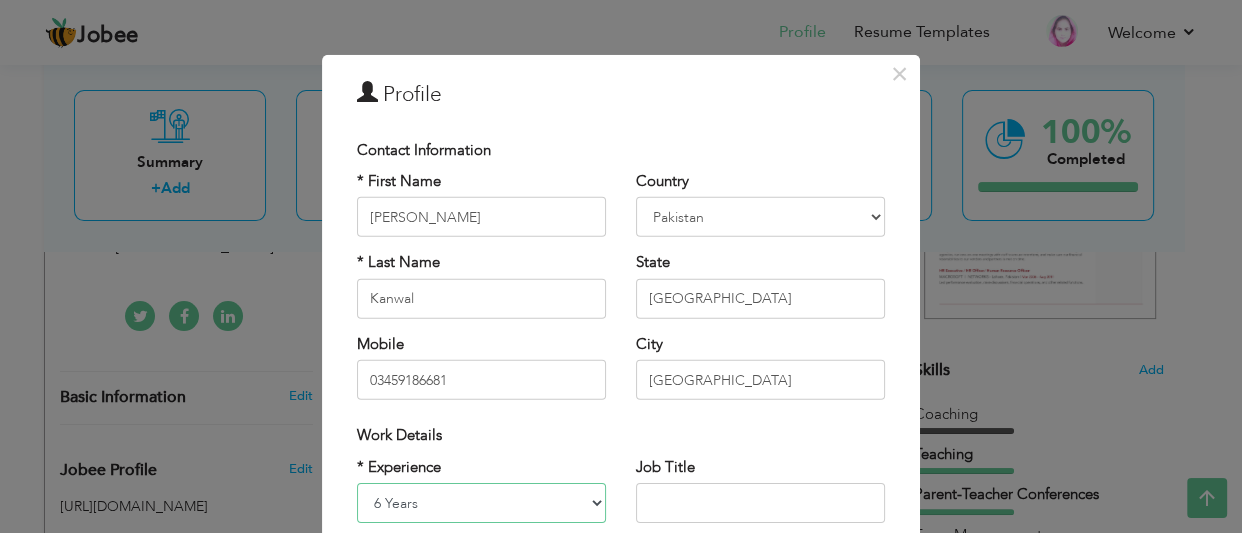 click on "Entry Level Less than 1 Year 1 Year 2 Years 3 Years 4 Years 5 Years 6 Years 7 Years 8 Years 9 Years 10 Years 11 Years 12 Years 13 Years 14 Years 15 Years 16 Years 17 Years 18 Years 19 Years 20 Years 21 Years 22 Years 23 Years 24 Years 25 Years 26 Years 27 Years 28 Years 29 Years 30 Years 31 Years 32 Years 33 Years 34 Years 35 Years More than 35 Years" at bounding box center [481, 503] 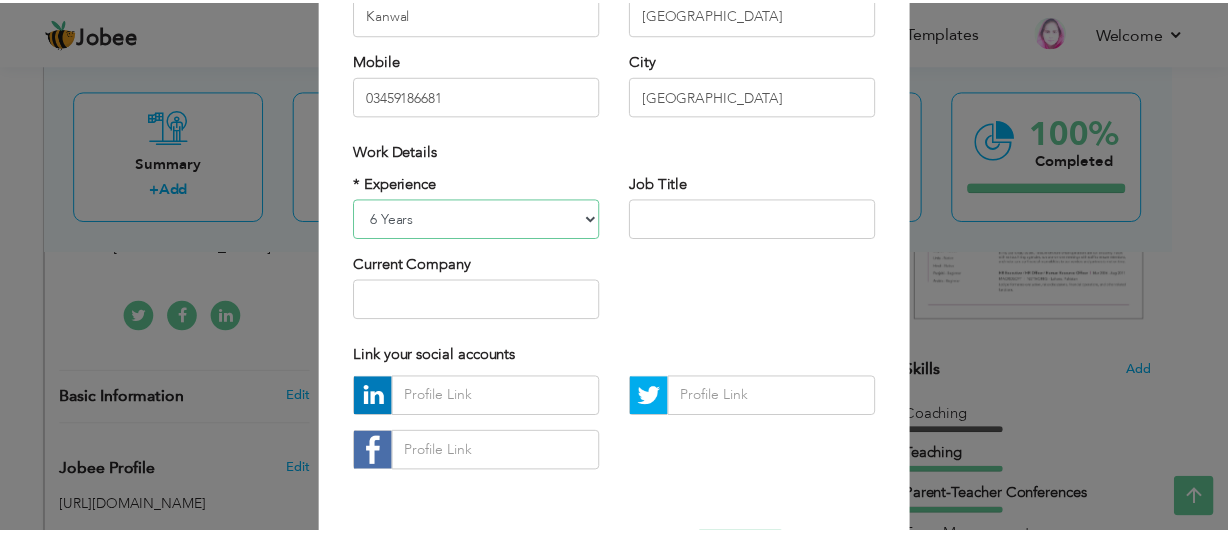 scroll, scrollTop: 359, scrollLeft: 0, axis: vertical 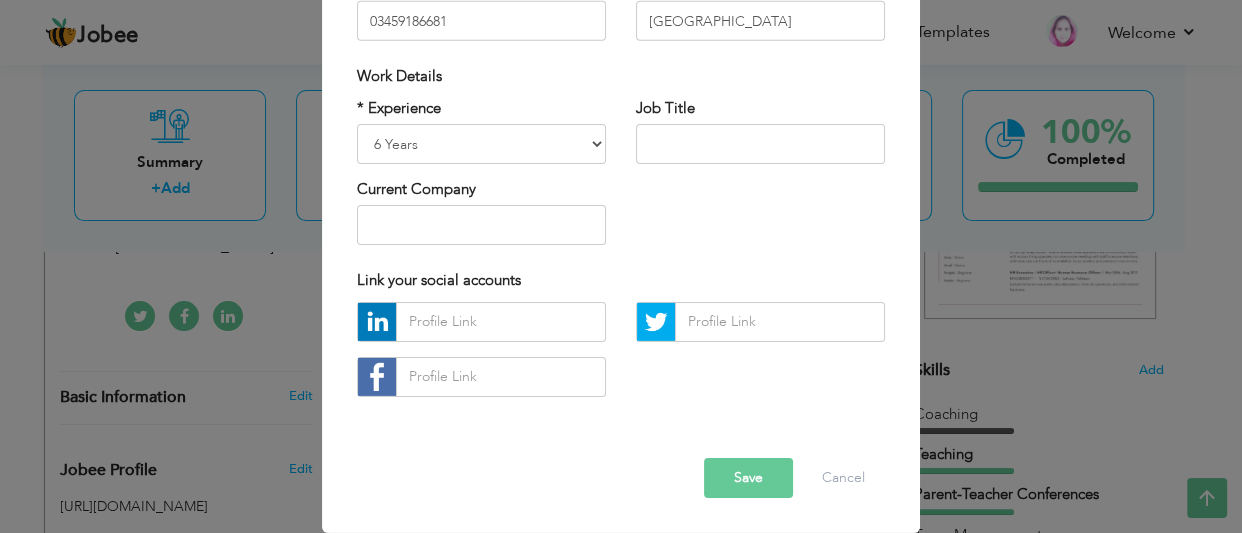 click on "Error" at bounding box center (621, 442) 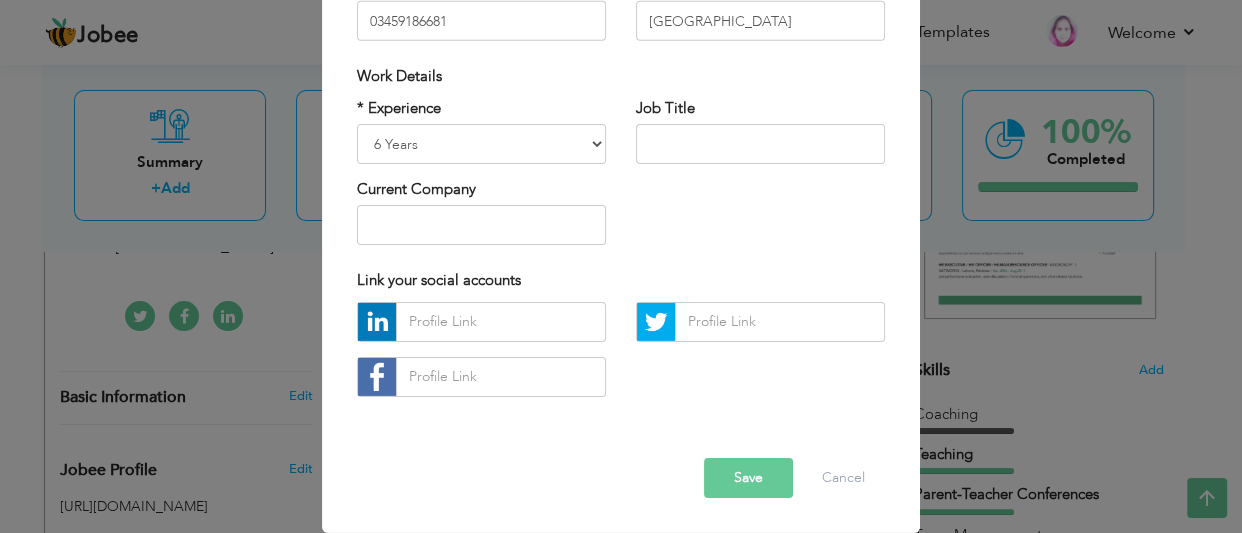 click on "Save" at bounding box center [748, 478] 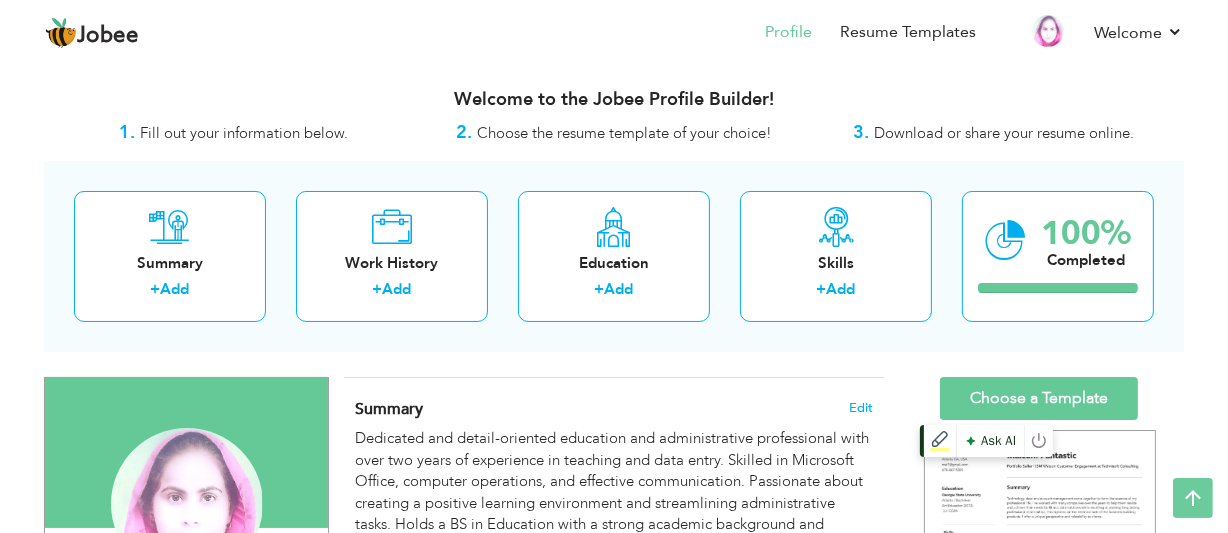 scroll, scrollTop: 0, scrollLeft: 0, axis: both 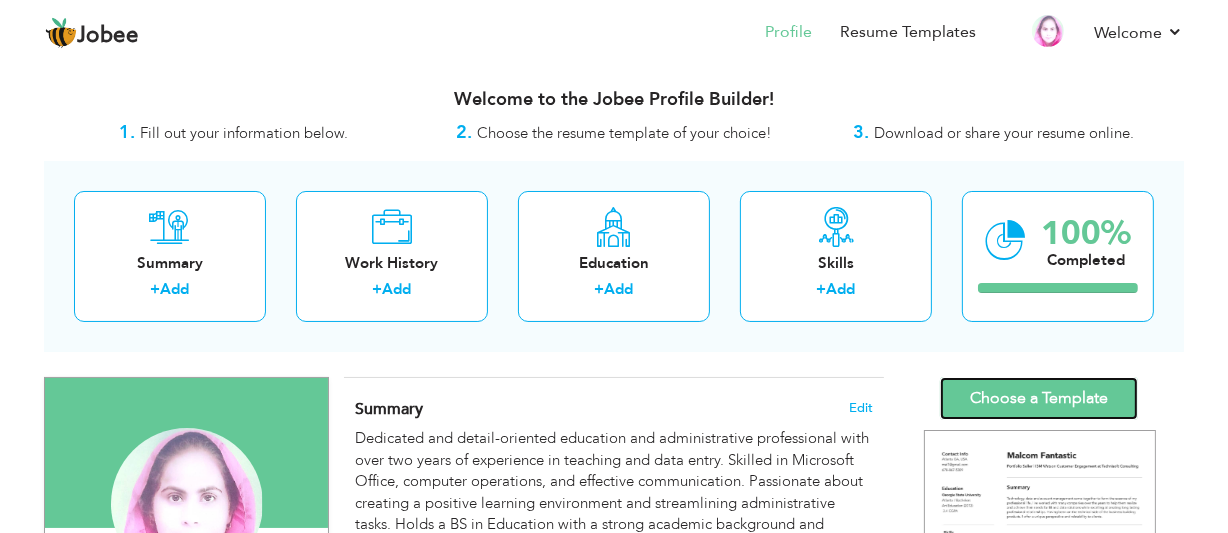 click on "Choose a Template" at bounding box center (1039, 398) 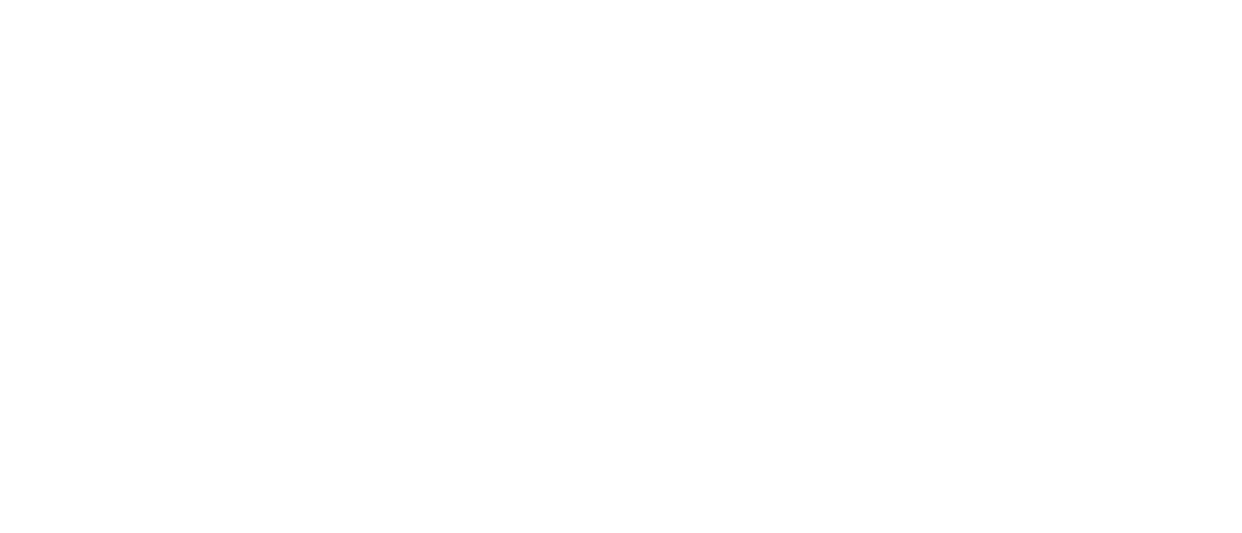 scroll, scrollTop: 0, scrollLeft: 0, axis: both 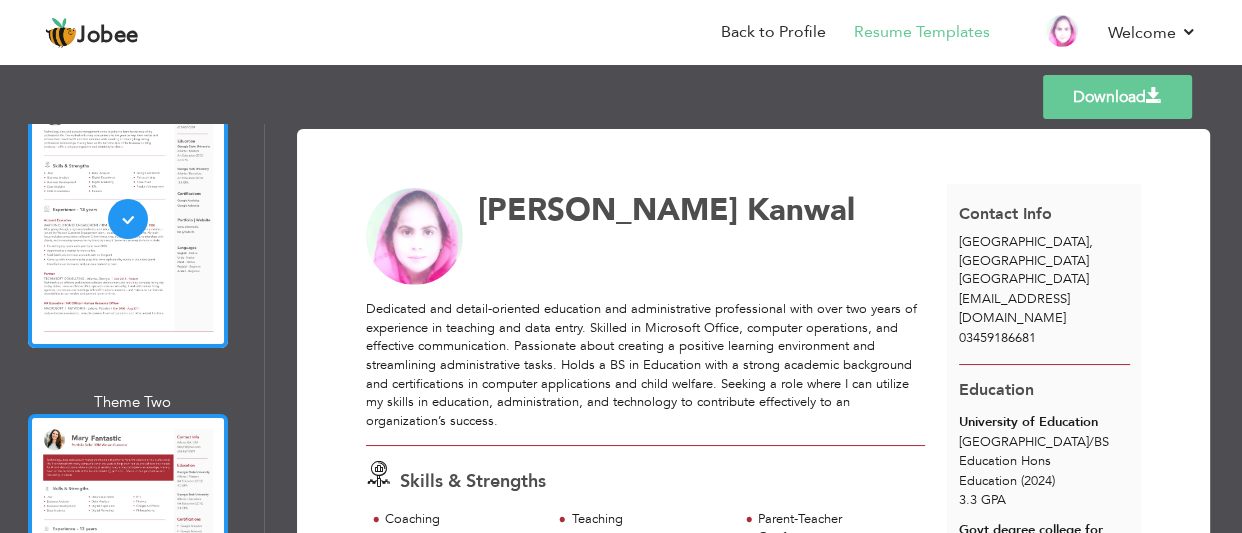 click at bounding box center [128, 543] 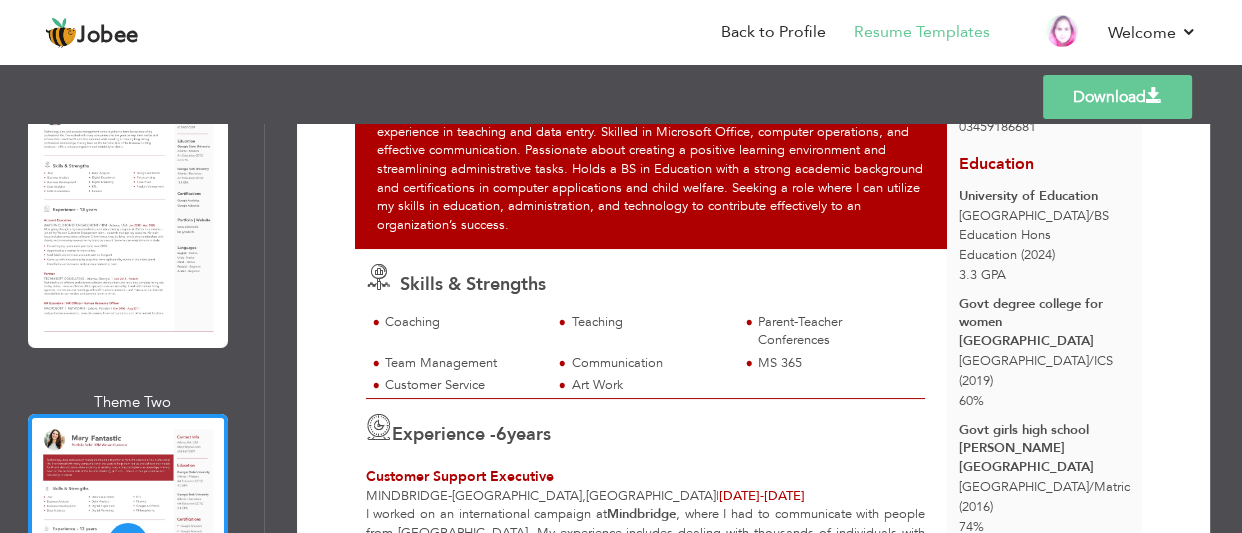 scroll, scrollTop: 0, scrollLeft: 0, axis: both 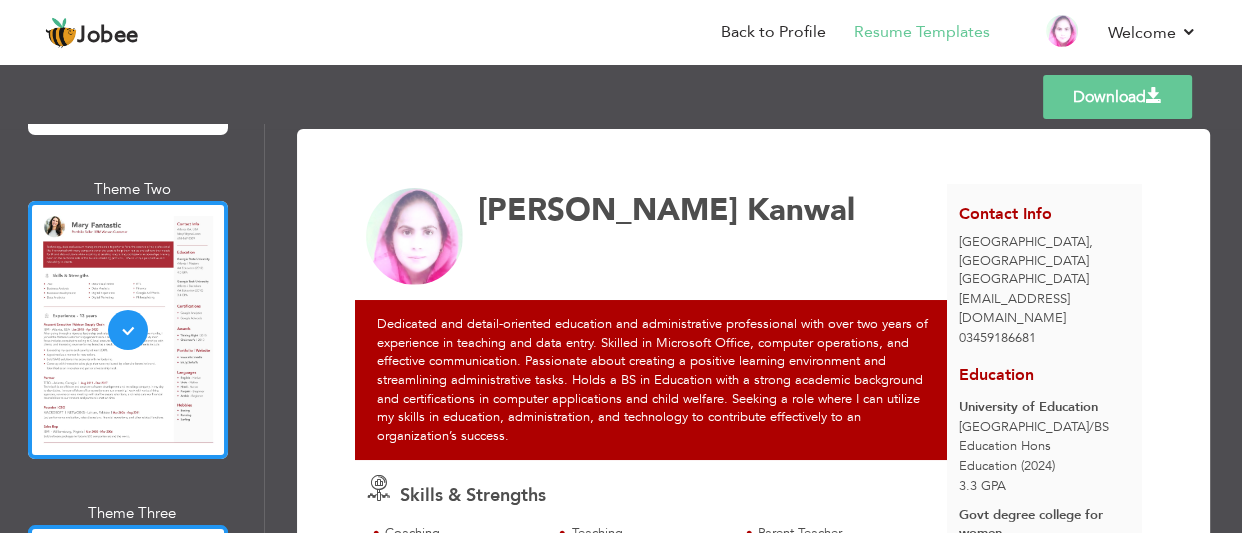 click at bounding box center (128, 654) 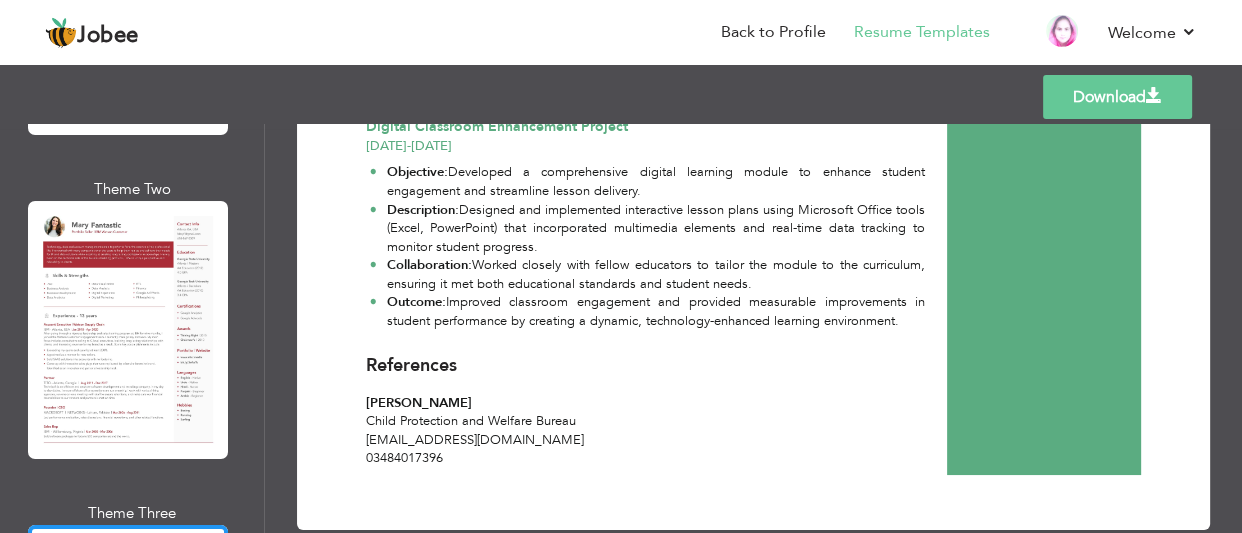 scroll, scrollTop: 1621, scrollLeft: 0, axis: vertical 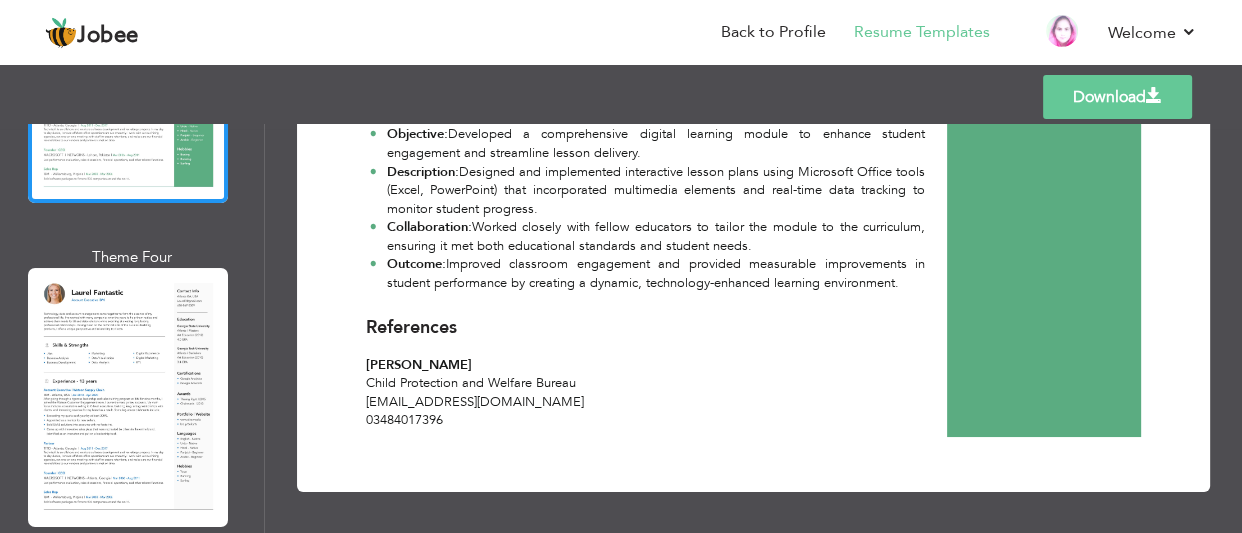 click at bounding box center (128, 397) 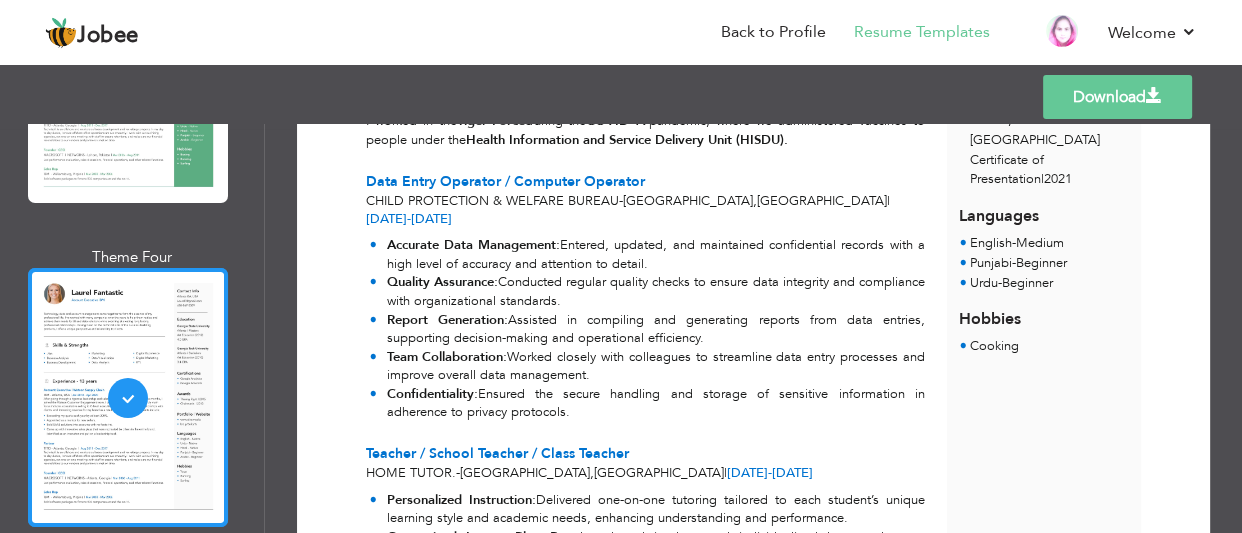 scroll, scrollTop: 962, scrollLeft: 0, axis: vertical 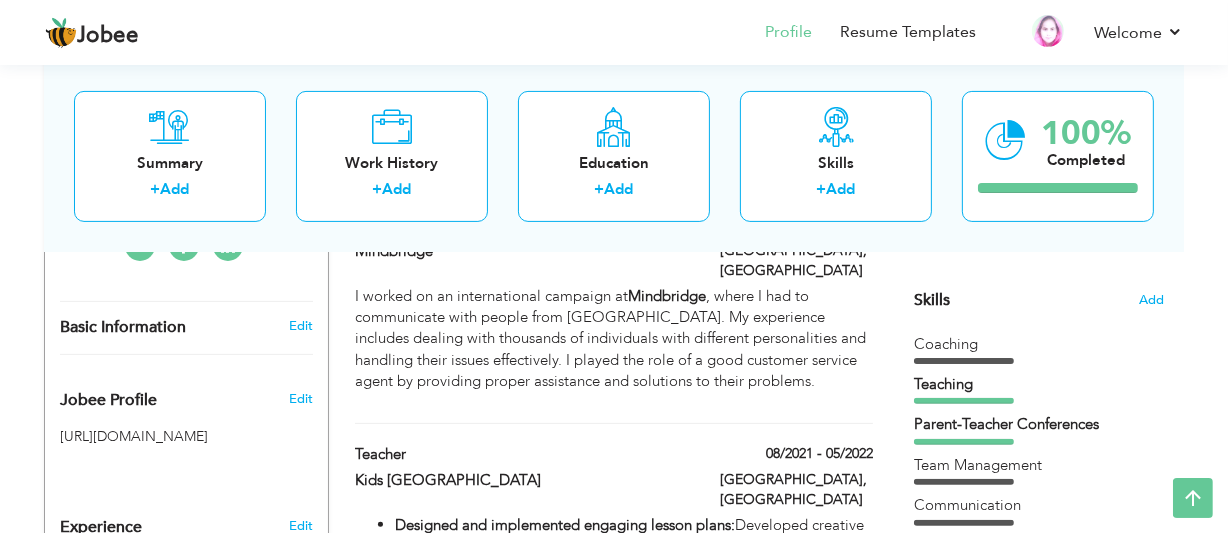 click on "Edit" at bounding box center (301, 326) 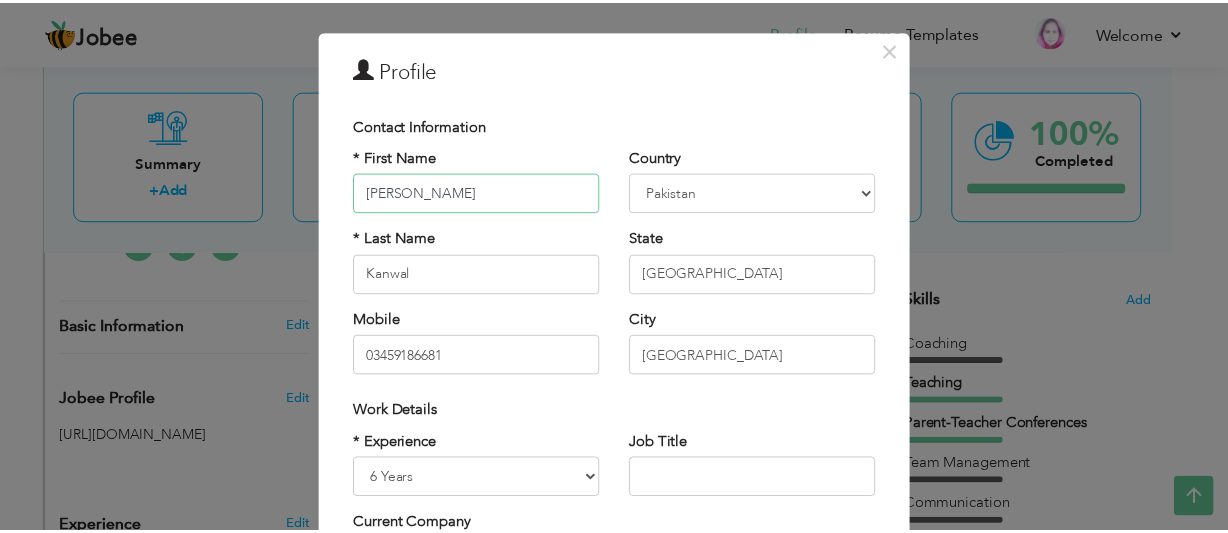 scroll, scrollTop: 0, scrollLeft: 0, axis: both 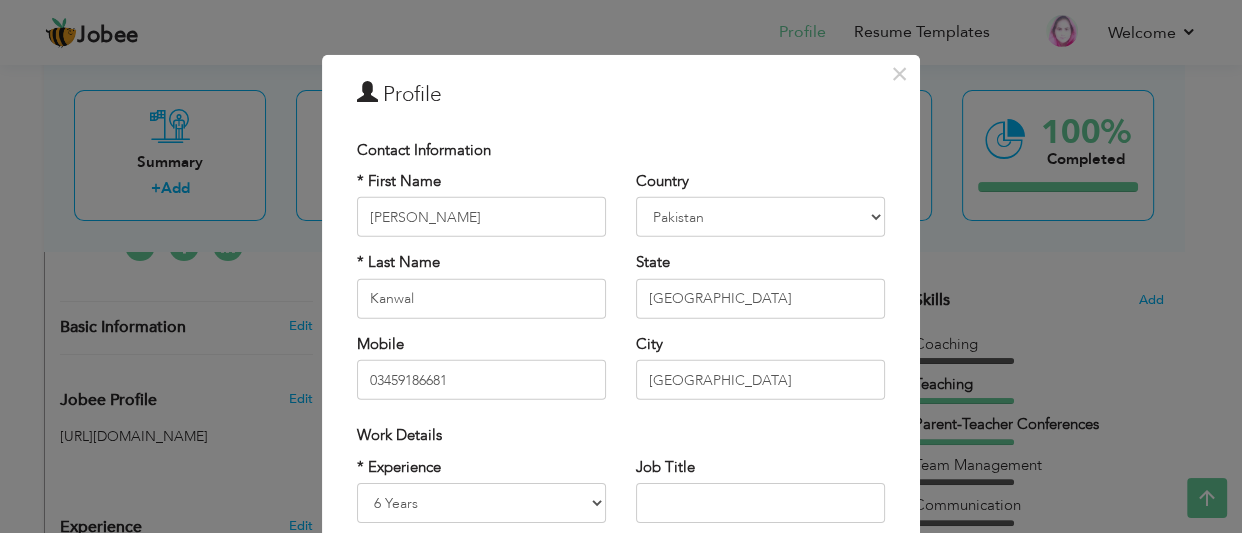 click on "×
Profile
Contact Information
* First Name
[PERSON_NAME]
* Last Name
[PERSON_NAME]" at bounding box center [621, 266] 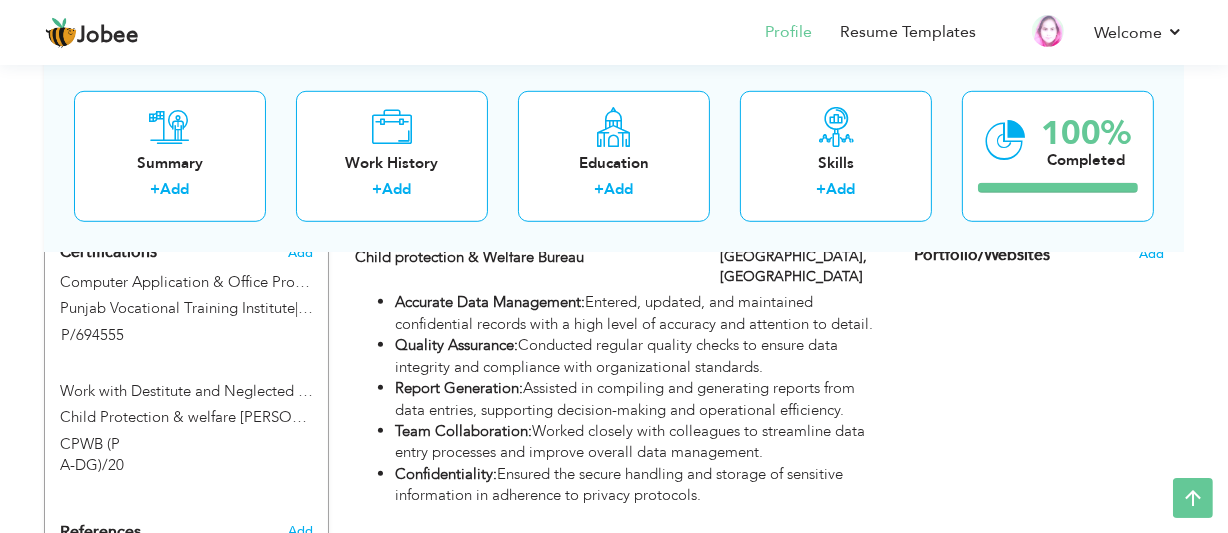scroll, scrollTop: 1258, scrollLeft: 0, axis: vertical 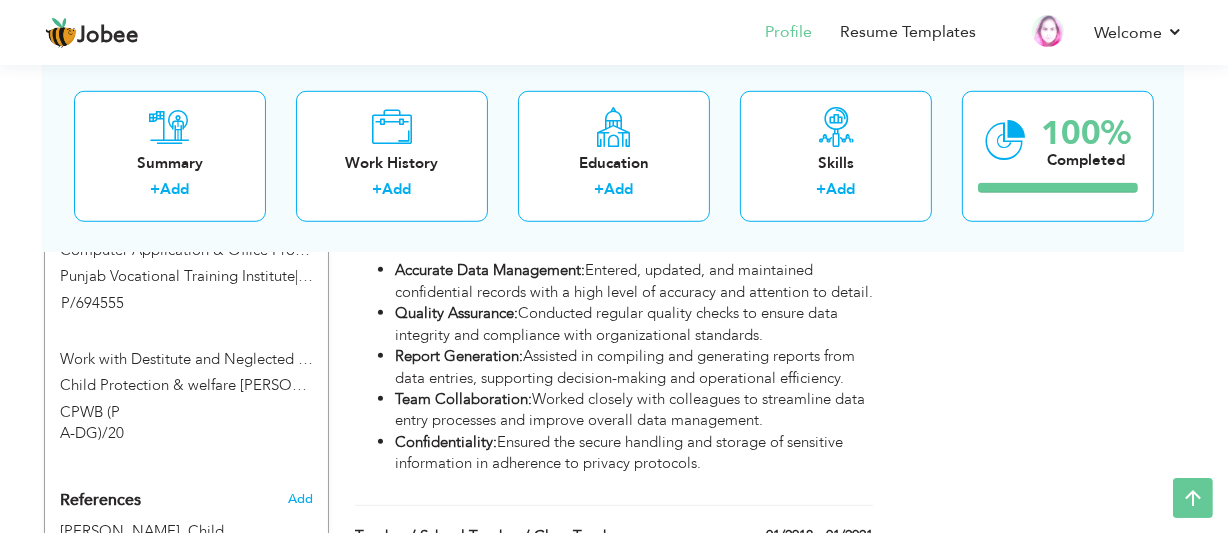 click on "References
Add" at bounding box center [186, 505] 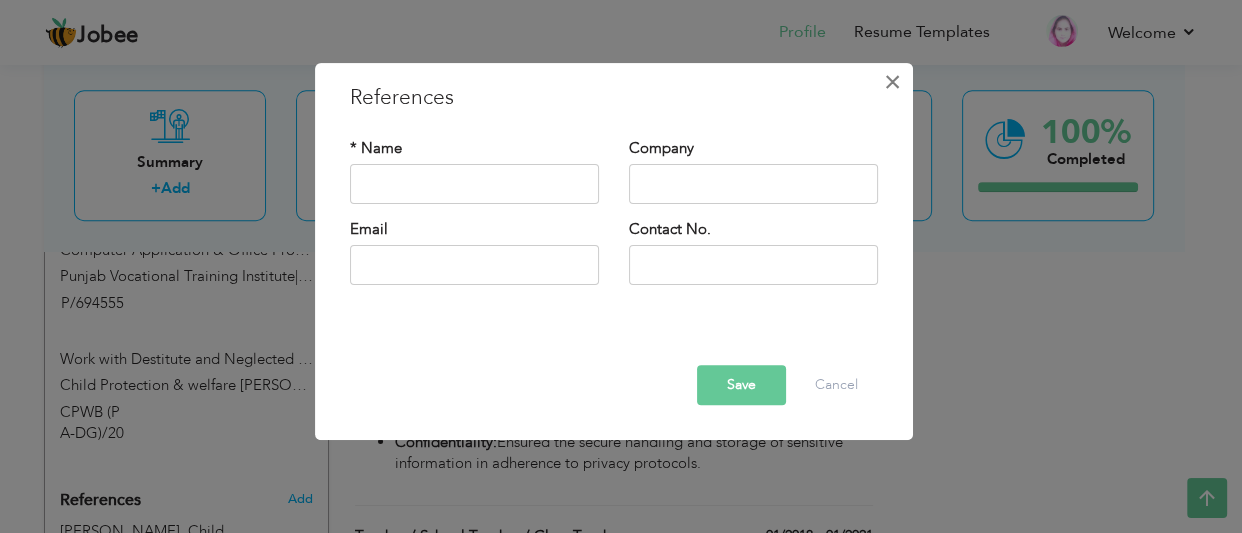 click on "×" at bounding box center [892, 82] 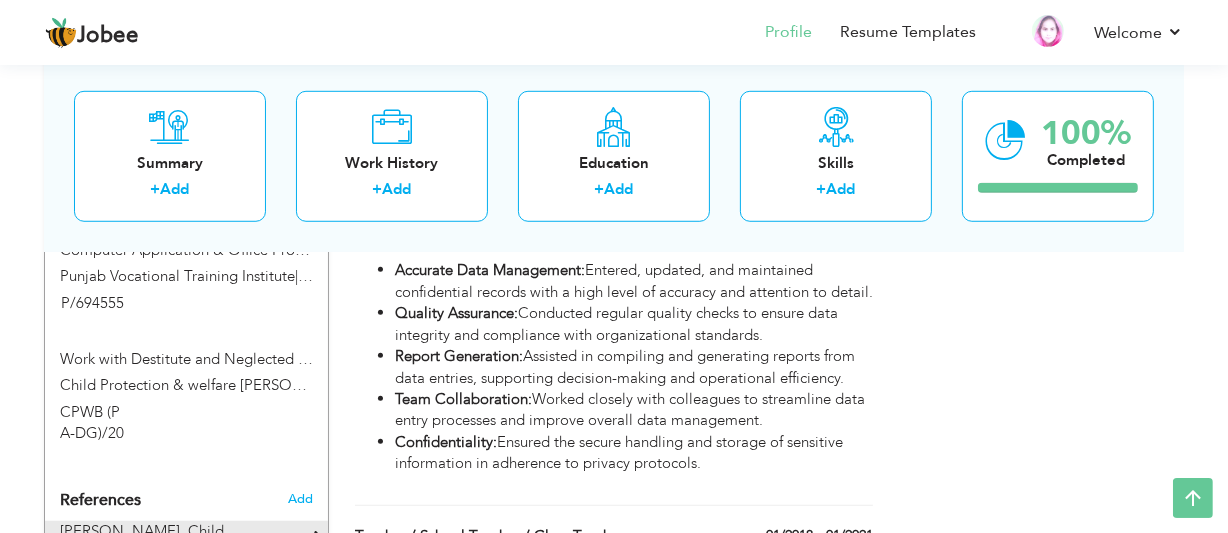 click at bounding box center [316, 528] 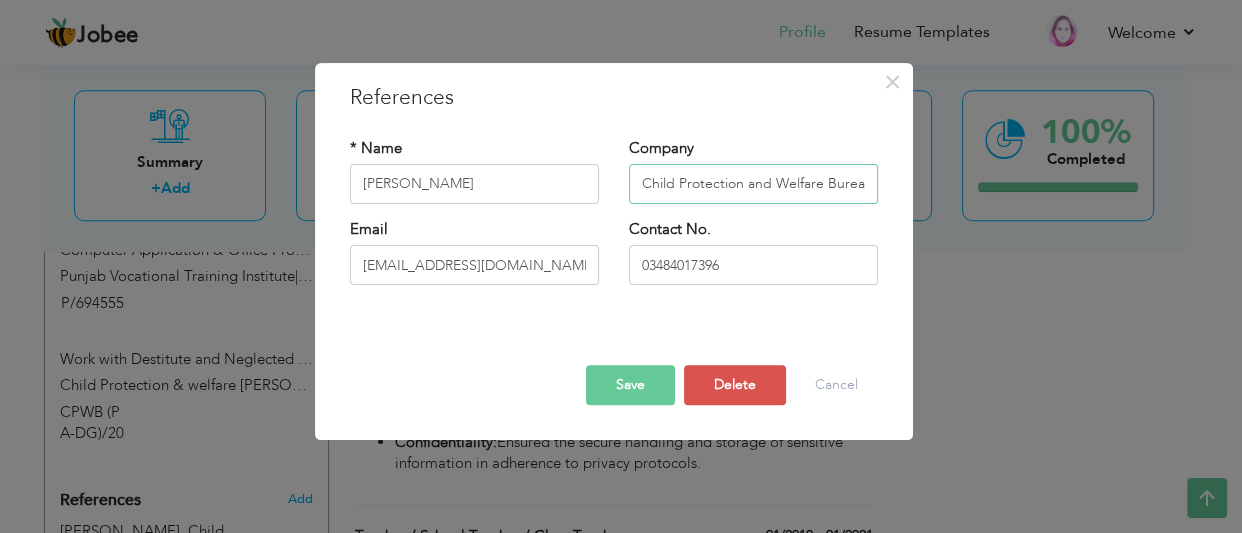 click on "Child Protection and Welfare Bureau" at bounding box center (753, 184) 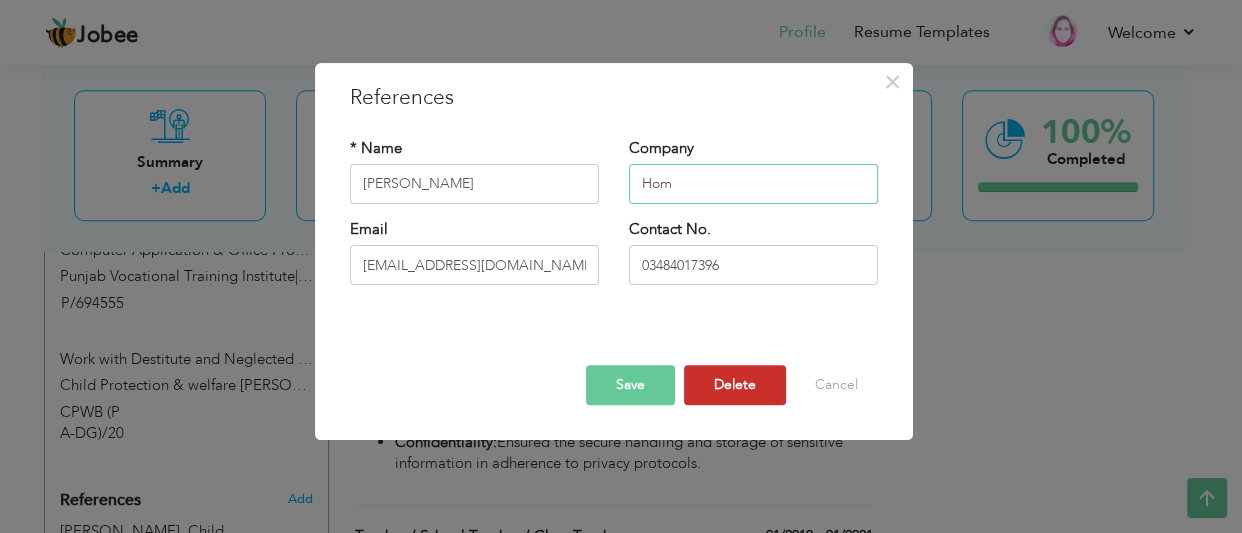 type on "Hom" 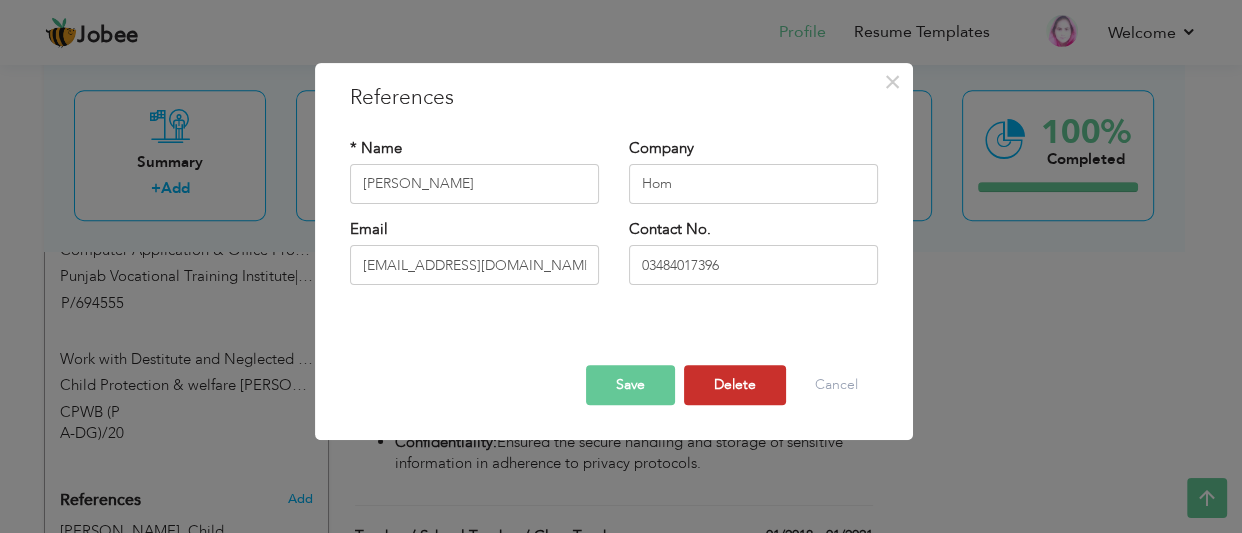 click on "Delete" at bounding box center [735, 385] 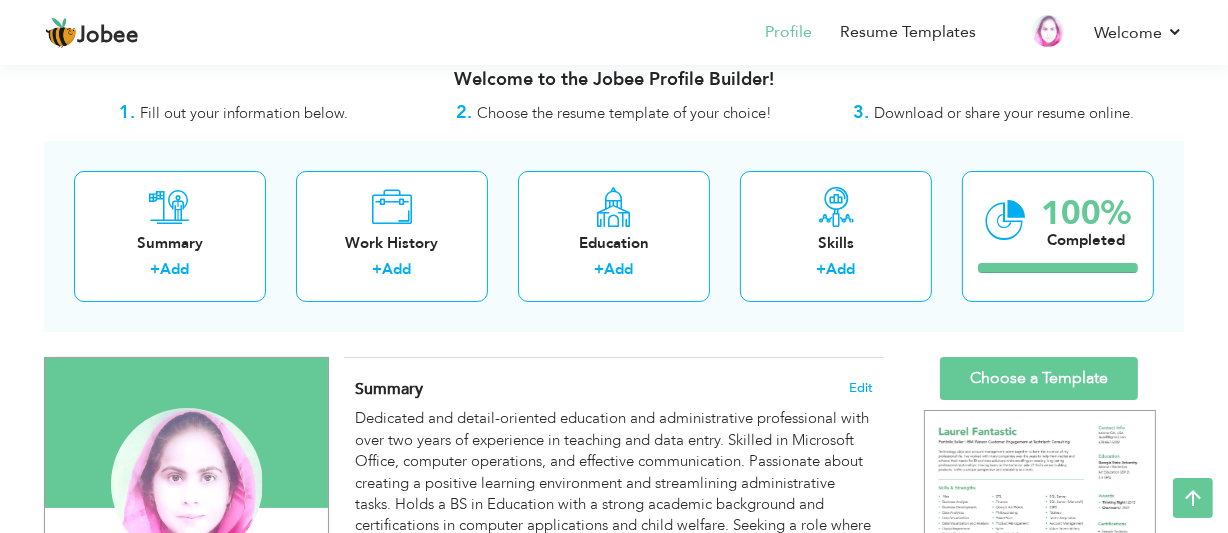 scroll, scrollTop: 0, scrollLeft: 0, axis: both 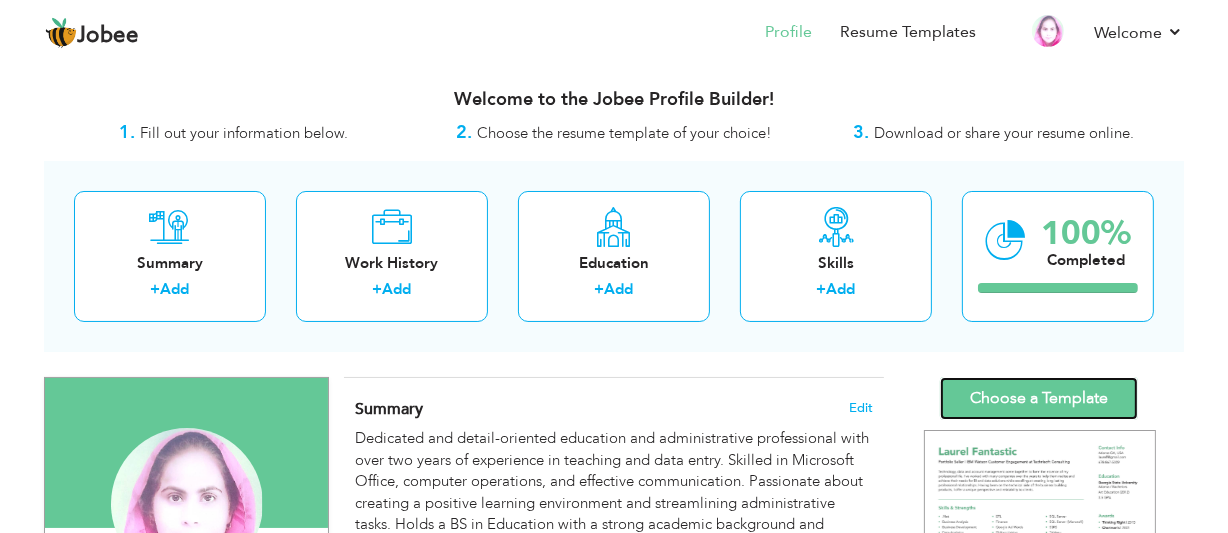 click on "Choose a Template" at bounding box center (1039, 398) 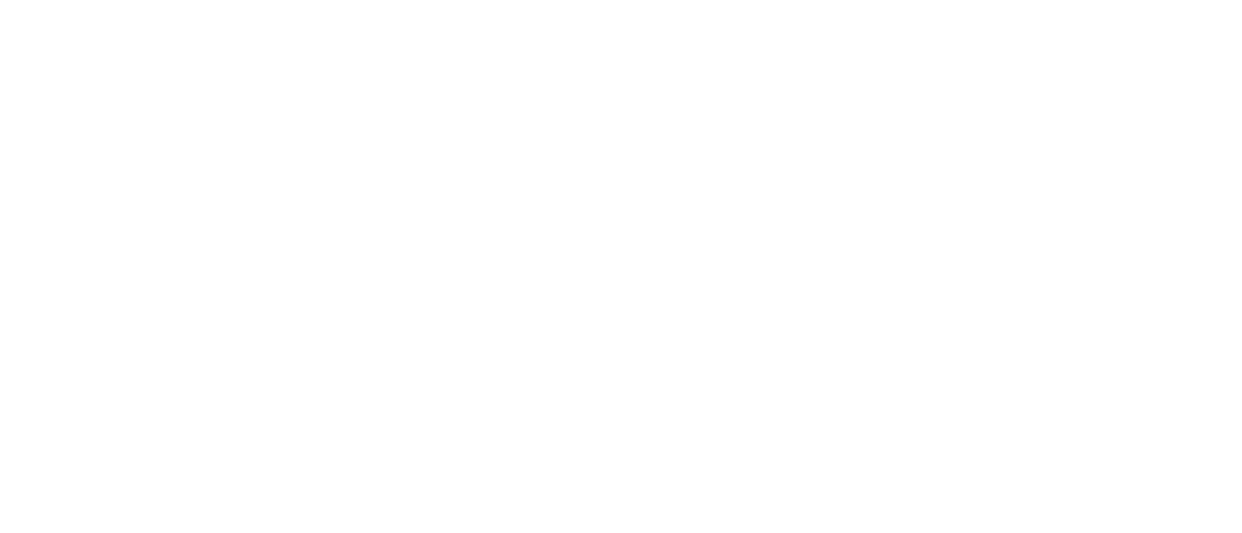 scroll, scrollTop: 0, scrollLeft: 0, axis: both 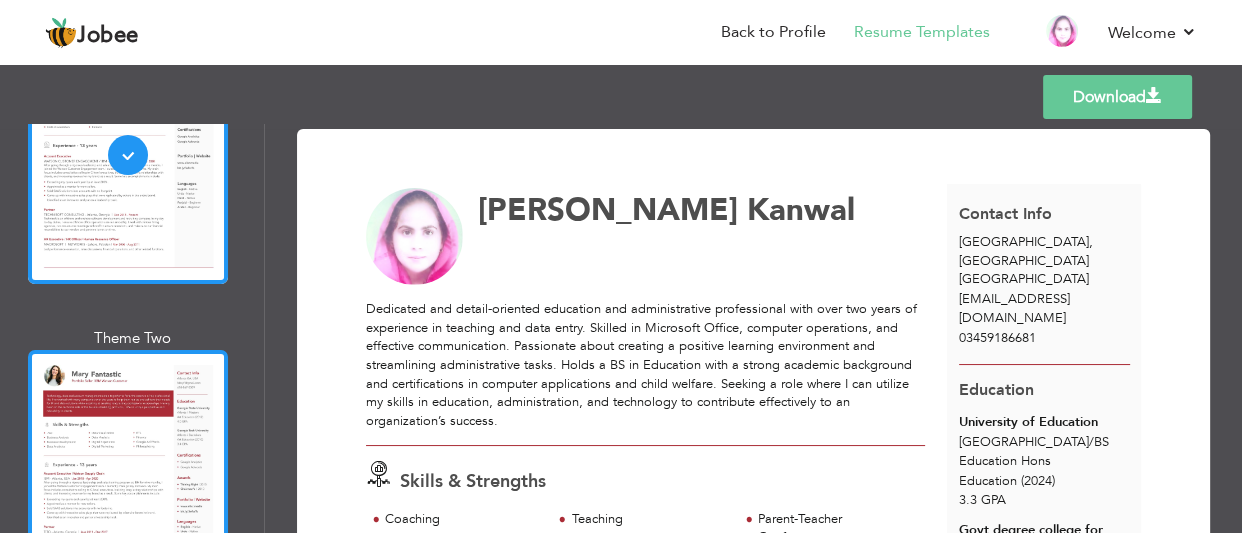 click at bounding box center [128, 479] 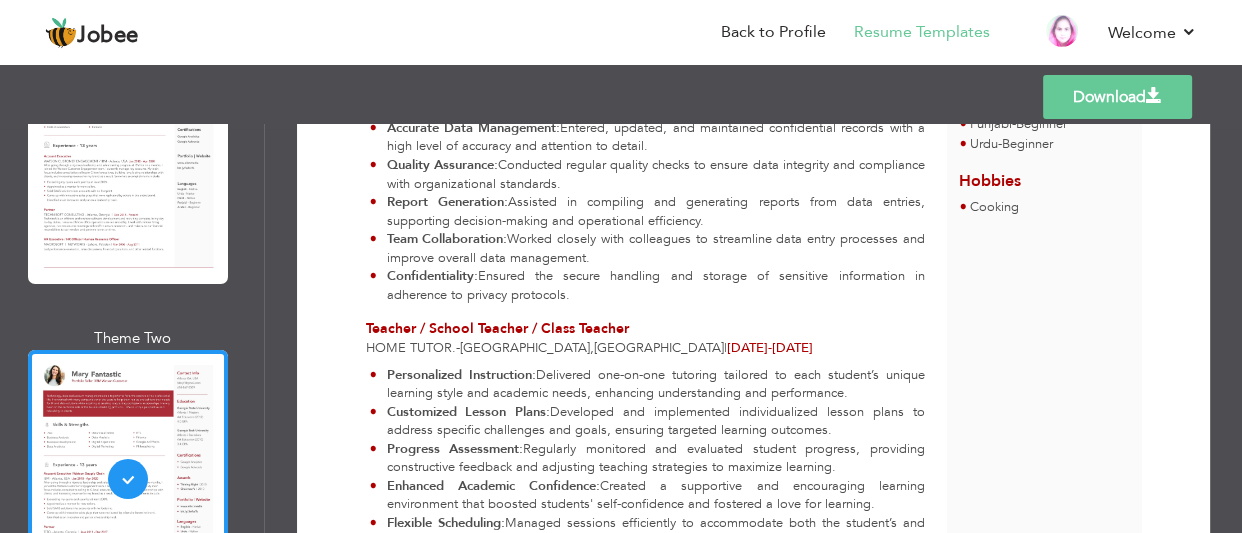 scroll, scrollTop: 1194, scrollLeft: 0, axis: vertical 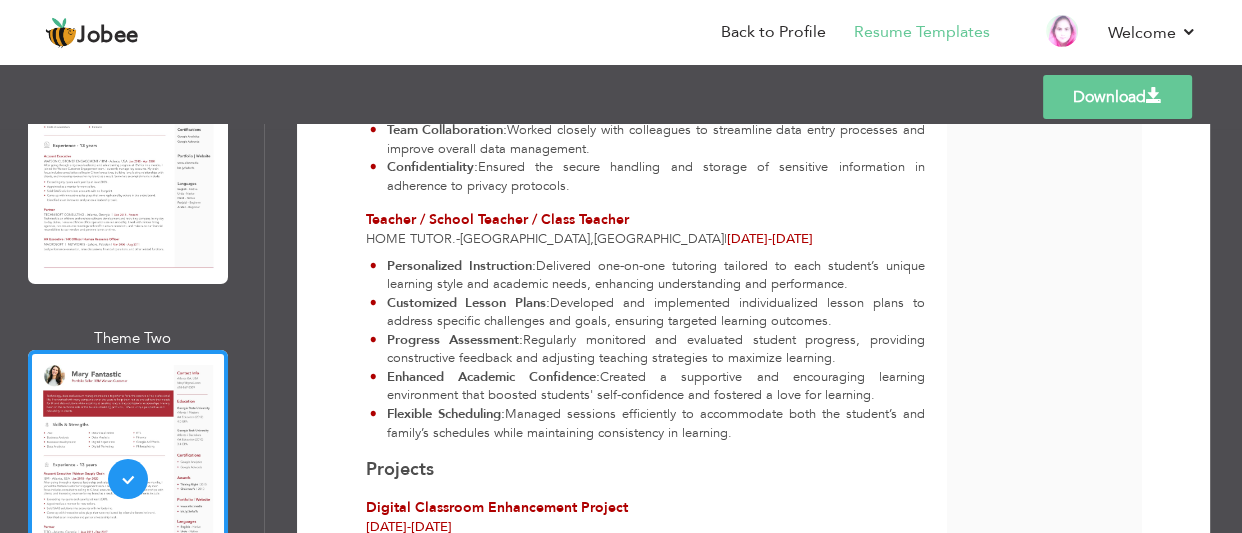 click on "Download" at bounding box center [1117, 97] 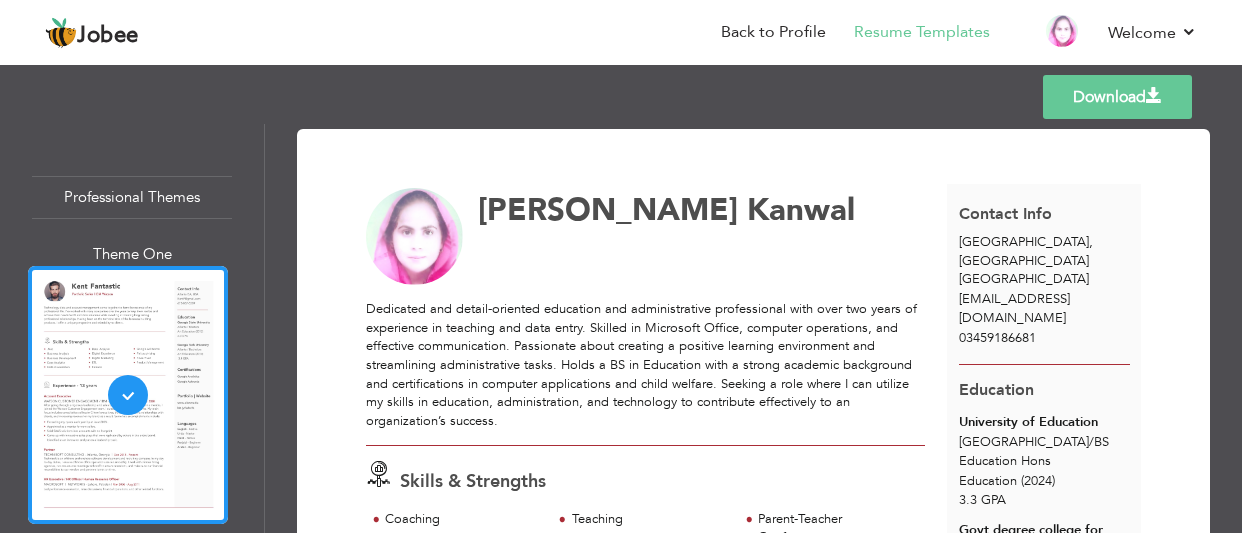 scroll, scrollTop: 0, scrollLeft: 0, axis: both 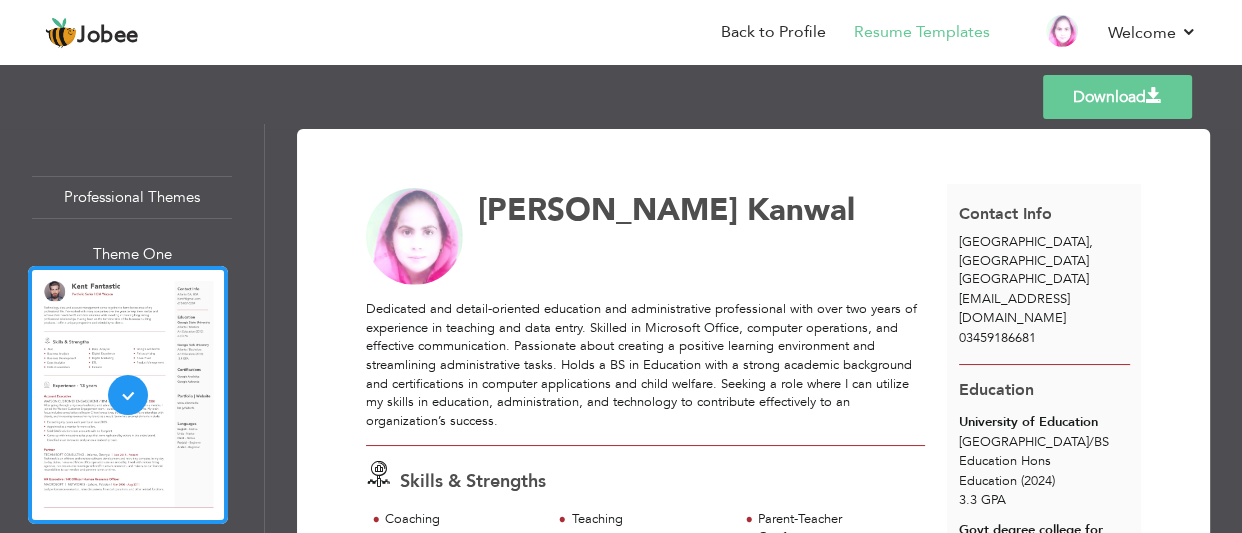 click on "Resume Templates" at bounding box center [908, 34] 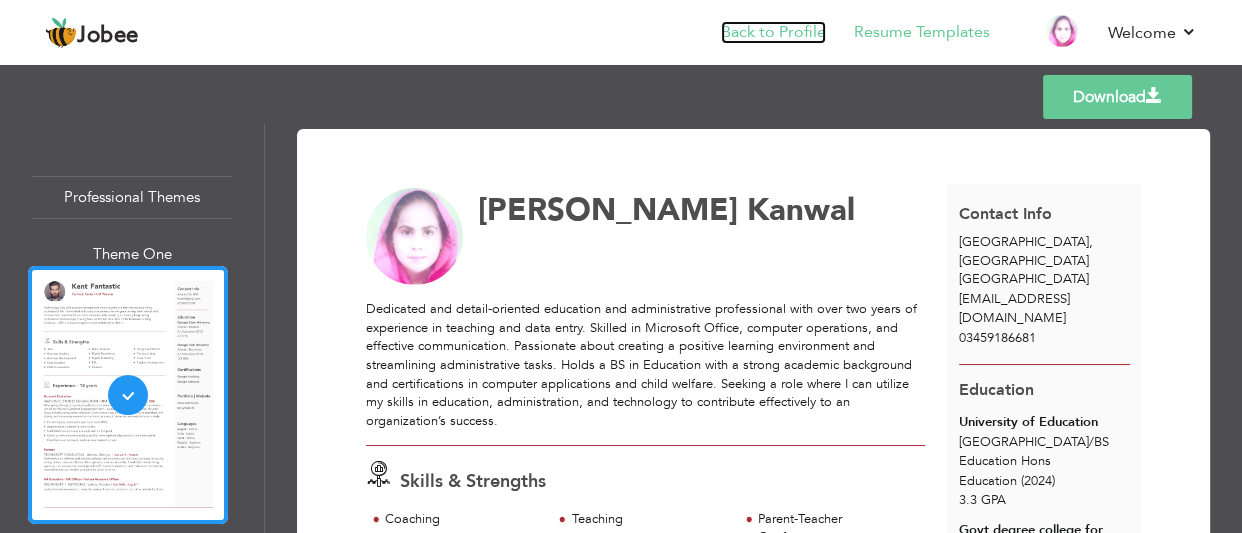 click on "Back to Profile" at bounding box center (773, 32) 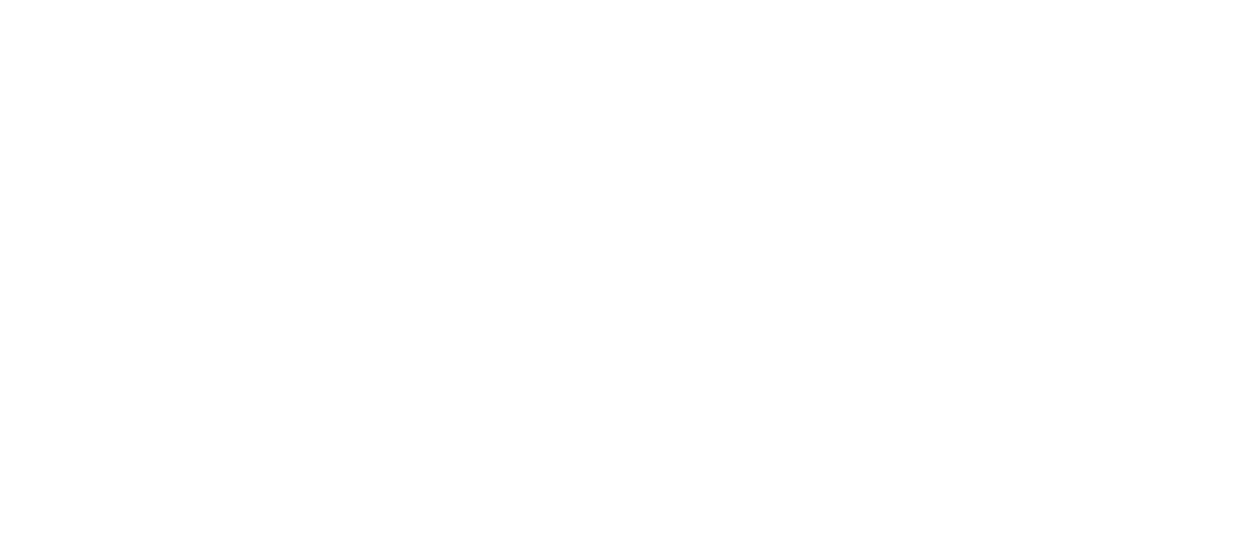 scroll, scrollTop: 0, scrollLeft: 0, axis: both 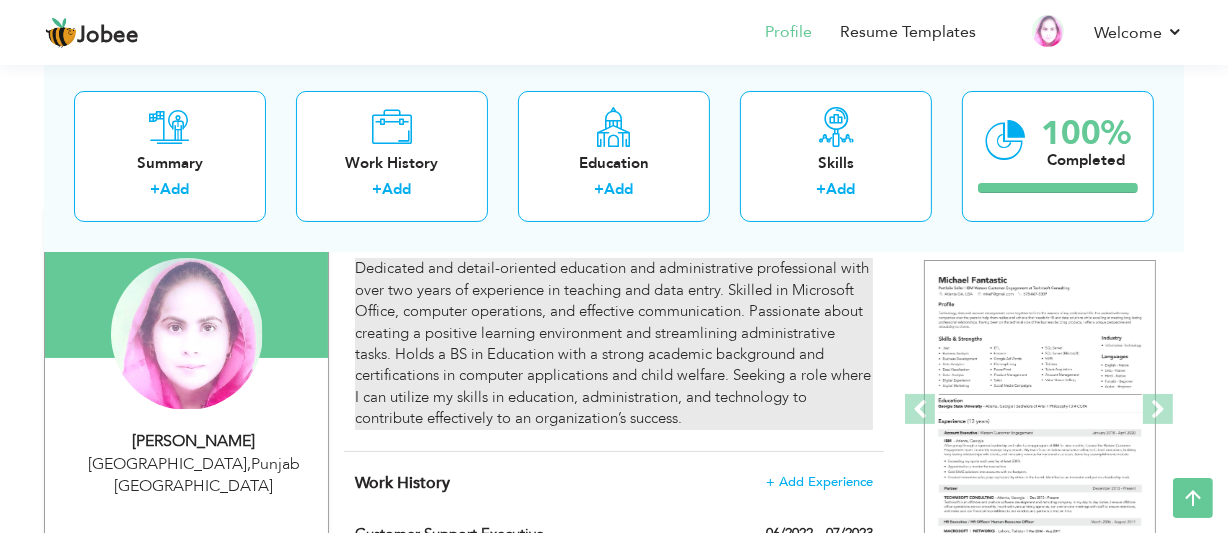 click on "Dedicated and detail-oriented education and administrative professional with over two years of experience in teaching and data entry. Skilled in Microsoft Office, computer operations, and effective communication. Passionate about creating a positive learning environment and streamlining administrative tasks. Holds a BS in Education with a strong academic background and certifications in computer applications and child welfare. Seeking a role where I can utilize my skills in education, administration, and technology to contribute effectively to an organization’s success." at bounding box center [614, 343] 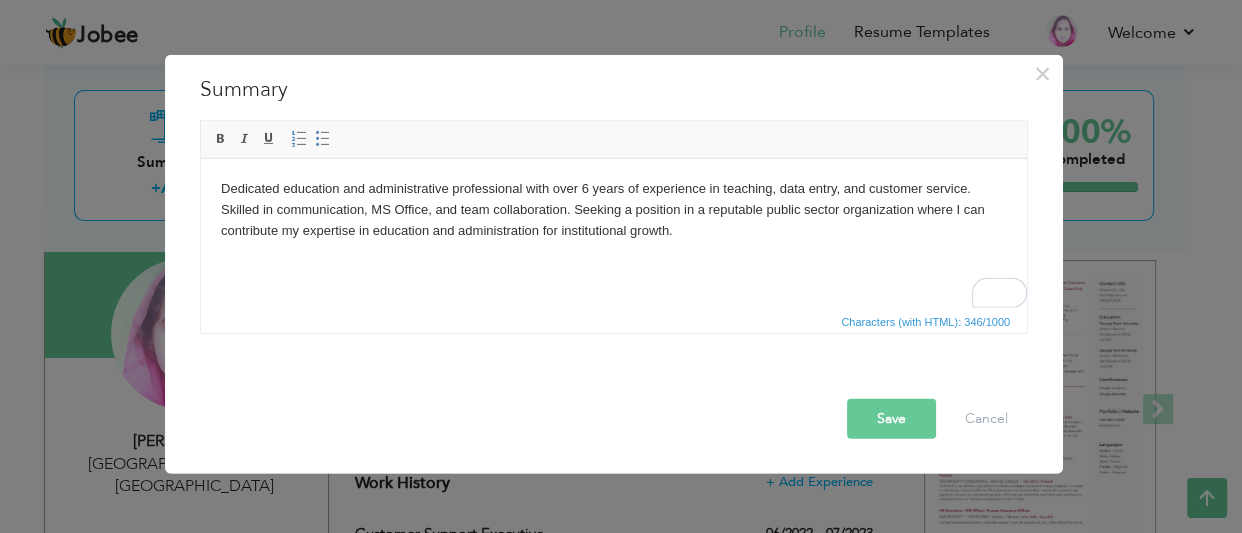 click on "Save" at bounding box center (891, 418) 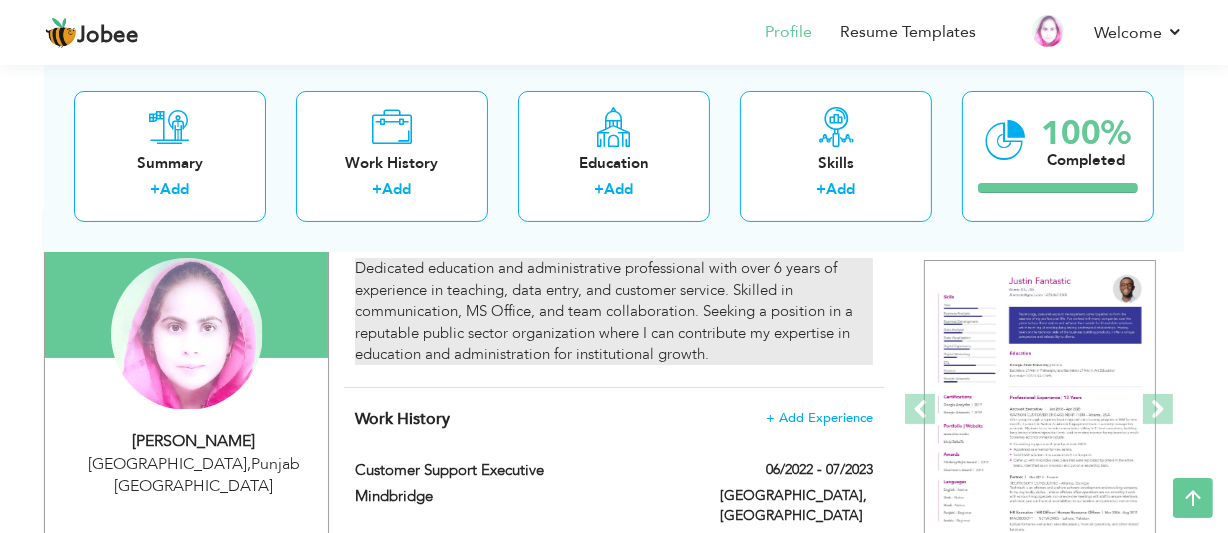 click on "Dedicated education and administrative professional with over 6 years of experience in teaching, data entry, and customer service. Skilled in communication, MS Office, and team collaboration. Seeking a position in a reputable public sector organization where I can contribute my expertise in education and administration for institutional growth." at bounding box center [614, 311] 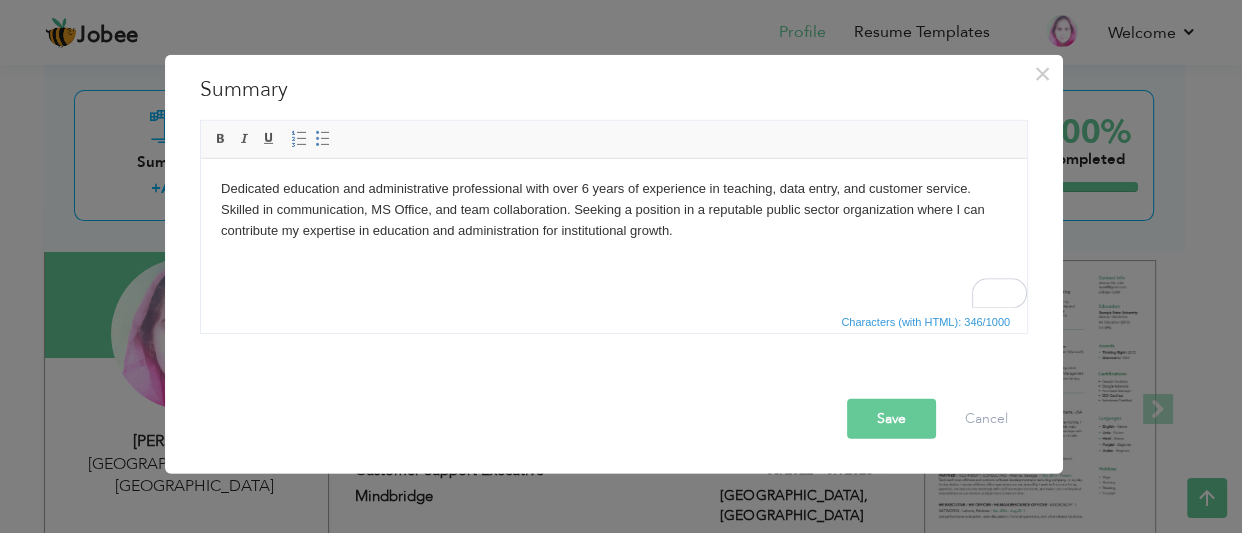 click on "Dedicated education and administrative professional with over 6 years of experience in teaching, data entry, and customer service. Skilled in communication, MS Office, and team collaboration. Seeking a position in a reputable public sector organization where I can contribute my expertise in education and administration for institutional growth." at bounding box center (614, 209) 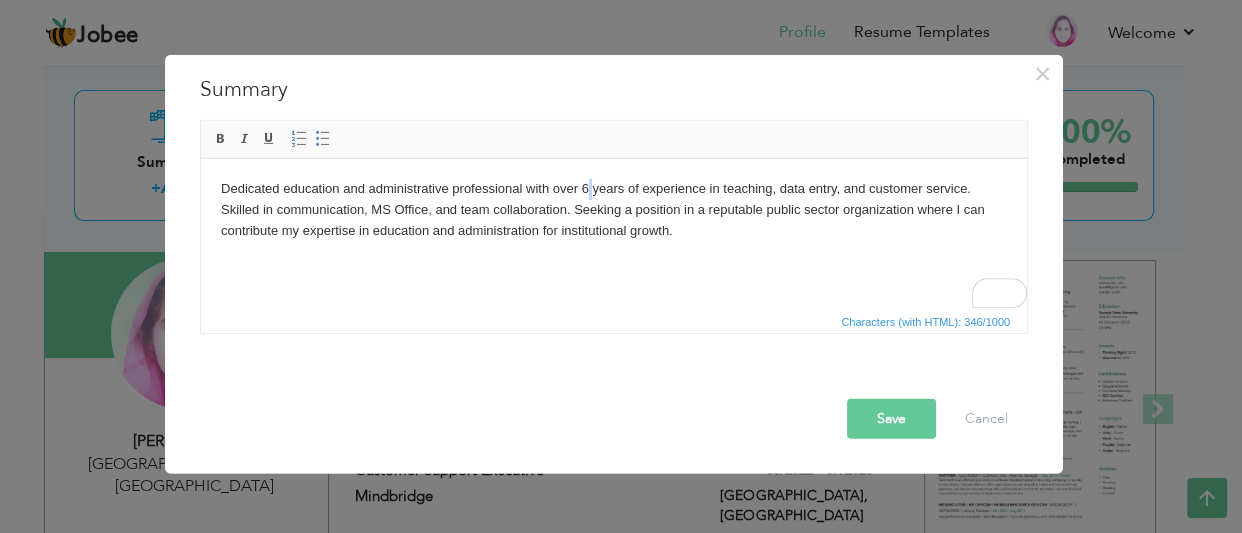 click on "Dedicated education and administrative professional with over 6 years of experience in teaching, data entry, and customer service. Skilled in communication, MS Office, and team collaboration. Seeking a position in a reputable public sector organization where I can contribute my expertise in education and administration for institutional growth." at bounding box center (614, 209) 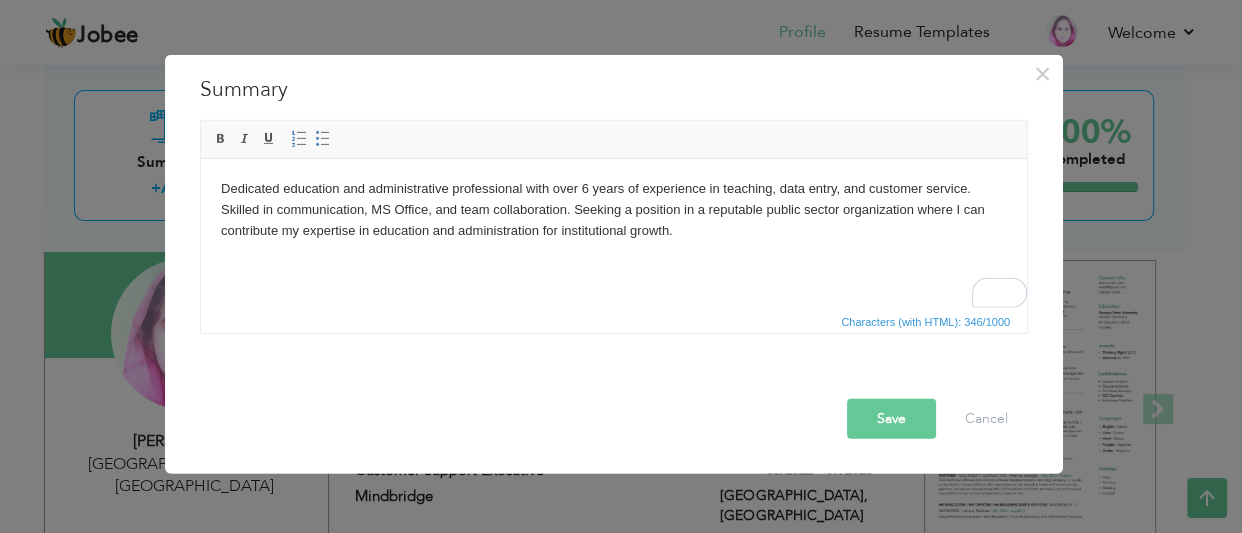 click on "Dedicated education and administrative professional with over 6 years of experience in teaching, data entry, and customer service. Skilled in communication, MS Office, and team collaboration. Seeking a position in a reputable public sector organization where I can contribute my expertise in education and administration for institutional growth." at bounding box center [614, 209] 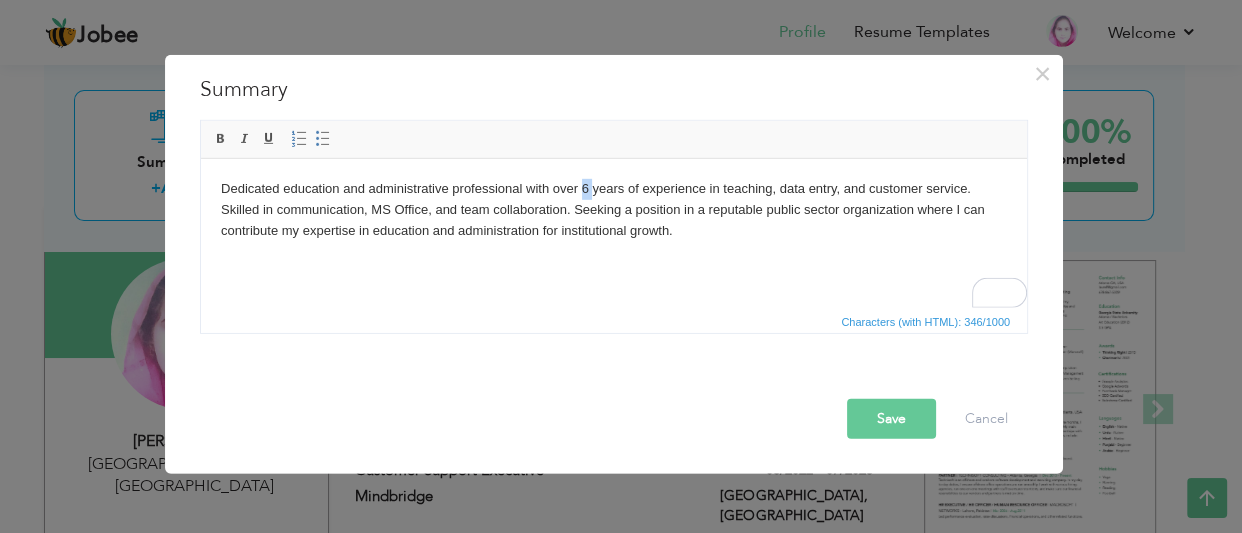 click on "Dedicated education and administrative professional with over 6 years of experience in teaching, data entry, and customer service. Skilled in communication, MS Office, and team collaboration. Seeking a position in a reputable public sector organization where I can contribute my expertise in education and administration for institutional growth." at bounding box center [614, 209] 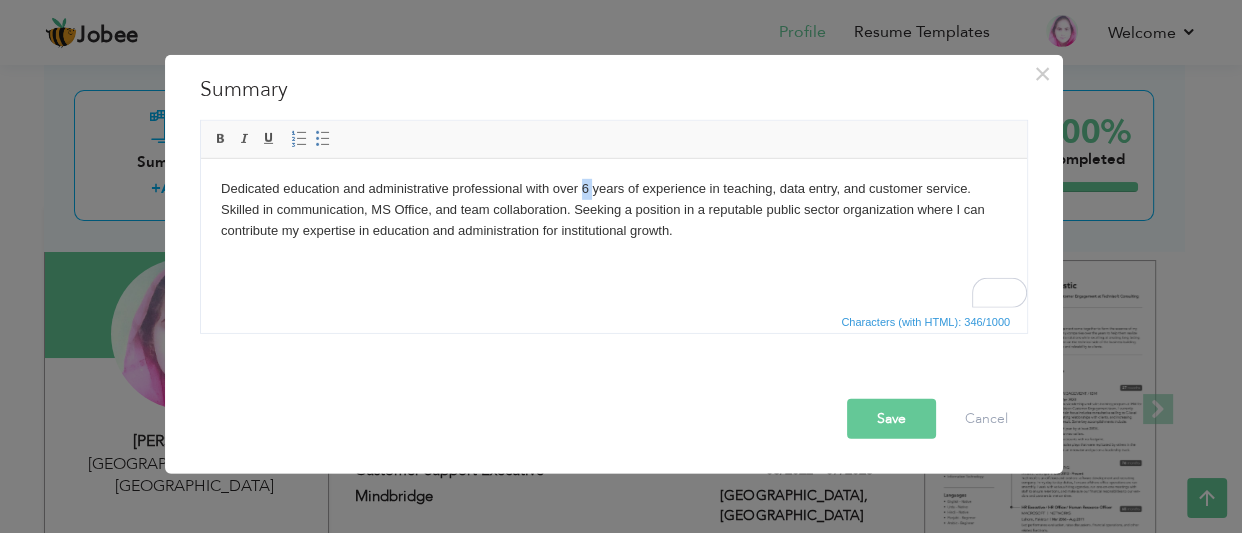 type 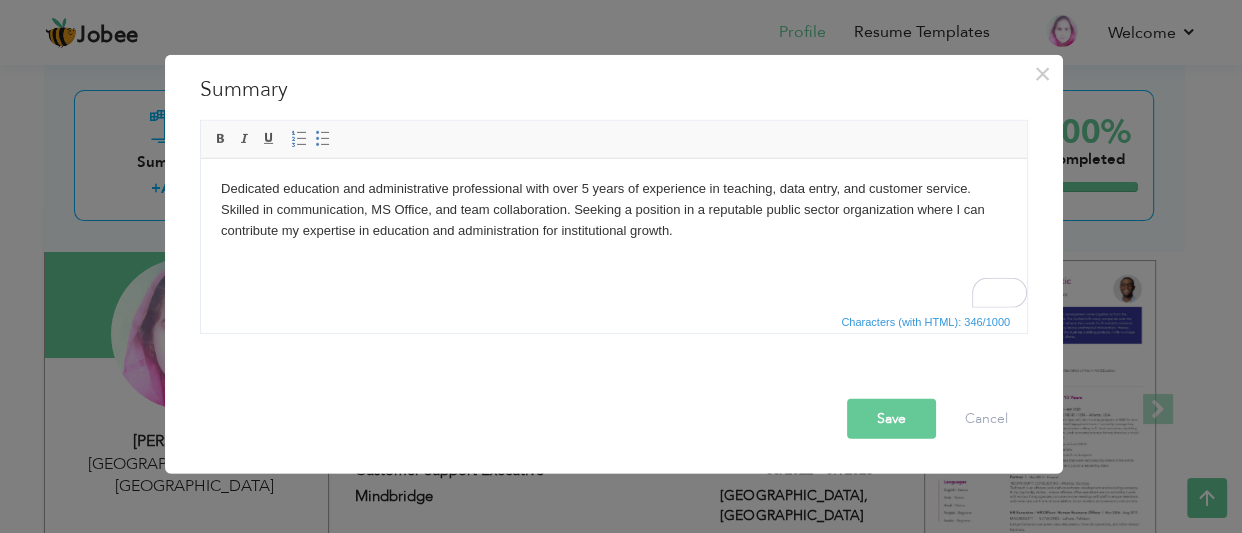 click on "Save" at bounding box center (891, 418) 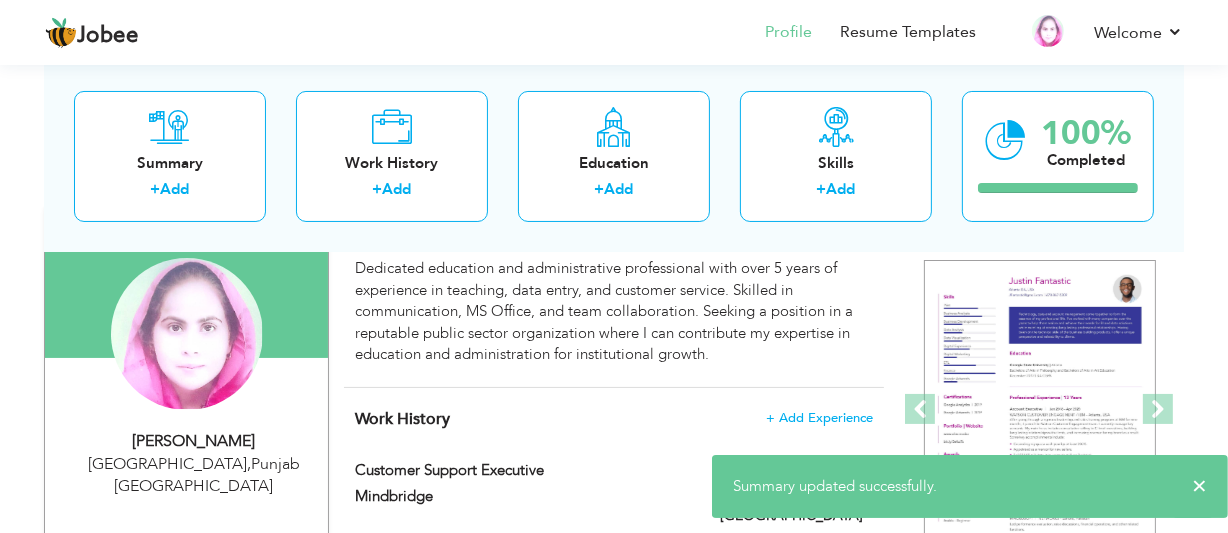 click on "[PERSON_NAME]" at bounding box center (194, 441) 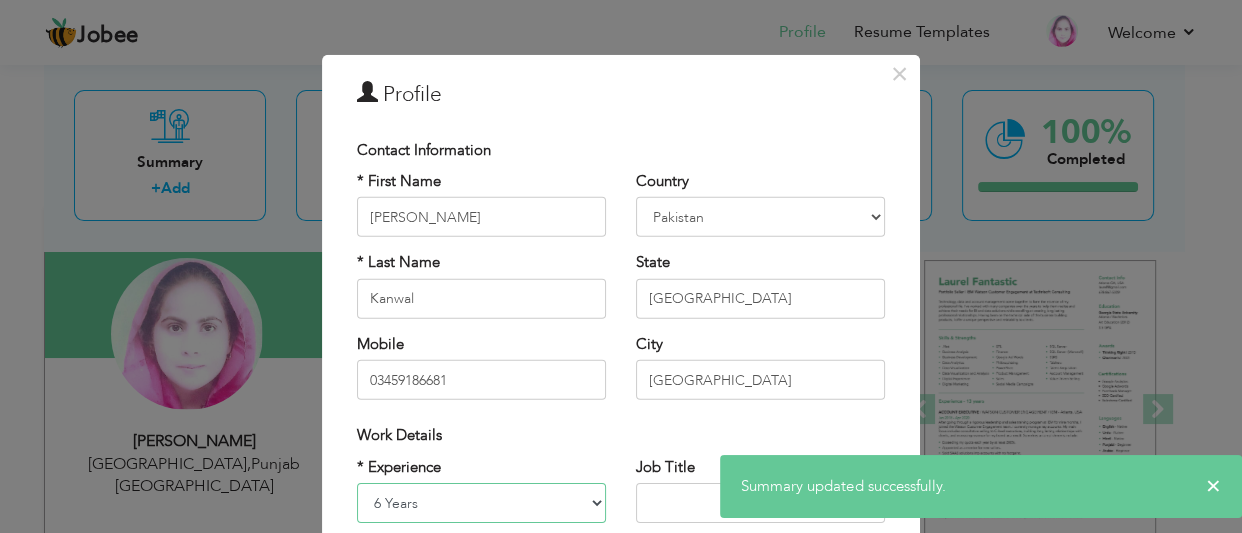 click on "Entry Level Less than 1 Year 1 Year 2 Years 3 Years 4 Years 5 Years 6 Years 7 Years 8 Years 9 Years 10 Years 11 Years 12 Years 13 Years 14 Years 15 Years 16 Years 17 Years 18 Years 19 Years 20 Years 21 Years 22 Years 23 Years 24 Years 25 Years 26 Years 27 Years 28 Years 29 Years 30 Years 31 Years 32 Years 33 Years 34 Years 35 Years More than 35 Years" at bounding box center (481, 503) 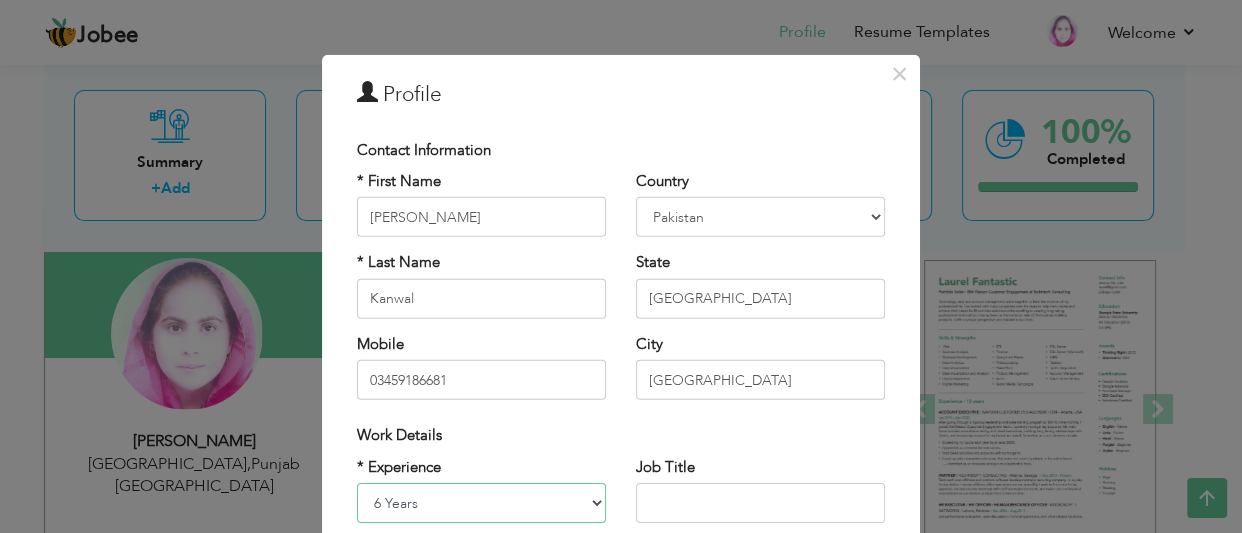 select on "number:7" 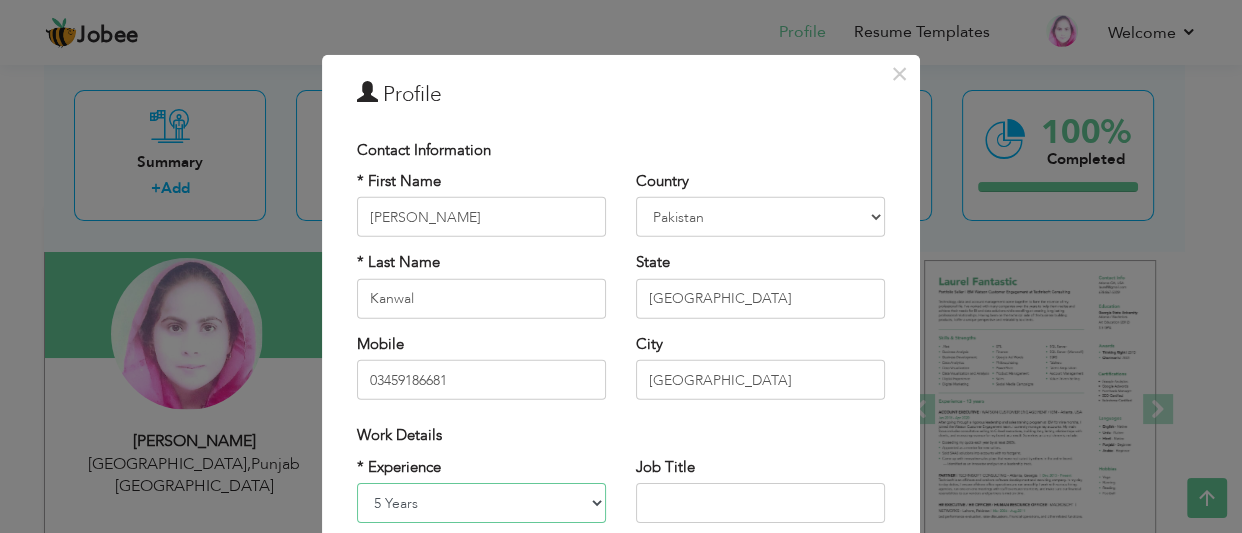 click on "Entry Level Less than 1 Year 1 Year 2 Years 3 Years 4 Years 5 Years 6 Years 7 Years 8 Years 9 Years 10 Years 11 Years 12 Years 13 Years 14 Years 15 Years 16 Years 17 Years 18 Years 19 Years 20 Years 21 Years 22 Years 23 Years 24 Years 25 Years 26 Years 27 Years 28 Years 29 Years 30 Years 31 Years 32 Years 33 Years 34 Years 35 Years More than 35 Years" at bounding box center [481, 503] 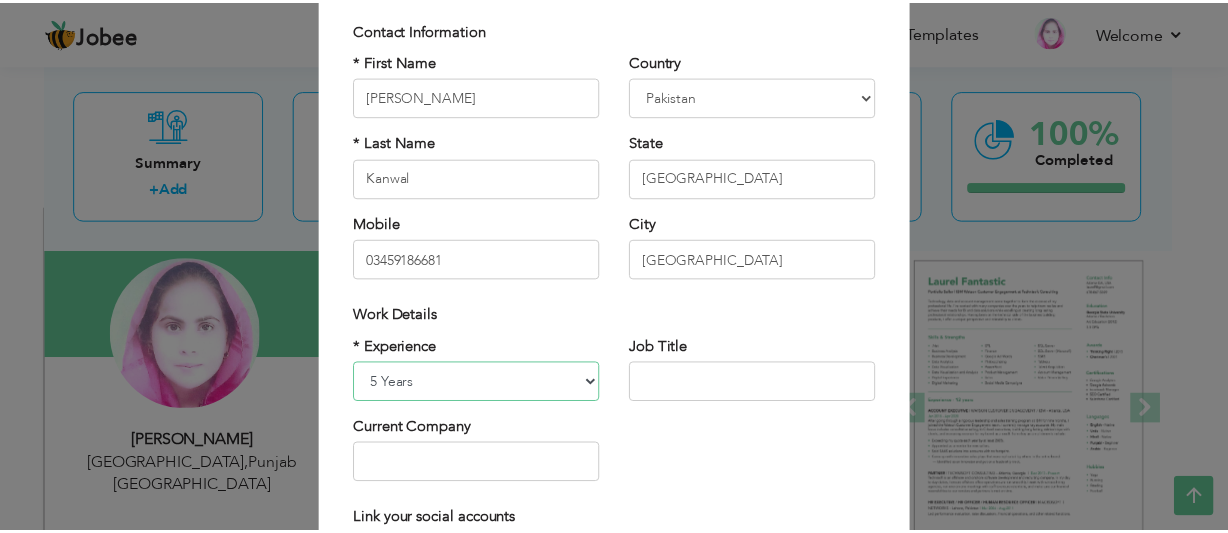 scroll, scrollTop: 359, scrollLeft: 0, axis: vertical 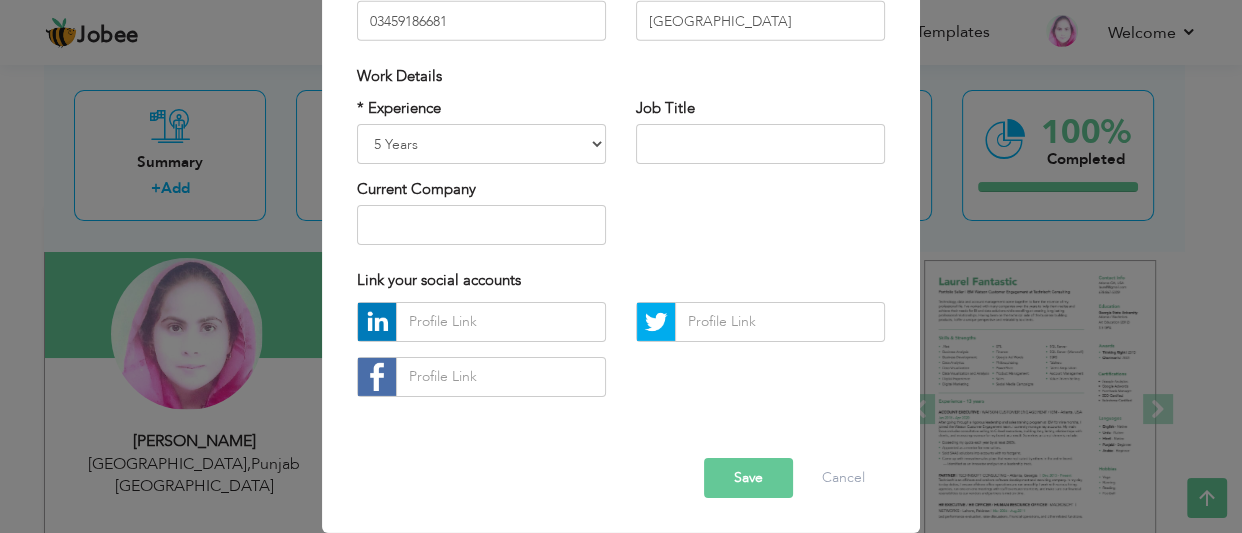 click on "Save" at bounding box center [748, 478] 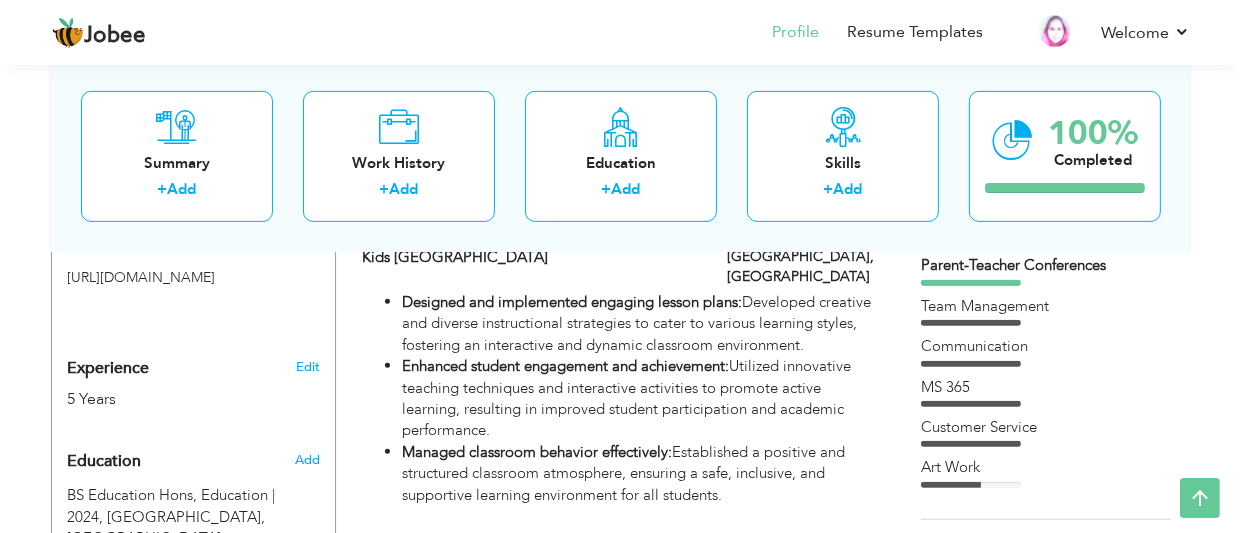 scroll, scrollTop: 643, scrollLeft: 0, axis: vertical 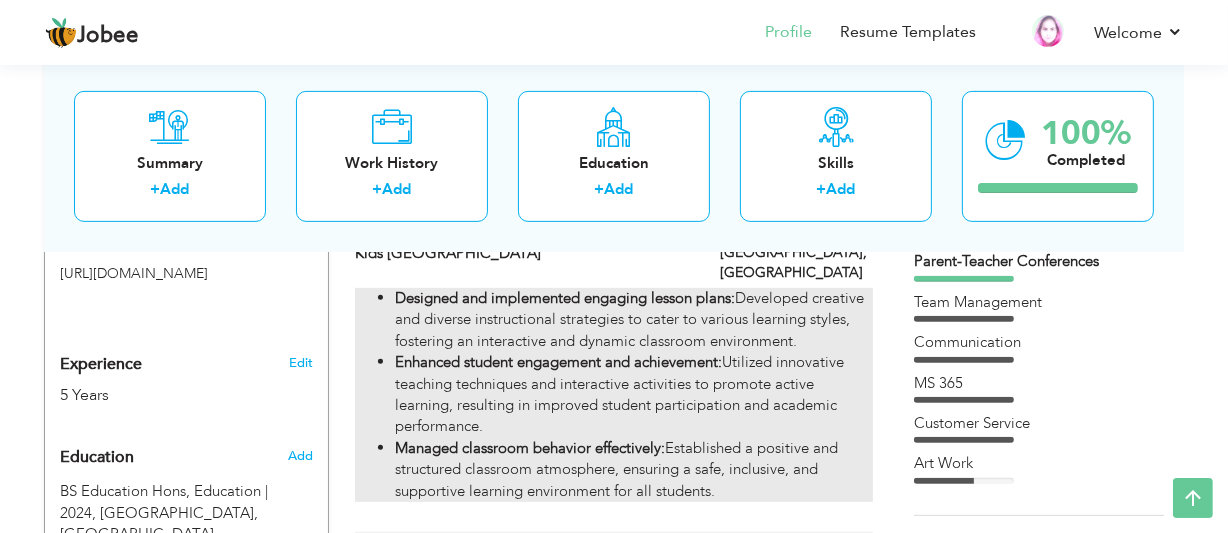 click on "Designed and implemented engaging lesson plans:  Developed creative and diverse instructional strategies to cater to various learning styles, fostering an interactive and dynamic classroom environment." at bounding box center (634, 320) 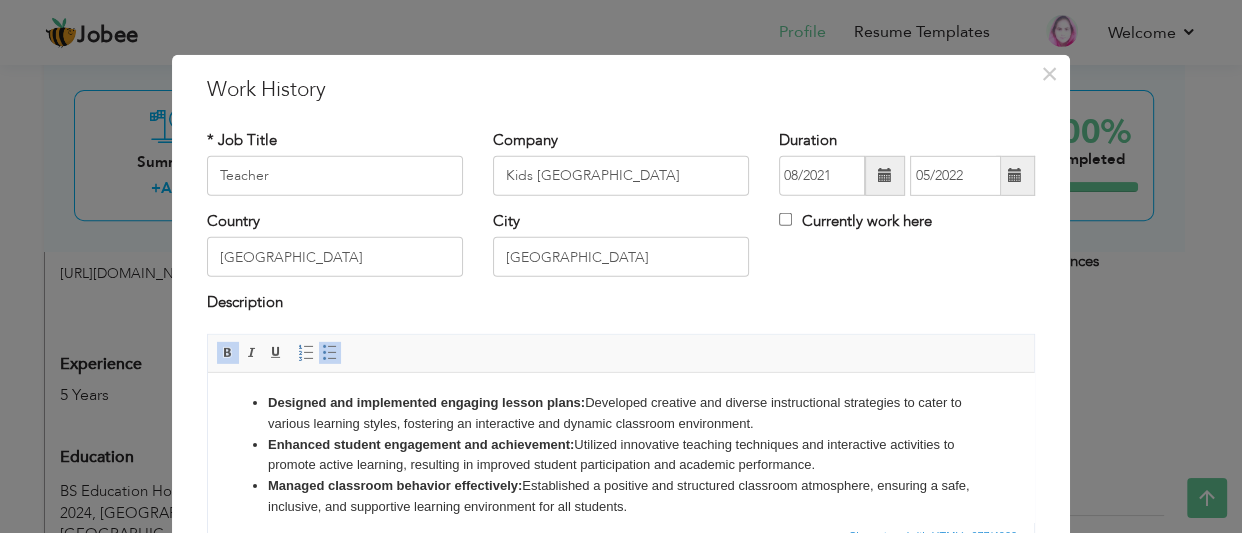 click on "Designed and implemented engaging lesson plans:  Developed creative and diverse instructional strategies to cater to various learning styles, fostering an interactive and dynamic classroom environment." at bounding box center [621, 413] 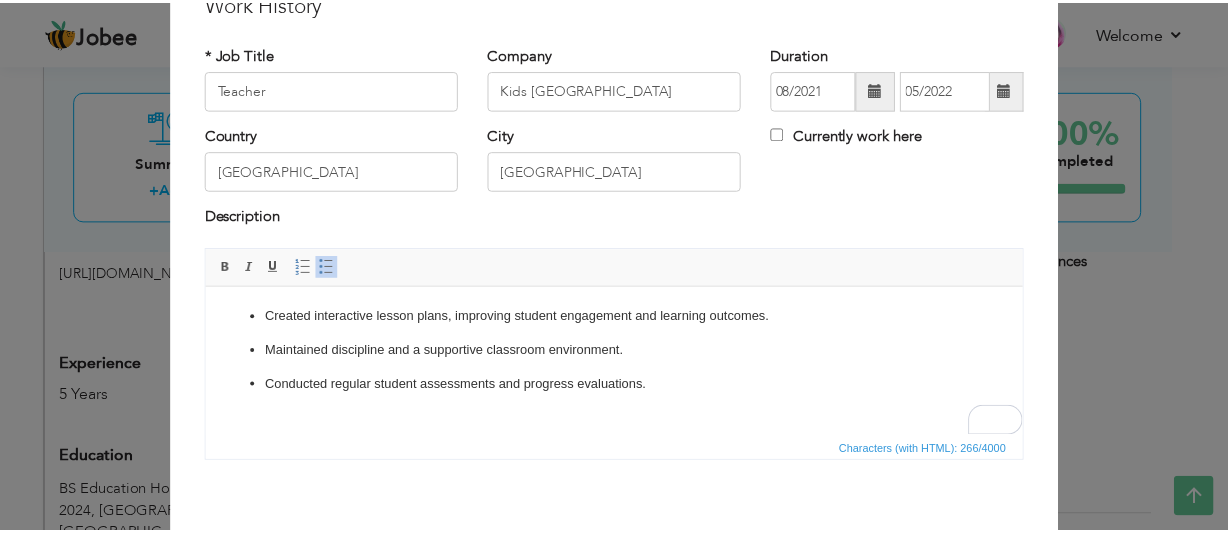 scroll, scrollTop: 177, scrollLeft: 0, axis: vertical 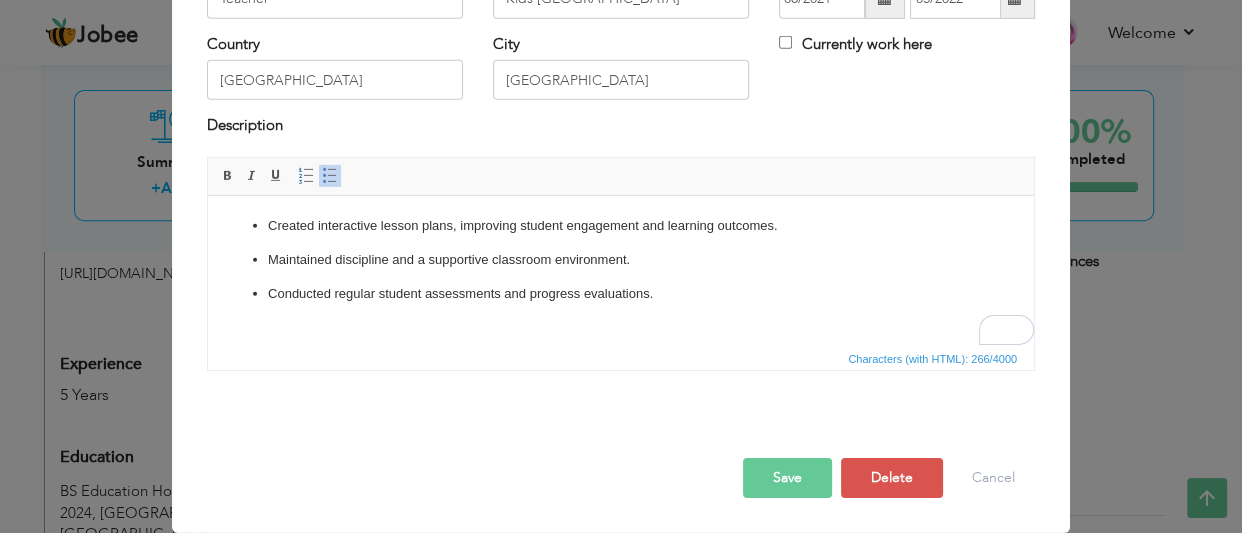 click on "Save" at bounding box center (787, 478) 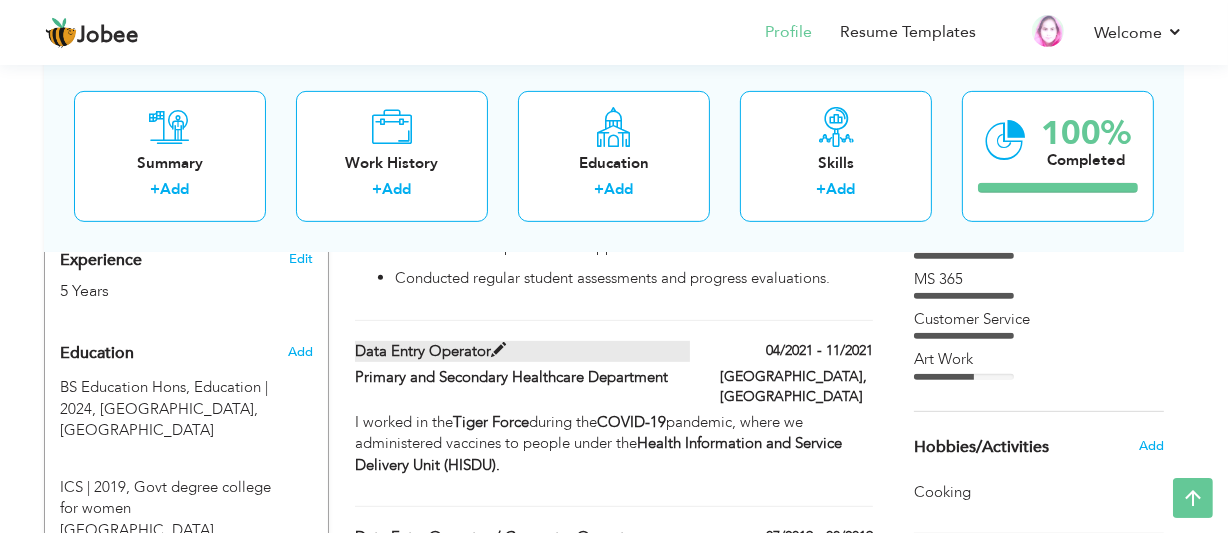 scroll, scrollTop: 749, scrollLeft: 0, axis: vertical 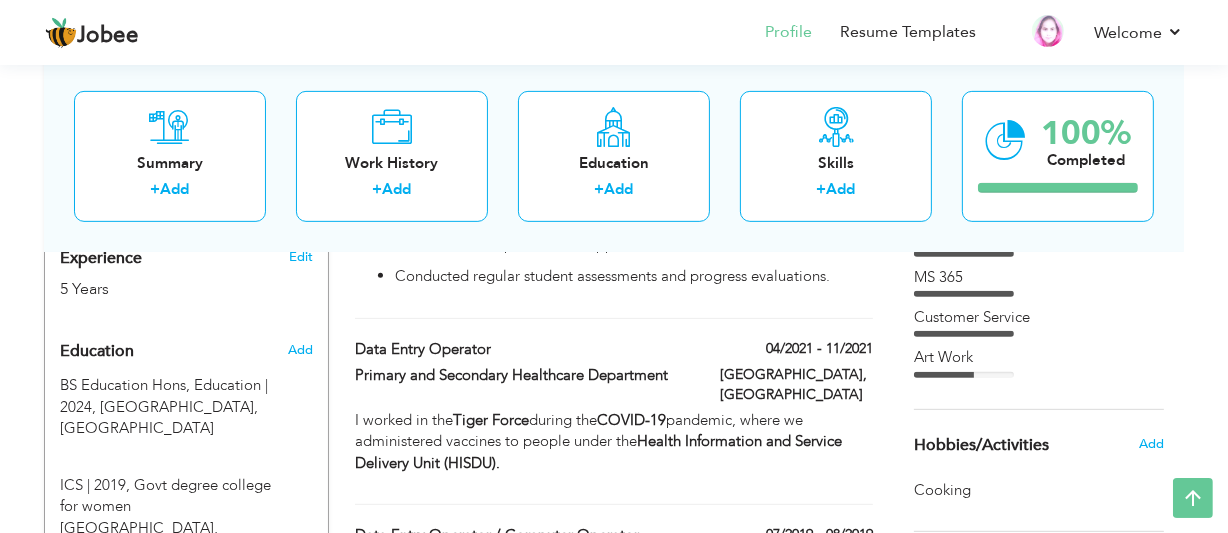drag, startPoint x: 415, startPoint y: 316, endPoint x: 415, endPoint y: 280, distance: 36 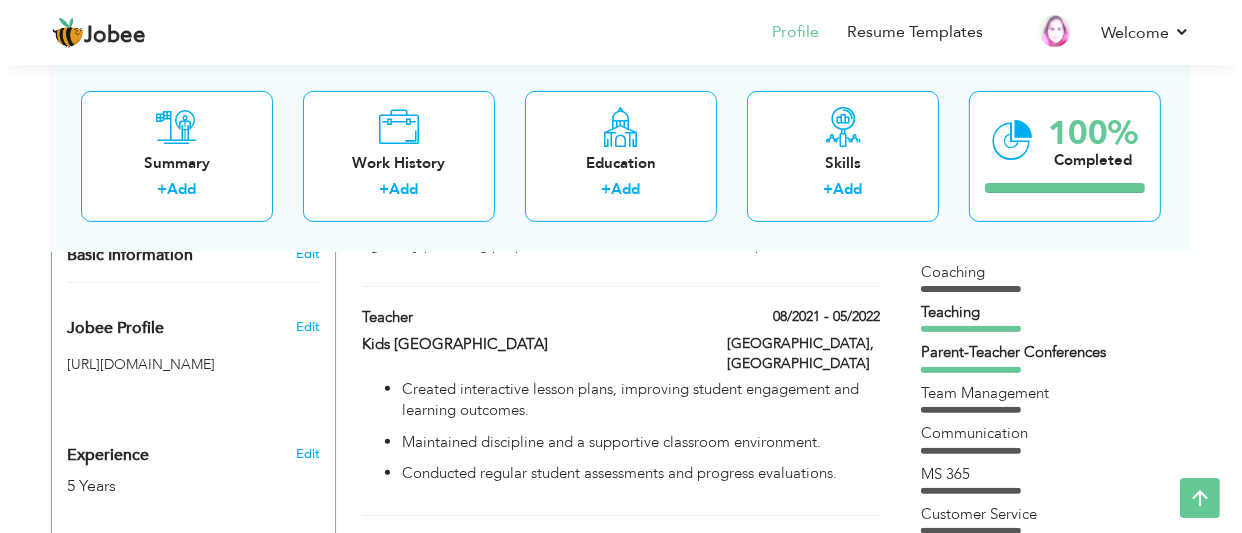 scroll, scrollTop: 551, scrollLeft: 0, axis: vertical 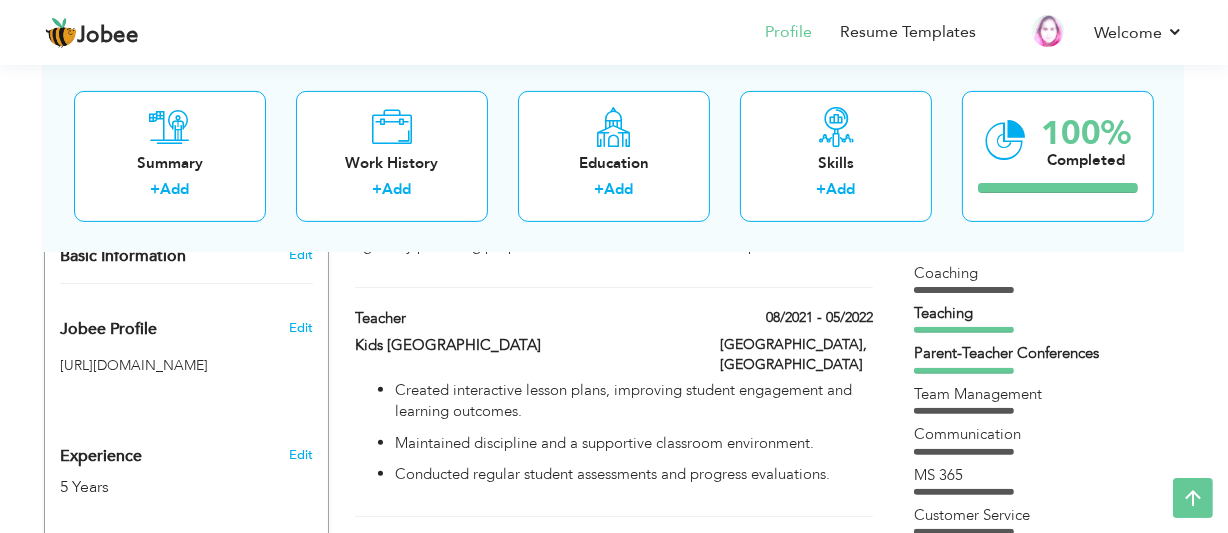 click at bounding box center [964, 330] 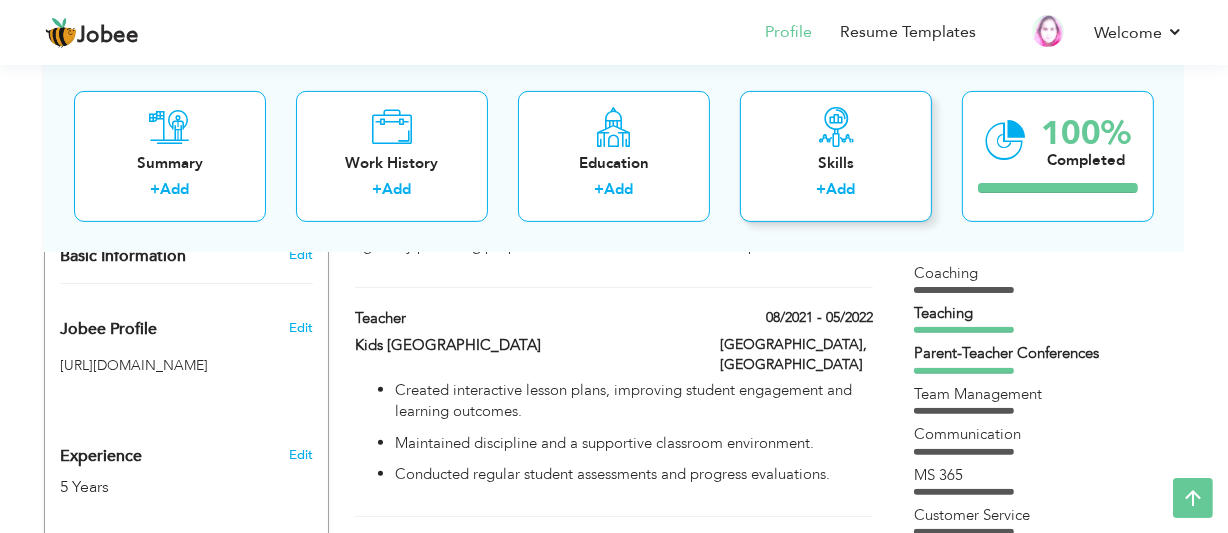 drag, startPoint x: 947, startPoint y: 325, endPoint x: 837, endPoint y: 140, distance: 215.23244 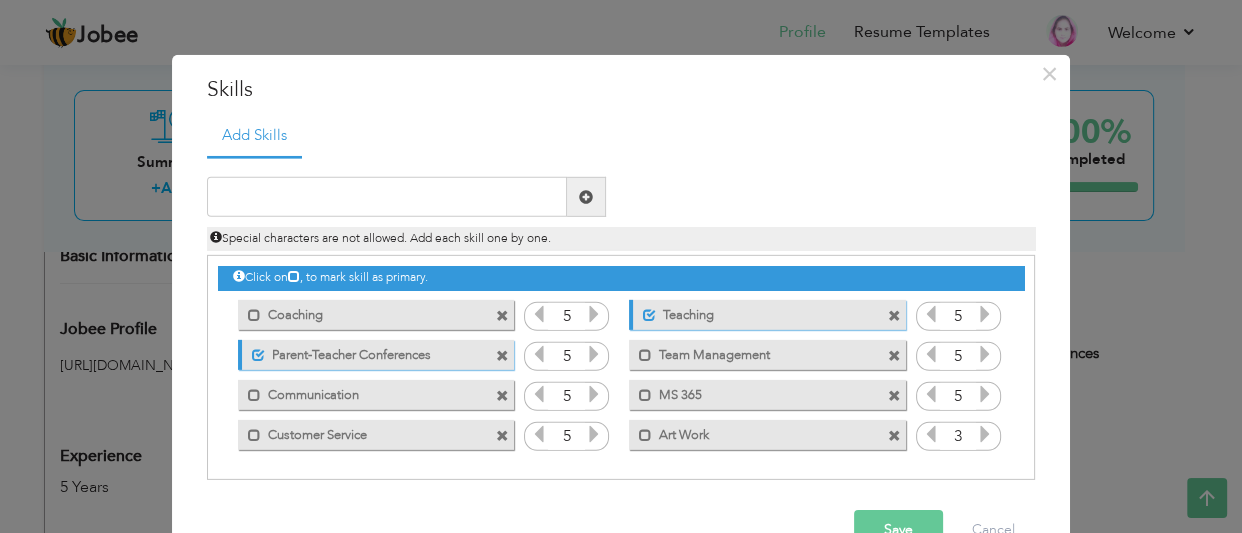 click at bounding box center (594, 354) 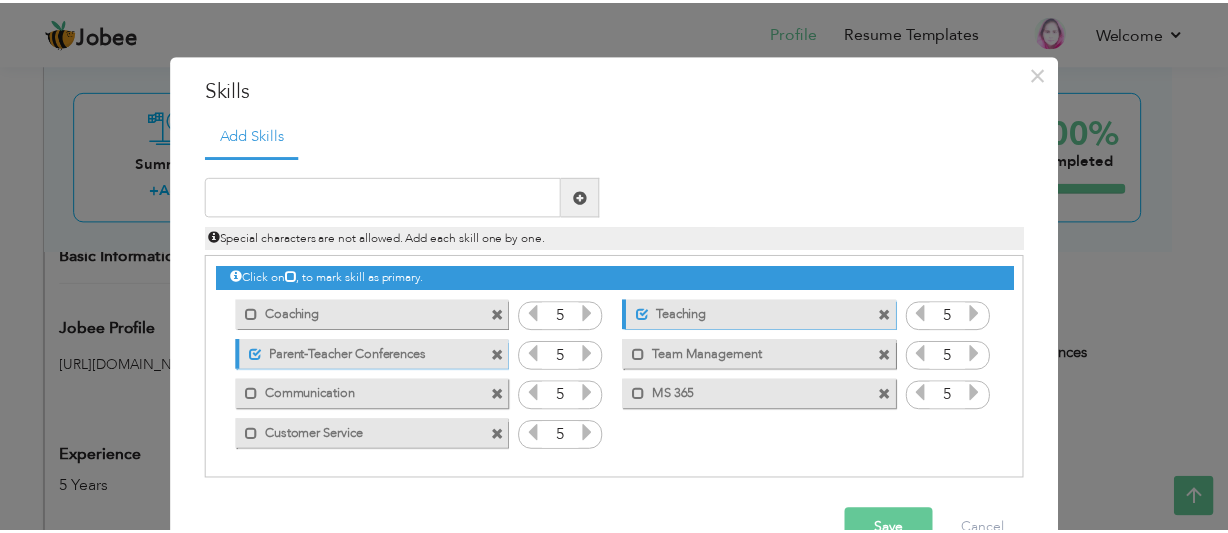scroll, scrollTop: 51, scrollLeft: 0, axis: vertical 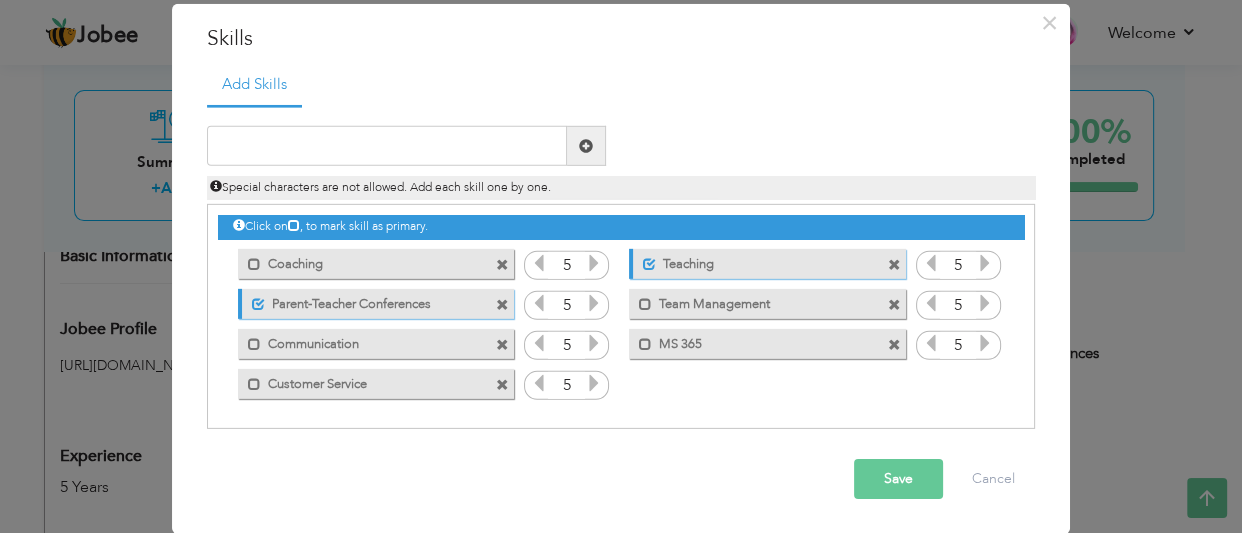 click on "Save" at bounding box center (898, 479) 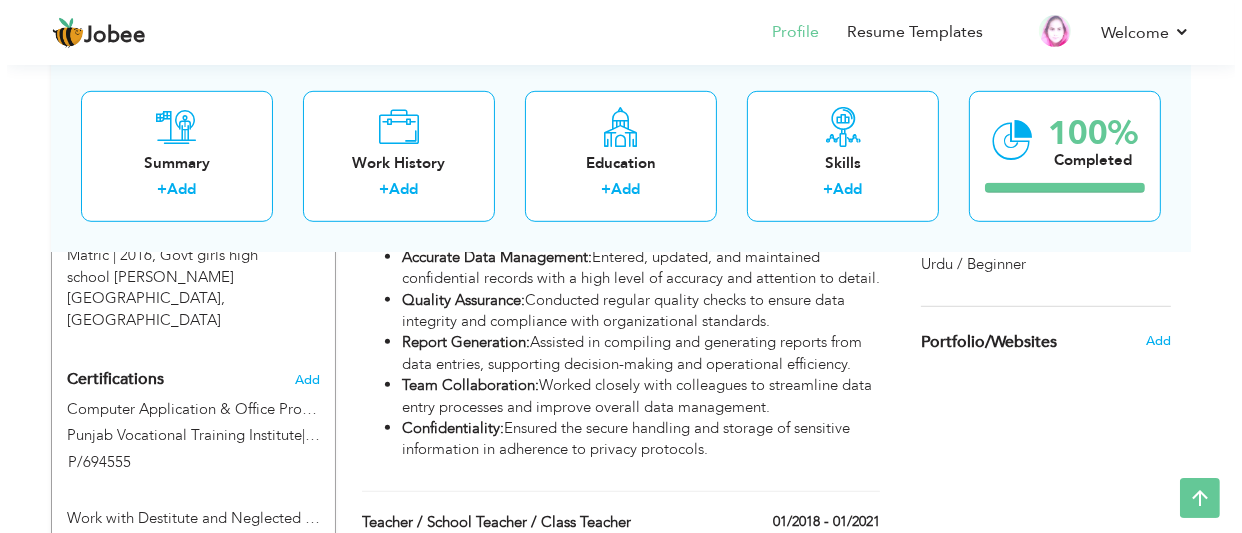 scroll, scrollTop: 1087, scrollLeft: 0, axis: vertical 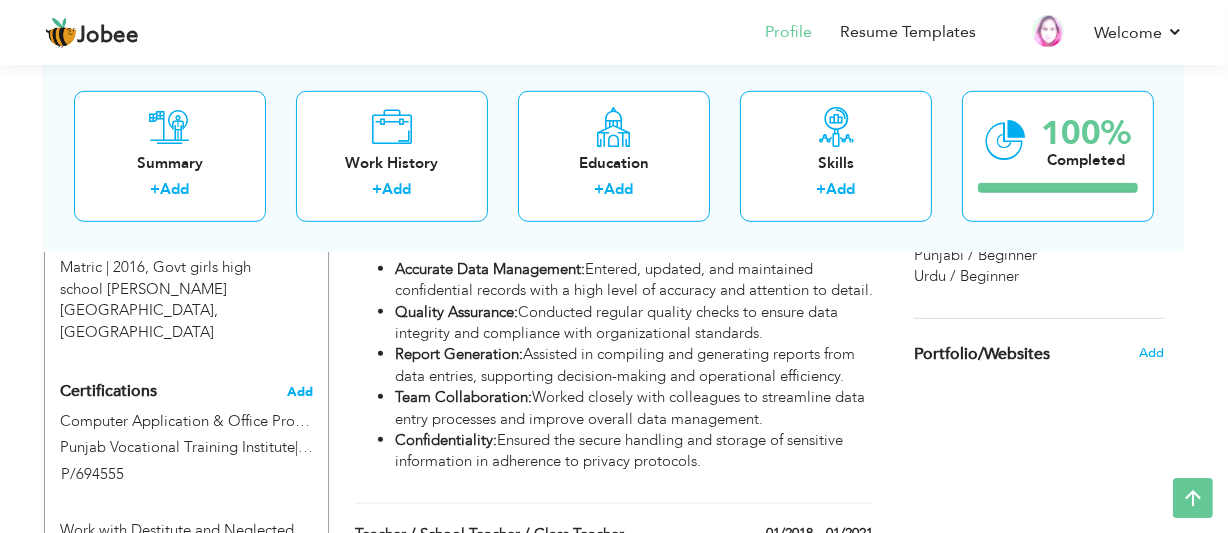 click on "Add" at bounding box center (300, 392) 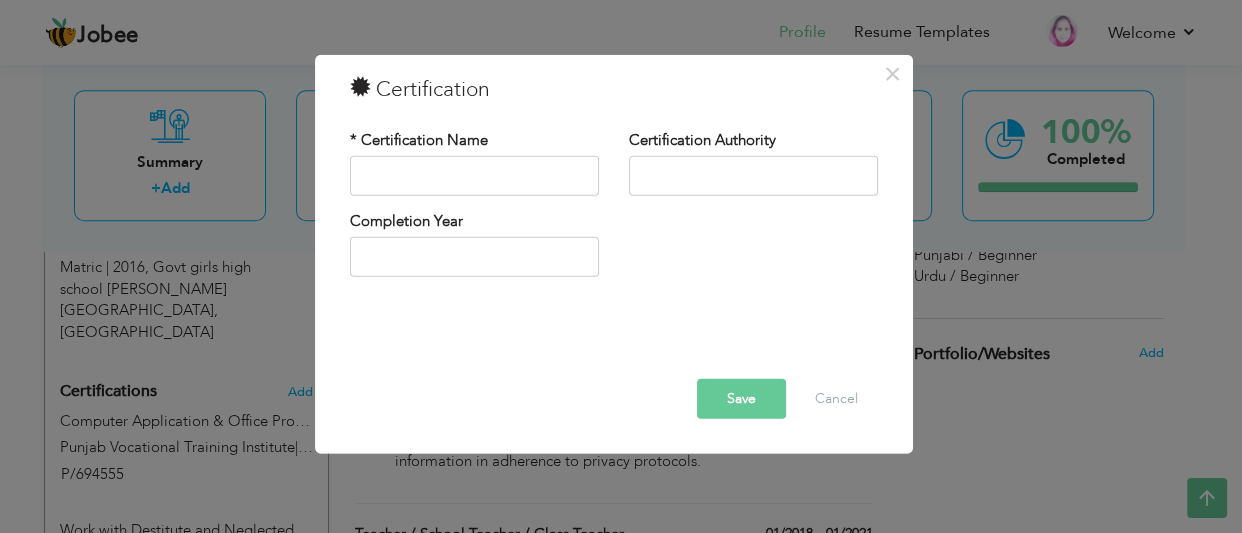 click on "×
Certification
* Certification Name
Certification Authority
Save" at bounding box center (621, 266) 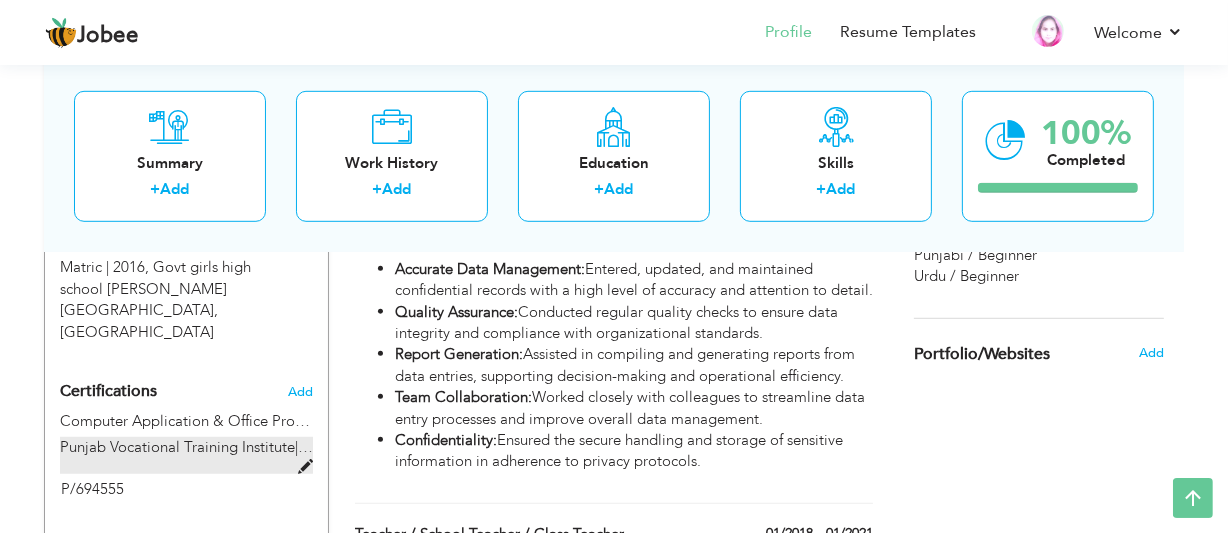 click on "Punjab Vocational Training Institute" at bounding box center [177, 447] 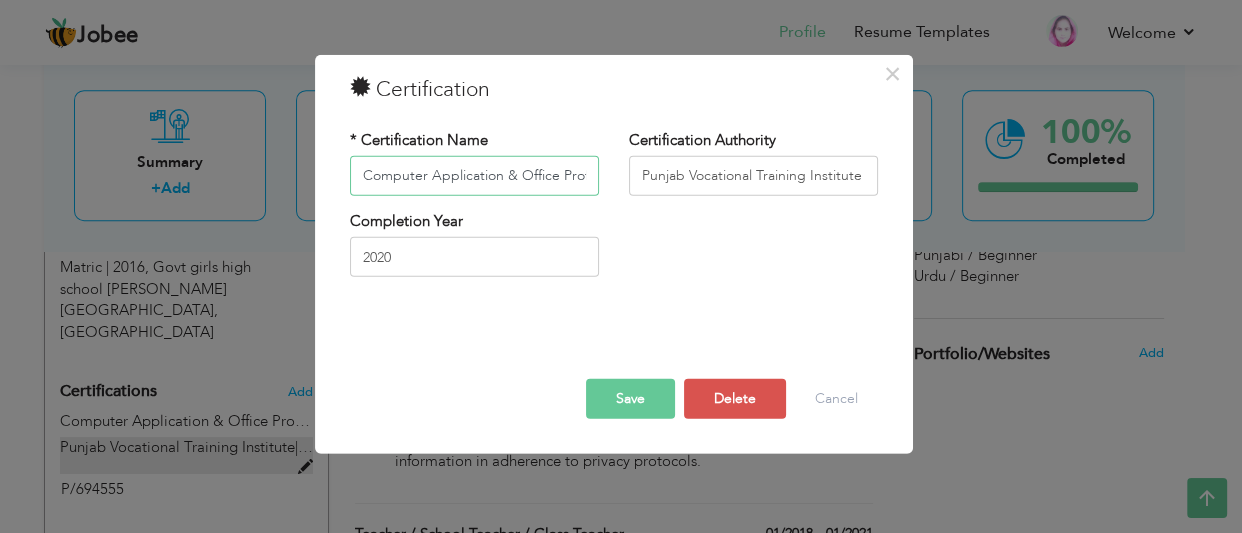 scroll, scrollTop: 0, scrollLeft: 48, axis: horizontal 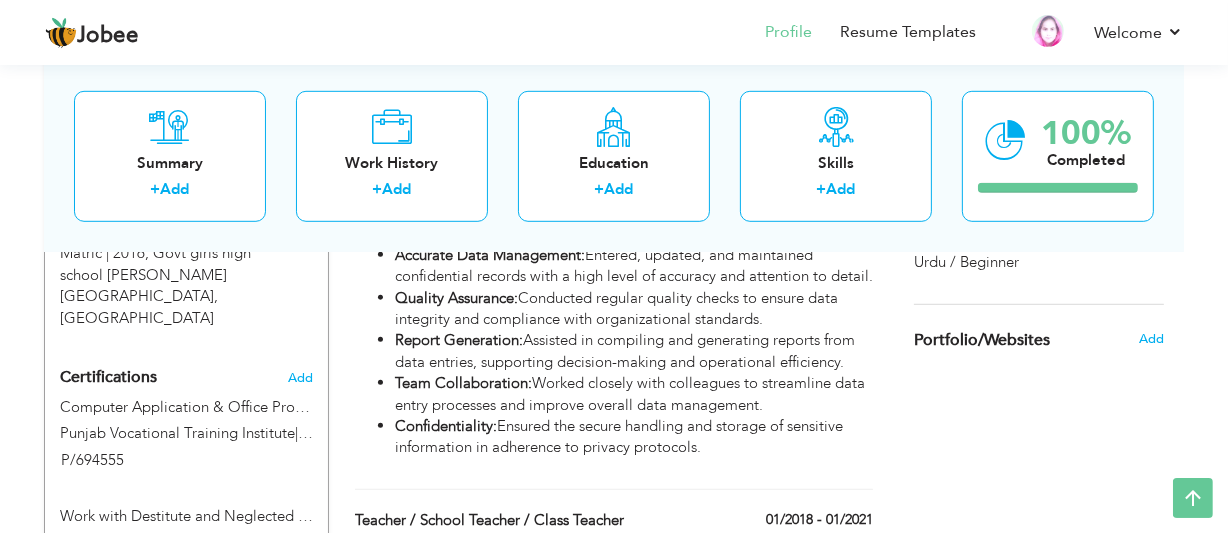 click on "Maybe later" at bounding box center [47, 1448] 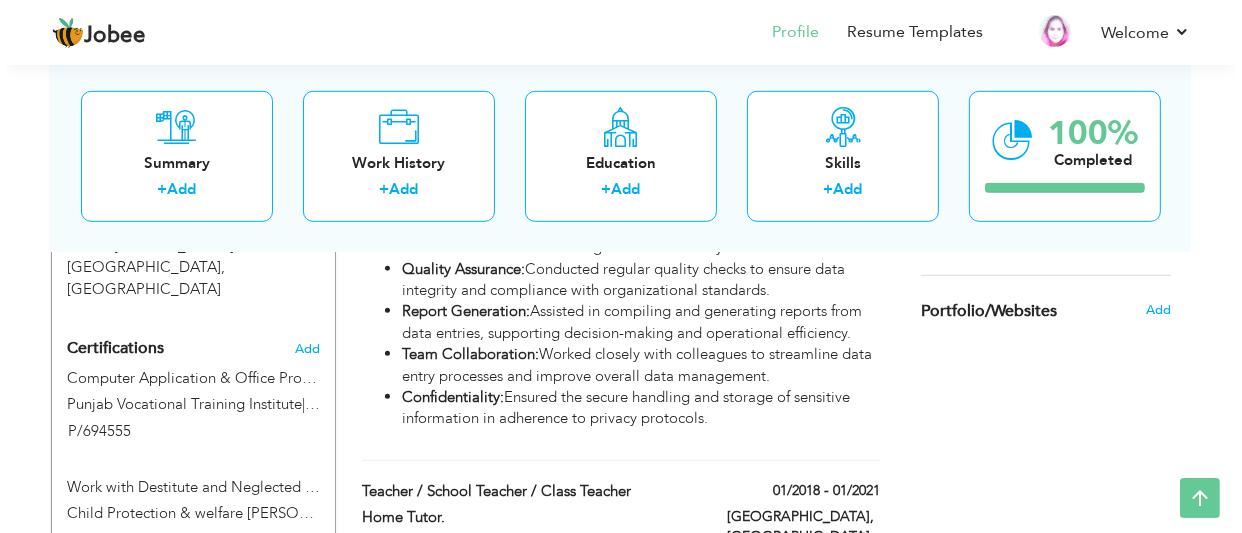 scroll, scrollTop: 1130, scrollLeft: 0, axis: vertical 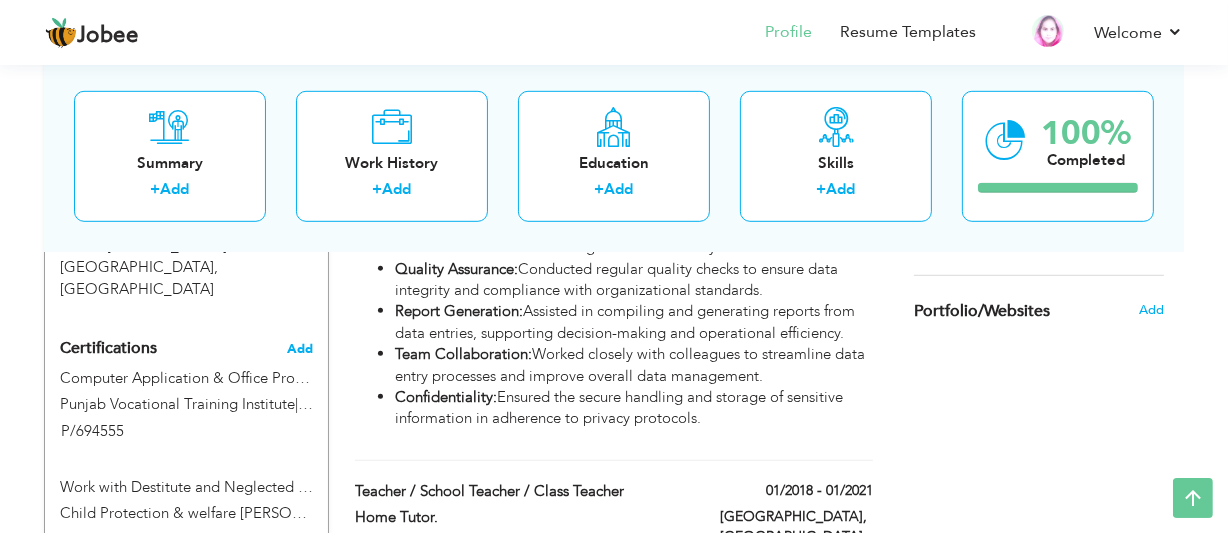 click on "Add" at bounding box center (300, 349) 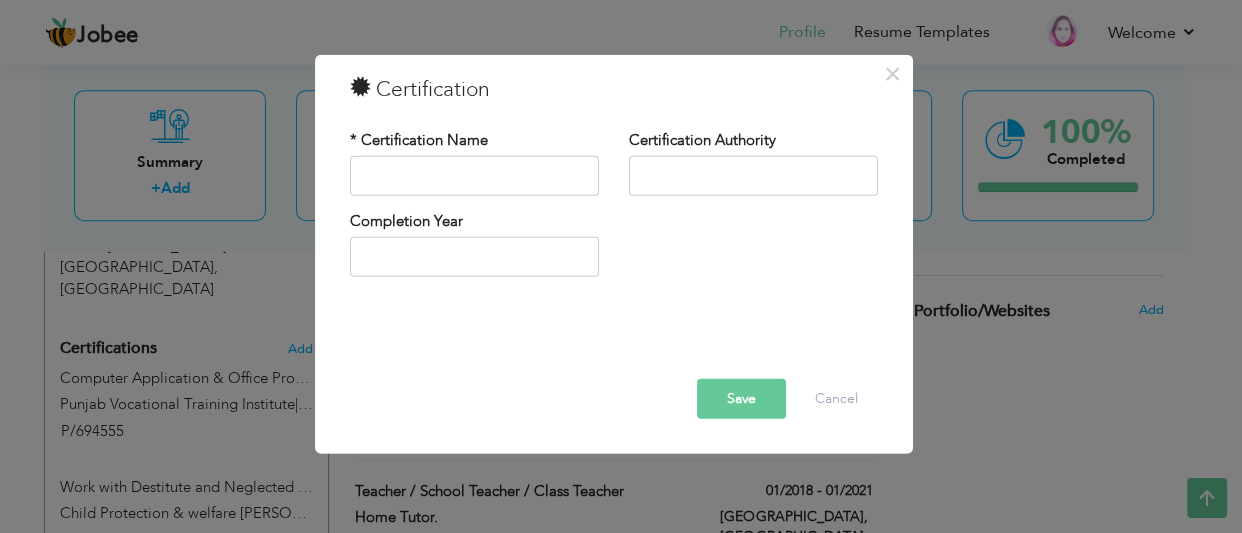 click on "×
Certification
* Certification Name
Certification Authority
Save" at bounding box center [621, 266] 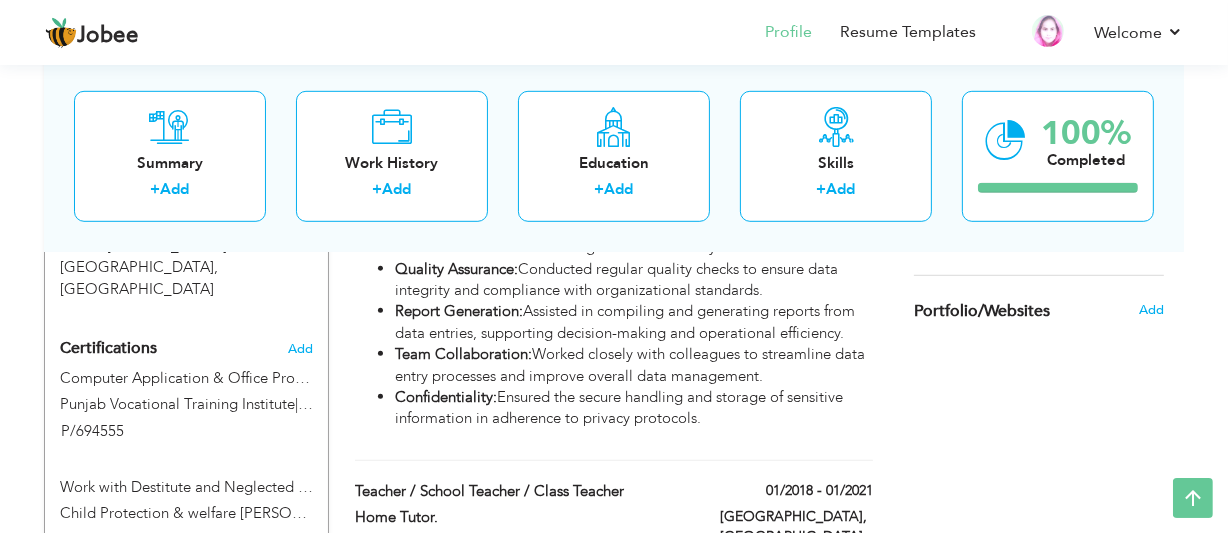 click on "Computer Application & Office Professional
Punjab Vocational Training Institute  |  2020" at bounding box center [186, 394] 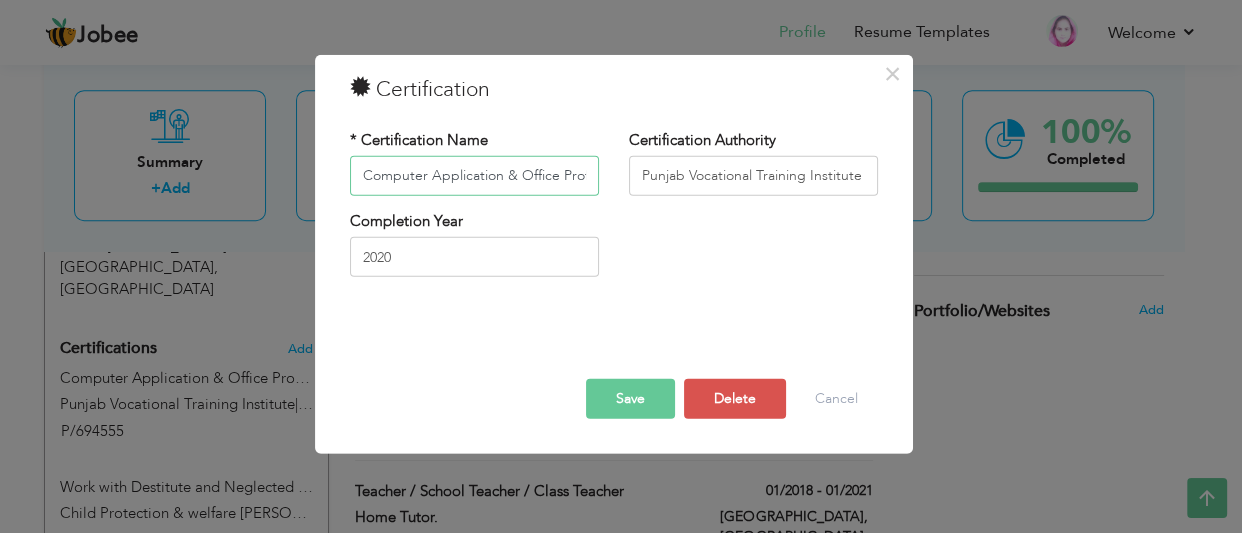 scroll, scrollTop: 0, scrollLeft: 48, axis: horizontal 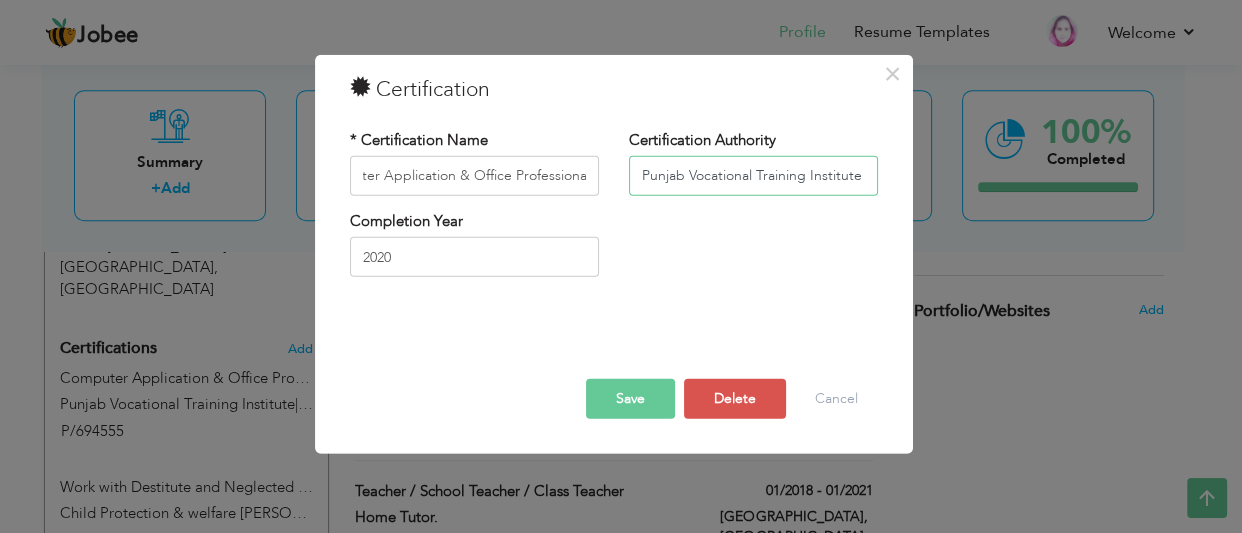 click on "Punjab Vocational Training Institute" at bounding box center [753, 176] 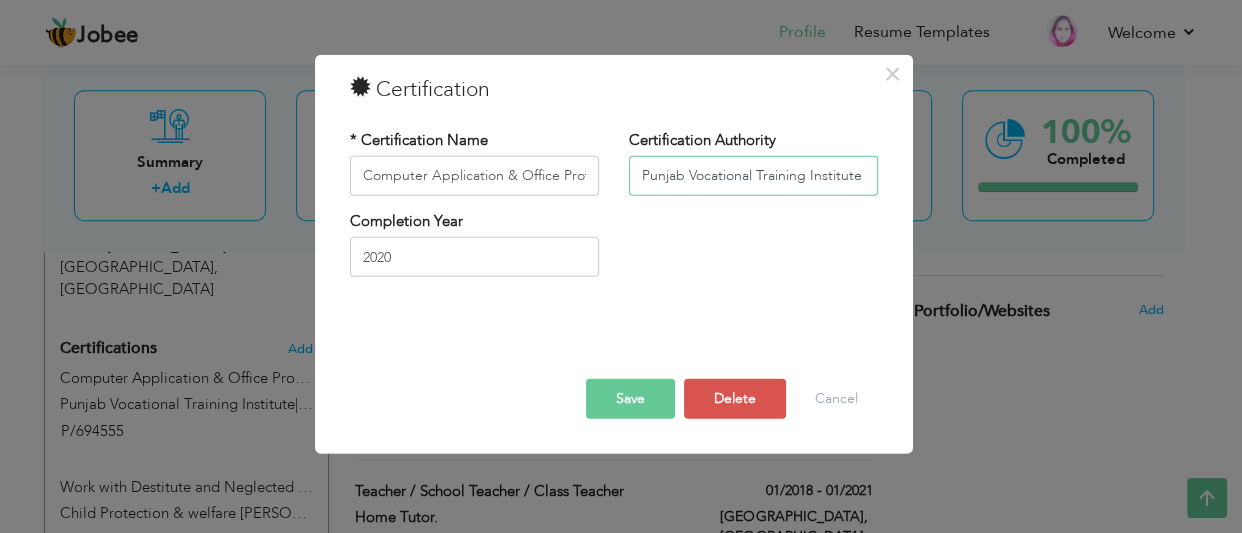 click on "Punjab Vocational Training Institute" at bounding box center [753, 176] 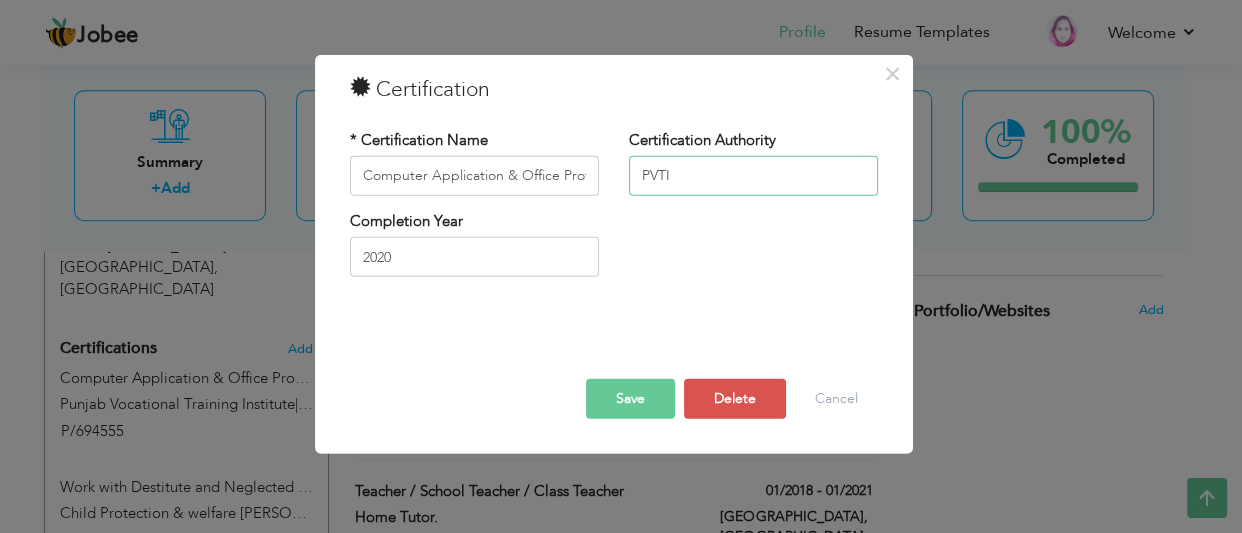 type on "PVTI" 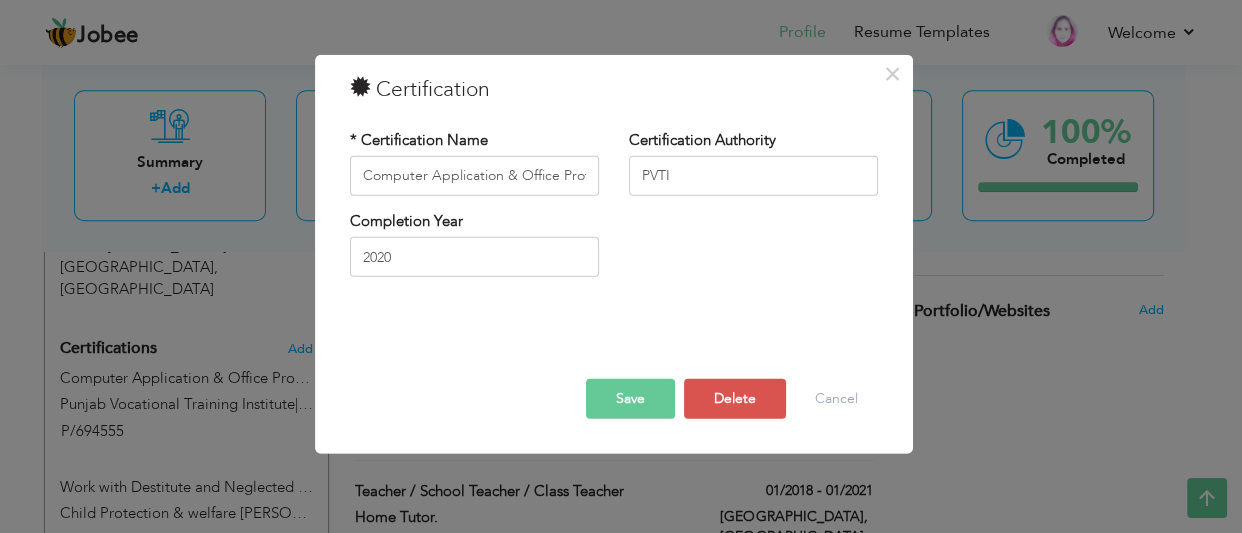 click on "Save" at bounding box center (630, 399) 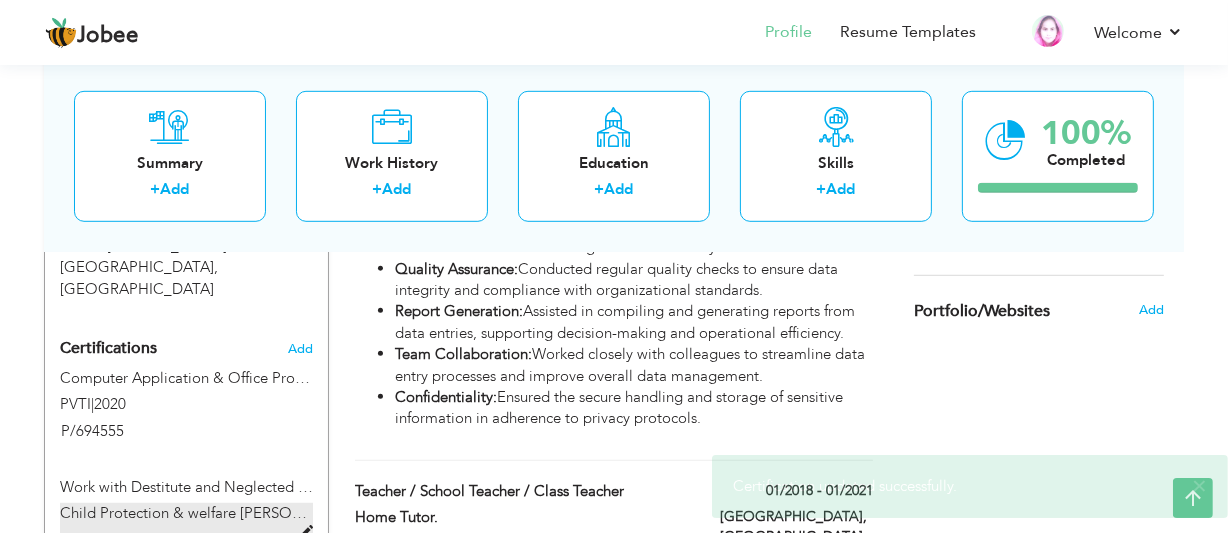 click on "Child Protection & welfare [PERSON_NAME], Govt of the [GEOGRAPHIC_DATA]" at bounding box center [330, 513] 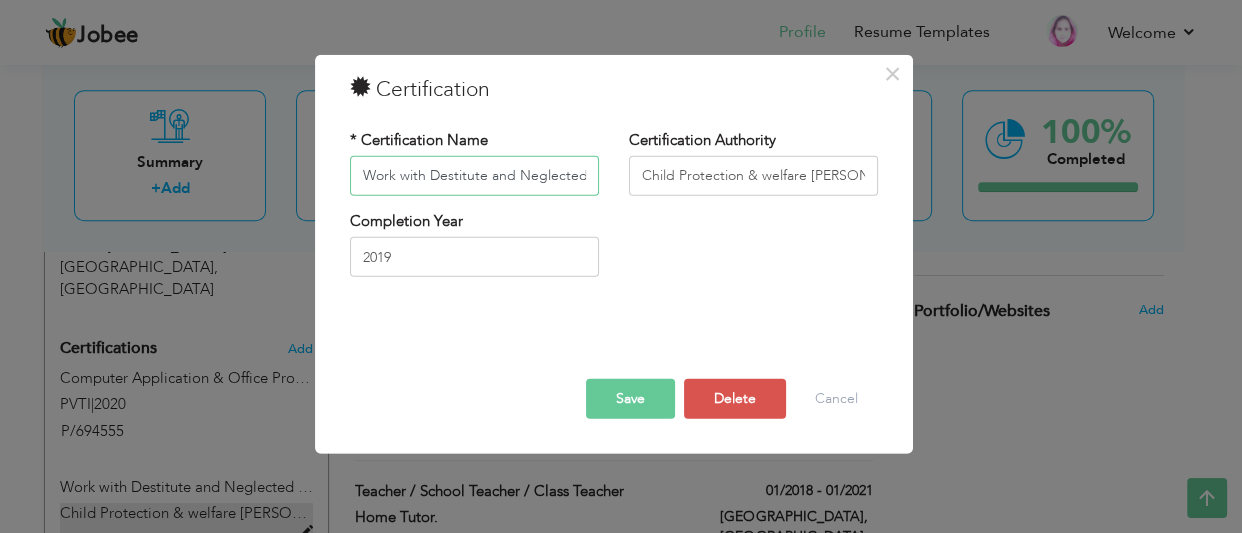 scroll, scrollTop: 0, scrollLeft: 52, axis: horizontal 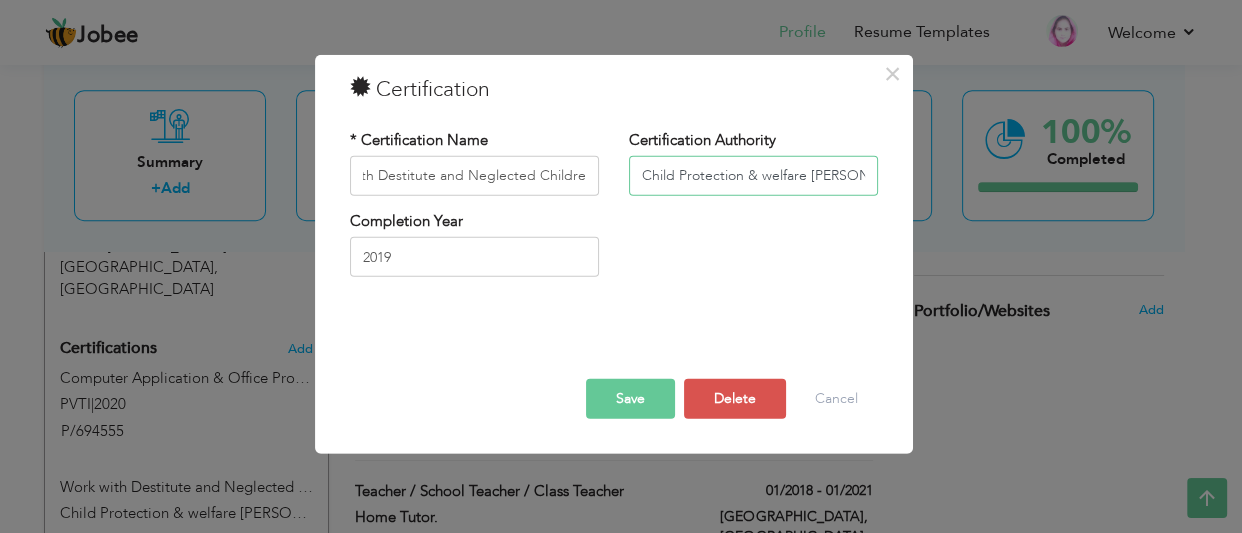 click on "Child Protection & welfare [PERSON_NAME], Govt of the [GEOGRAPHIC_DATA]" at bounding box center (753, 176) 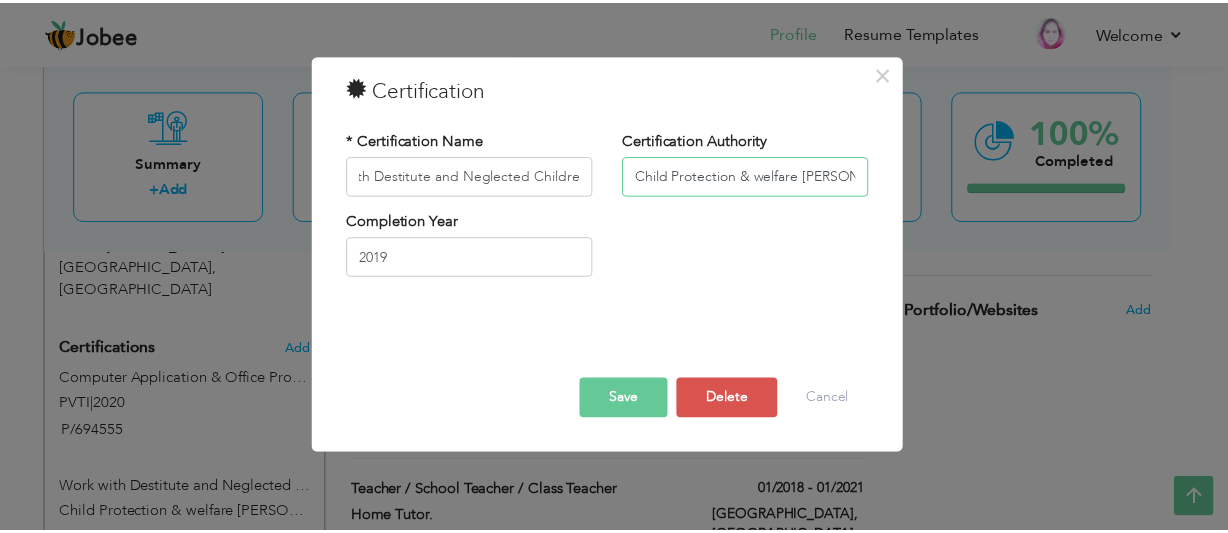 scroll, scrollTop: 0, scrollLeft: 0, axis: both 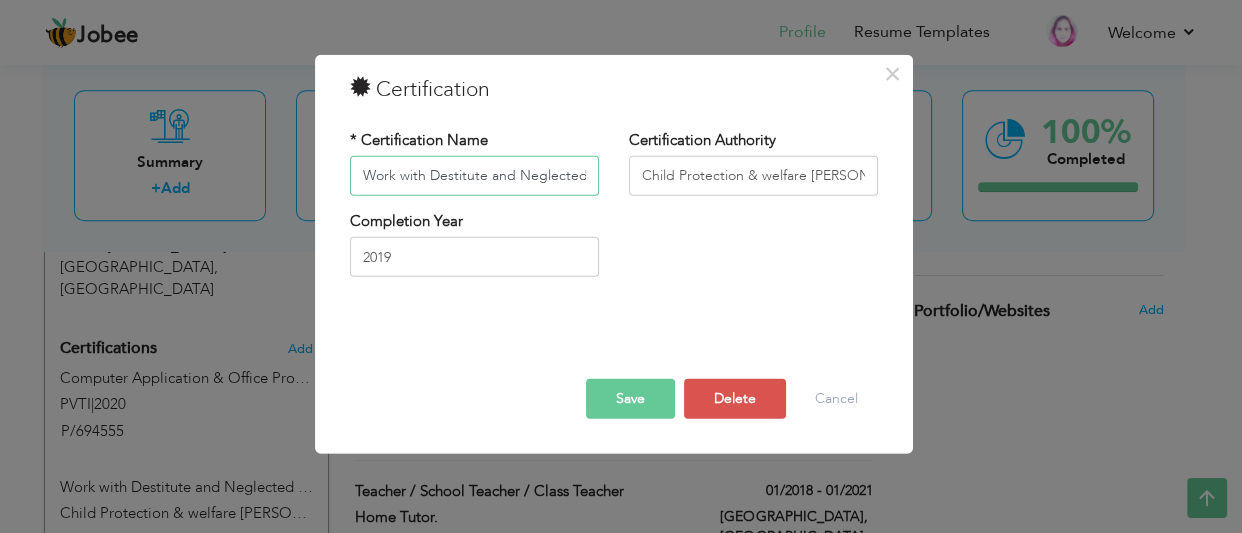 click on "Work with Destitute and Neglected Children" at bounding box center [474, 176] 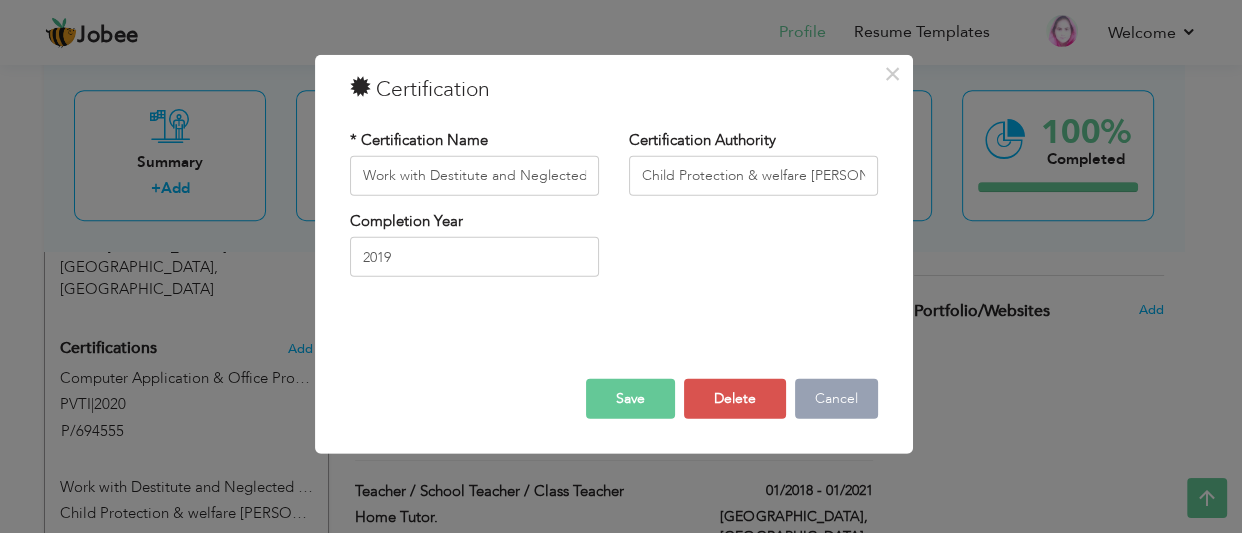 click on "Cancel" at bounding box center [836, 399] 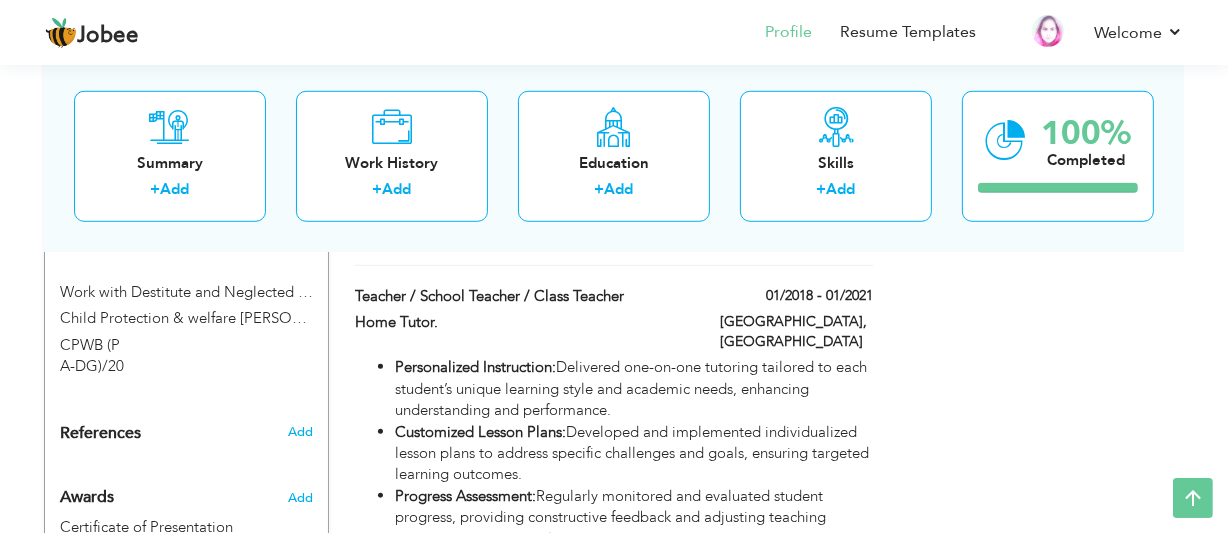 scroll, scrollTop: 1327, scrollLeft: 0, axis: vertical 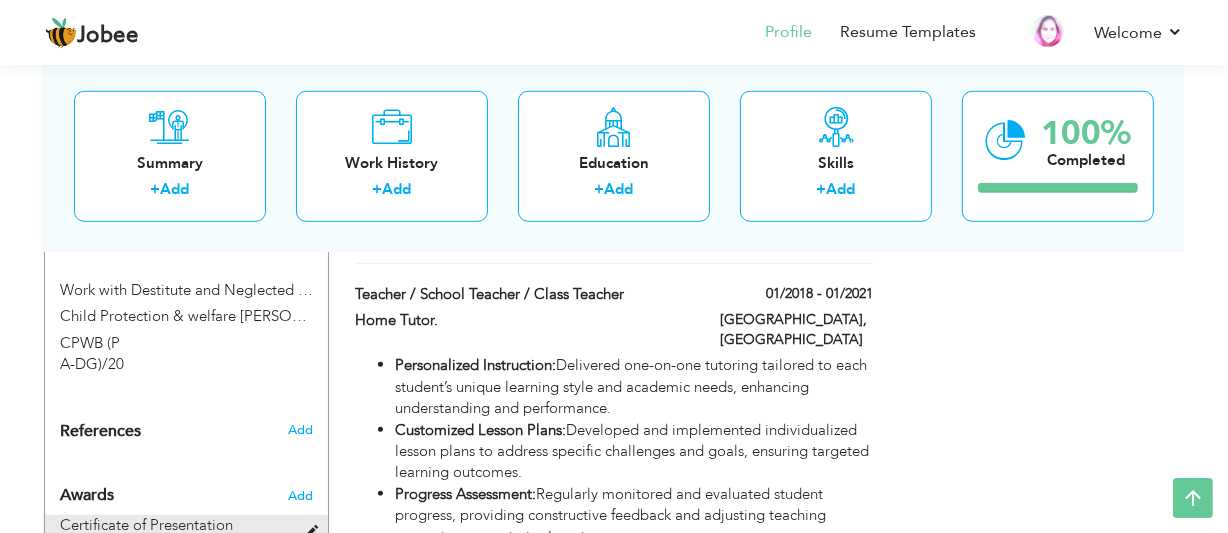 click on "Certificate of Presentation
Govt girls higher secondary school, [GEOGRAPHIC_DATA] | 2021" at bounding box center (174, 555) 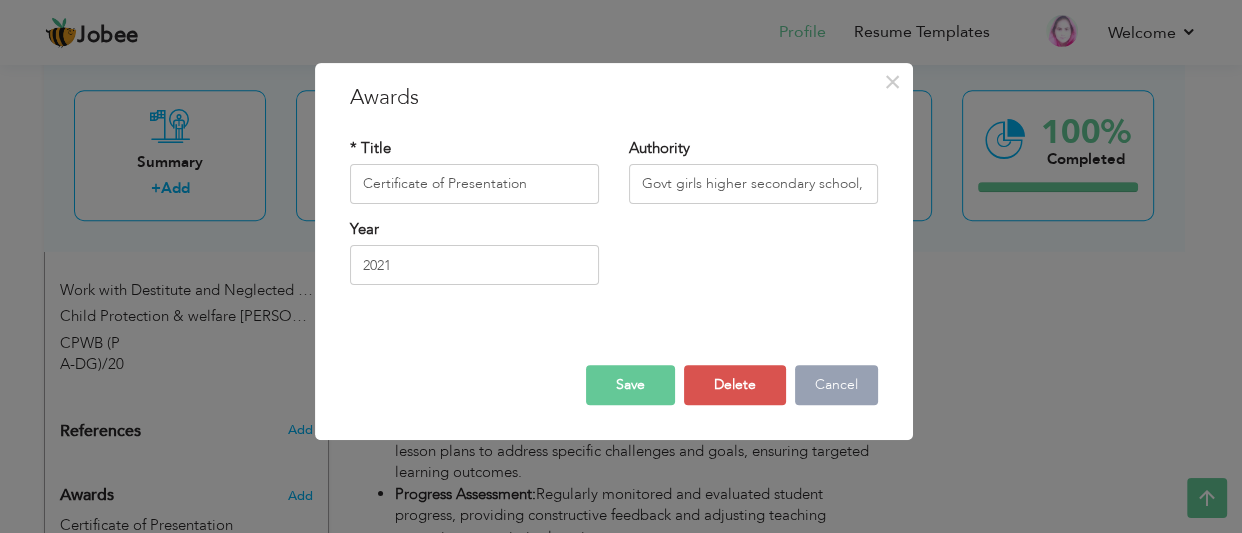click on "Cancel" at bounding box center (836, 385) 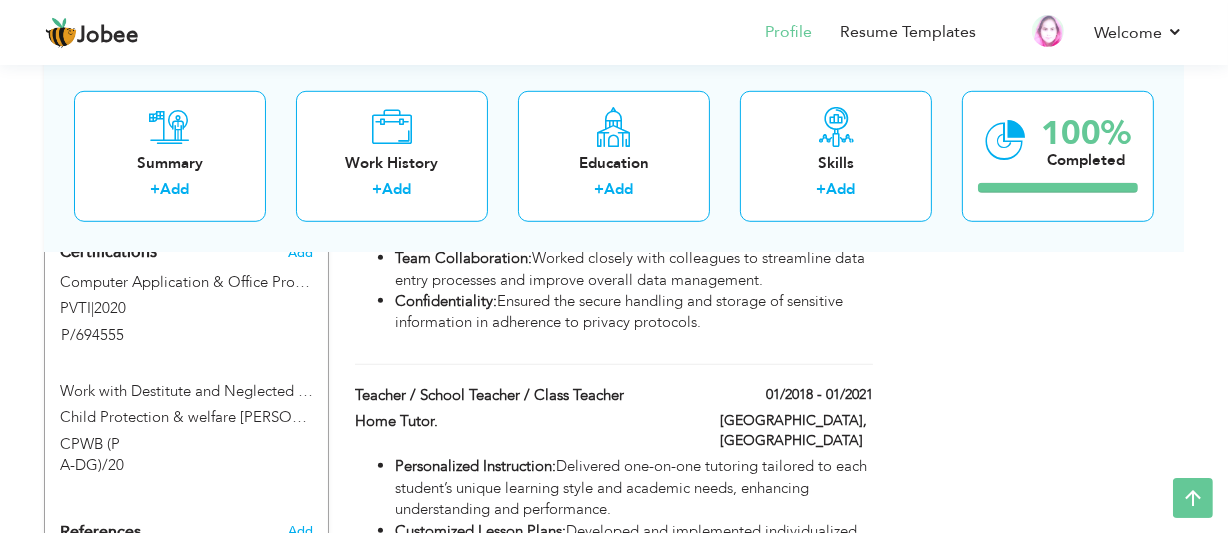 scroll, scrollTop: 1221, scrollLeft: 0, axis: vertical 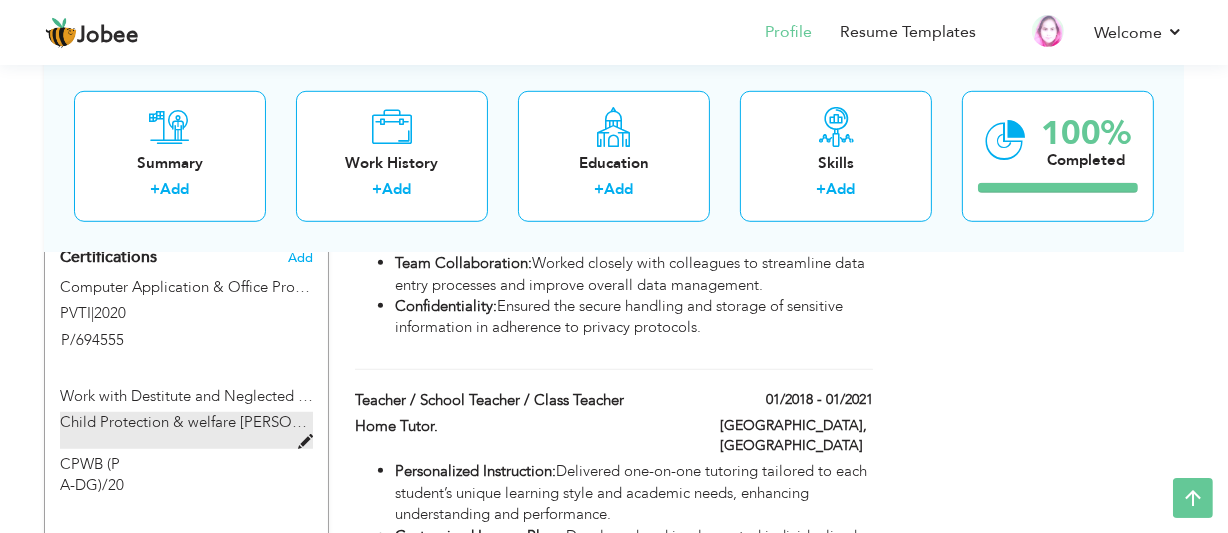click at bounding box center [305, 442] 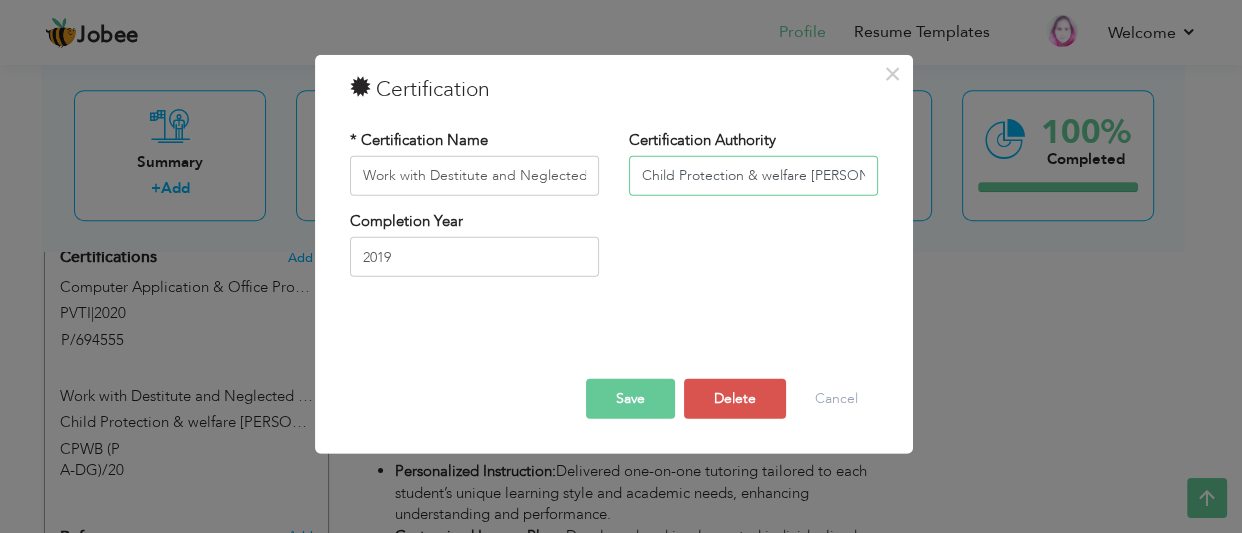 click on "Child Protection & welfare [PERSON_NAME], Govt of the [GEOGRAPHIC_DATA]" at bounding box center [753, 176] 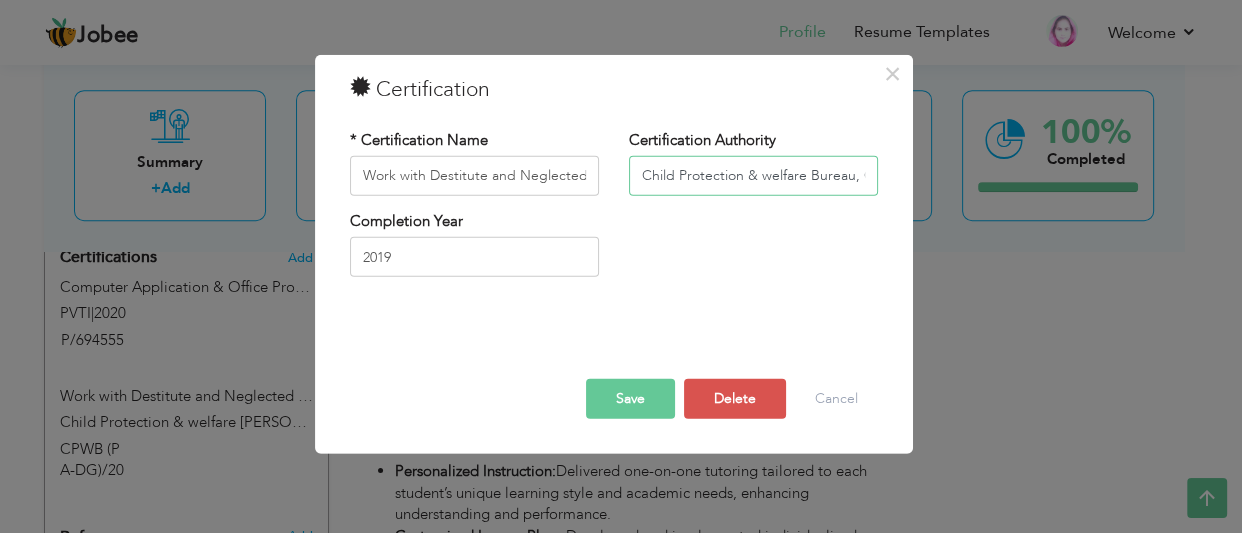 type on "Child Protection & welfare Bureau, Govt of the [GEOGRAPHIC_DATA]" 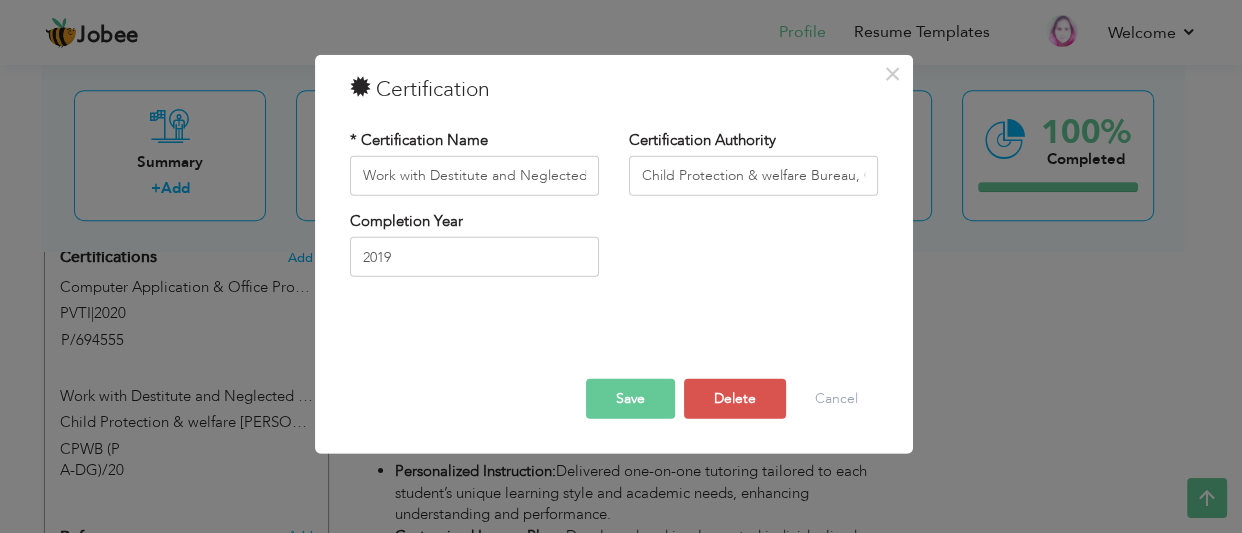 click on "Save" at bounding box center [630, 399] 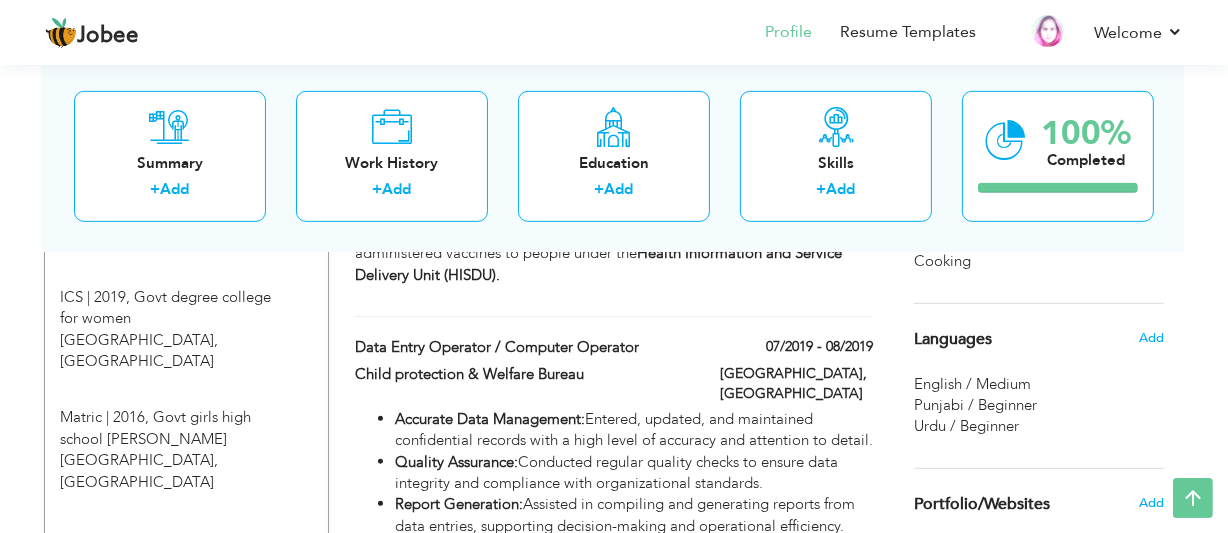scroll, scrollTop: 936, scrollLeft: 0, axis: vertical 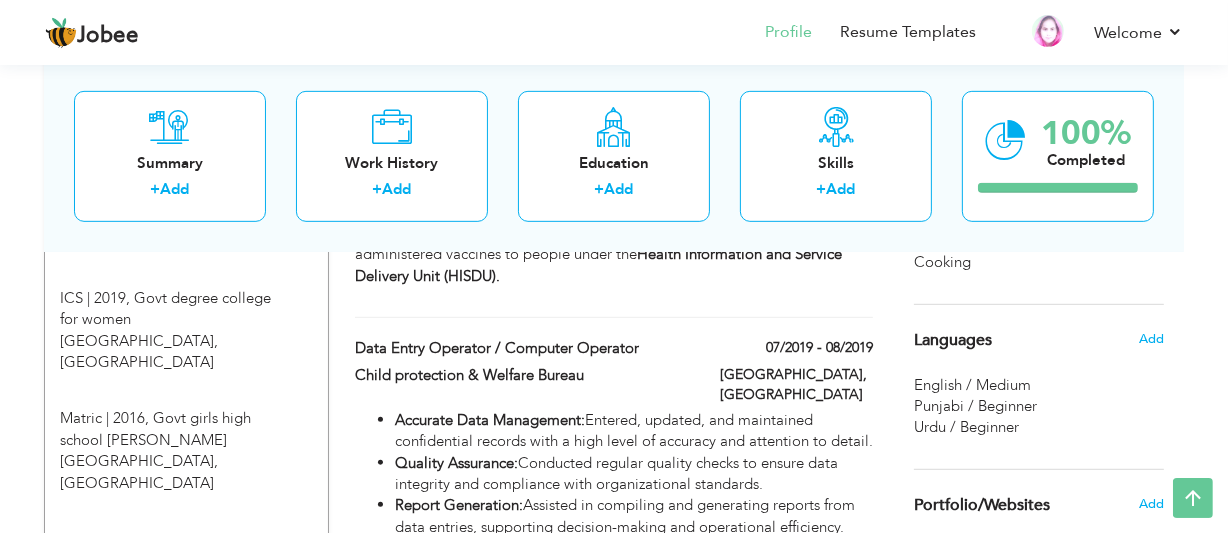 click on "Urdu / Beginner" at bounding box center (966, 427) 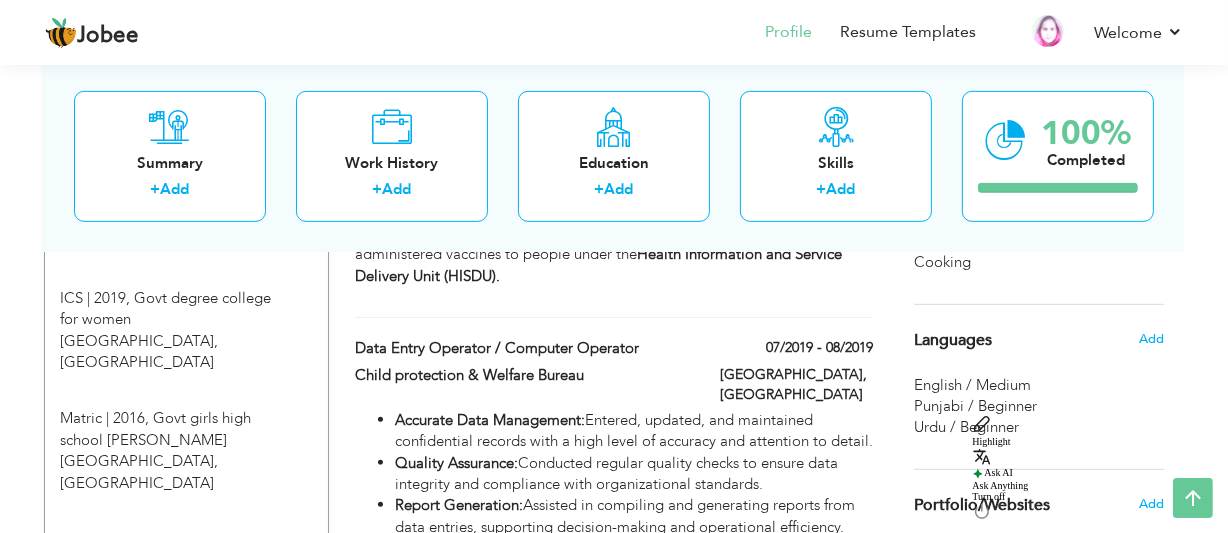 click on "English / Medium" at bounding box center (972, 385) 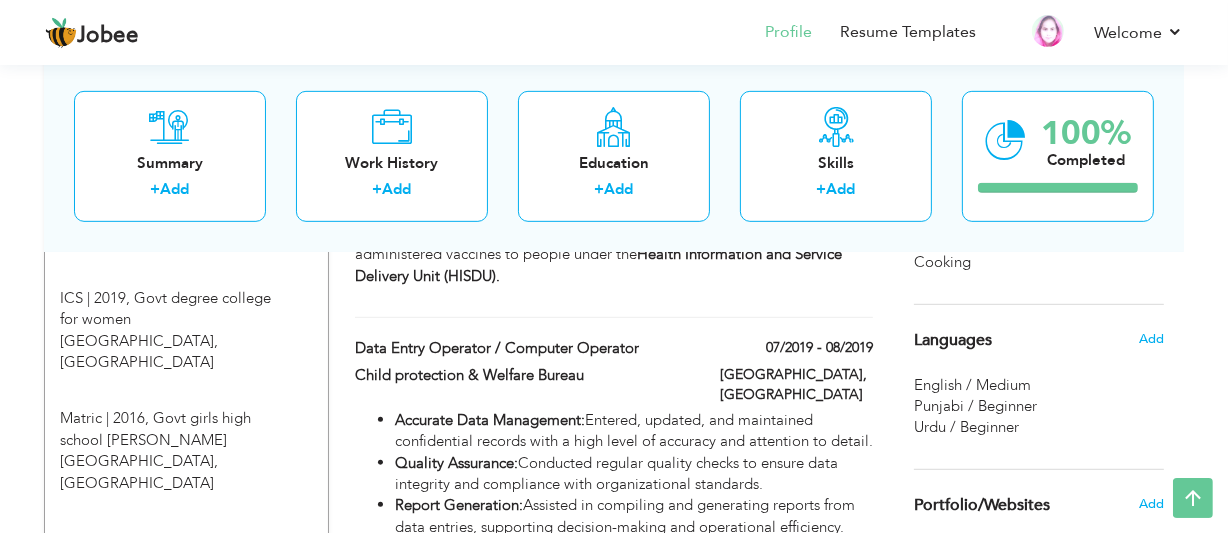 click on "Languages" at bounding box center [953, 341] 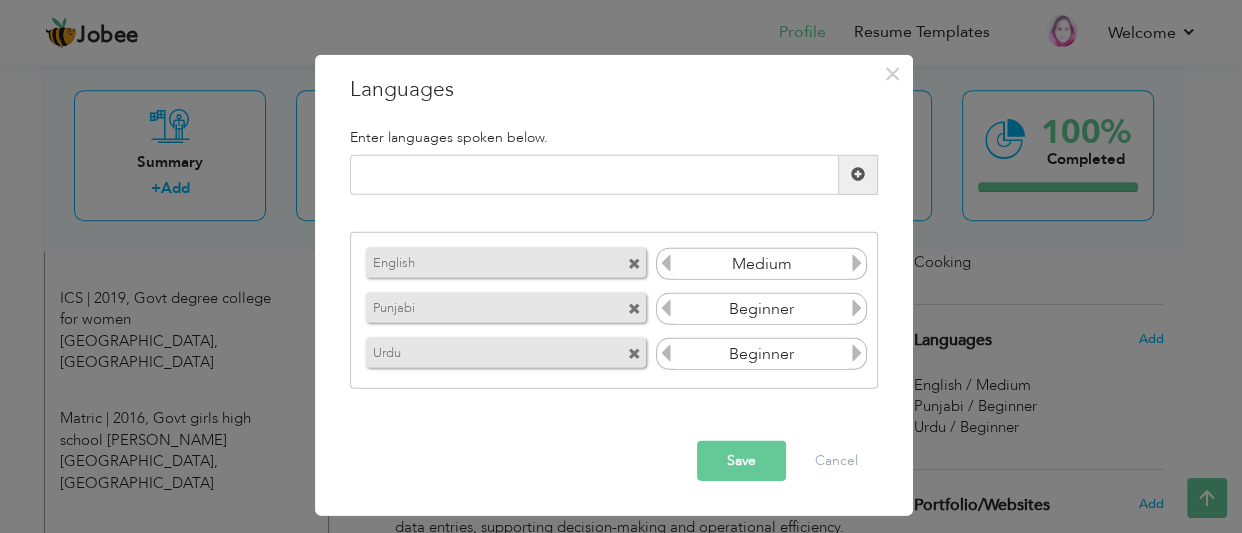 click on "Medium" at bounding box center (761, 264) 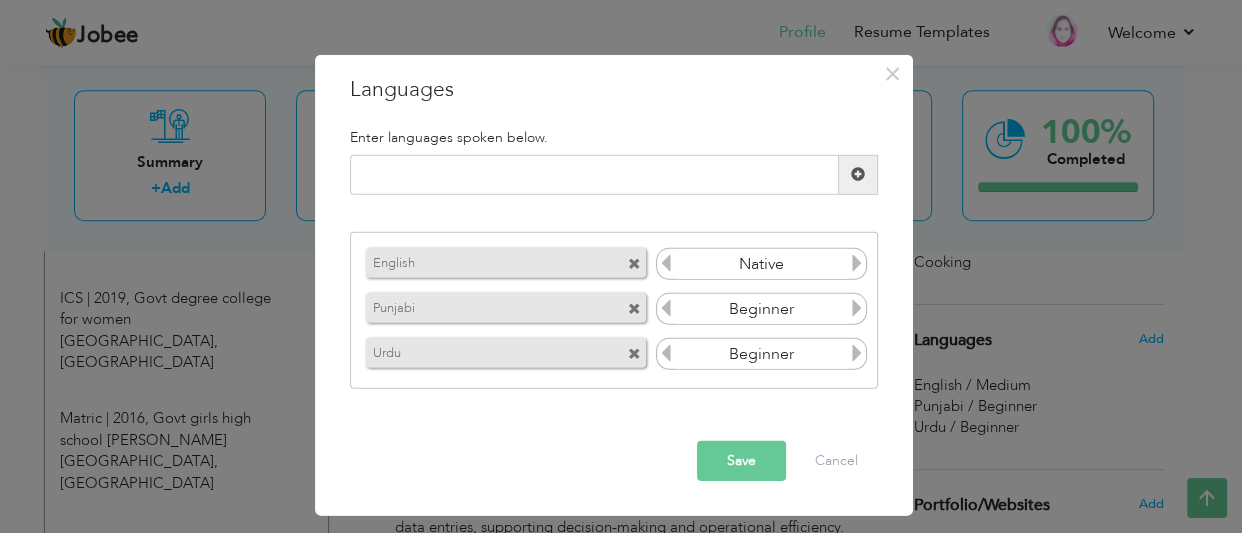 click at bounding box center [857, 263] 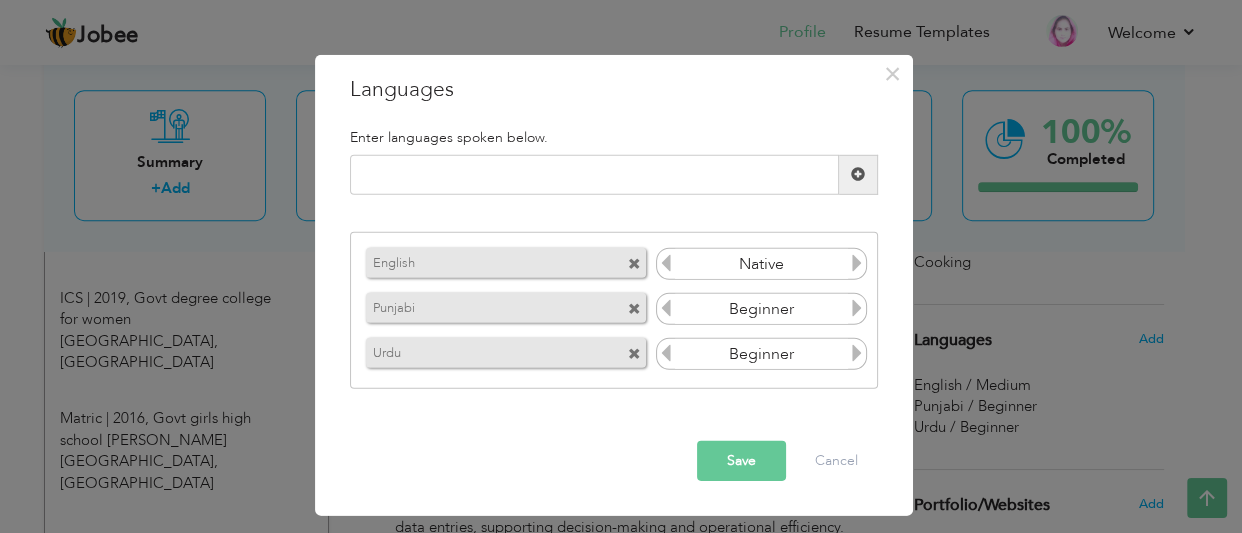 click at bounding box center [666, 263] 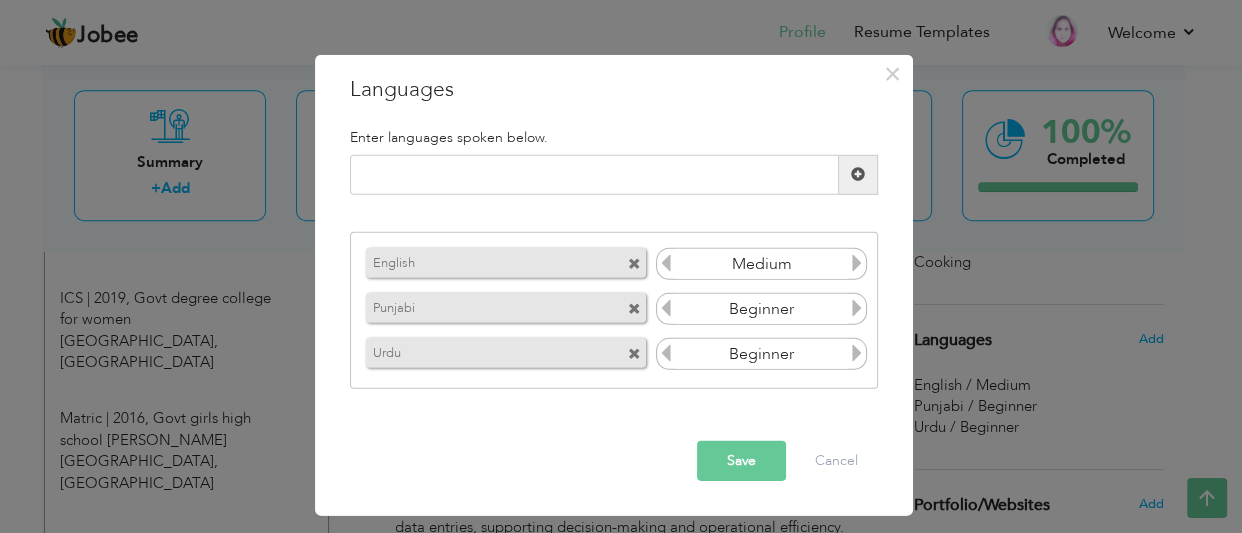 click at bounding box center (666, 263) 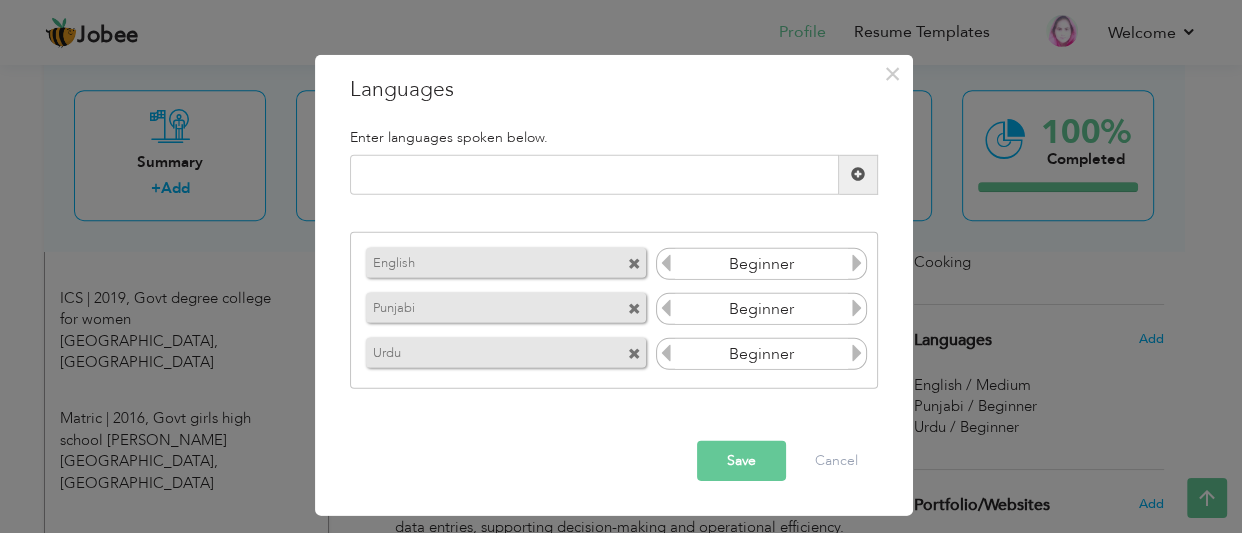 click at bounding box center (857, 263) 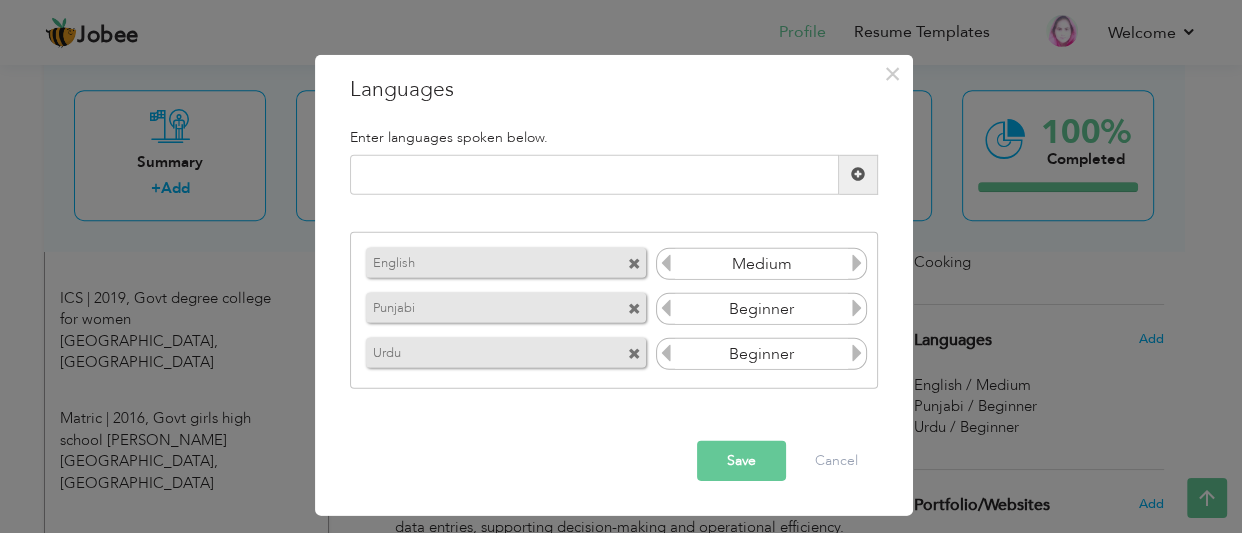click at bounding box center [857, 353] 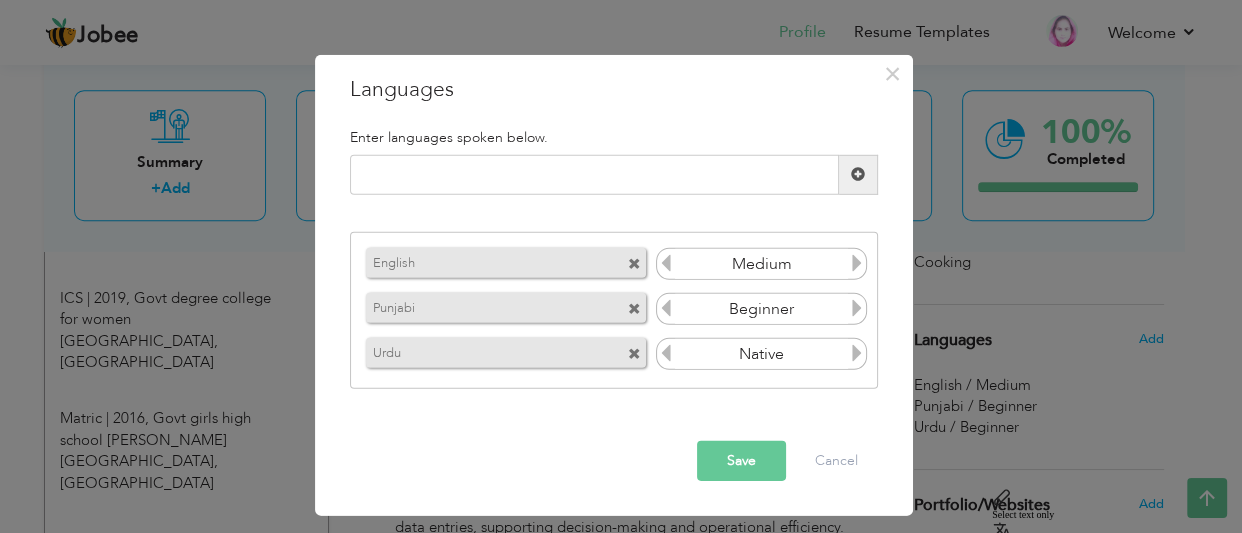 click at bounding box center (666, 356) 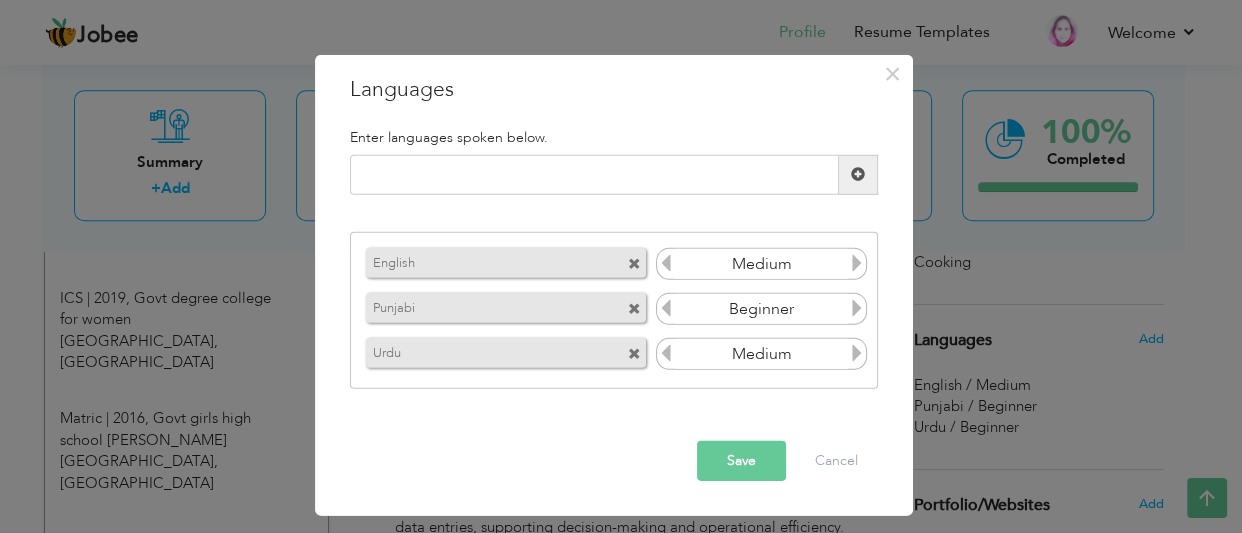 click at bounding box center [857, 308] 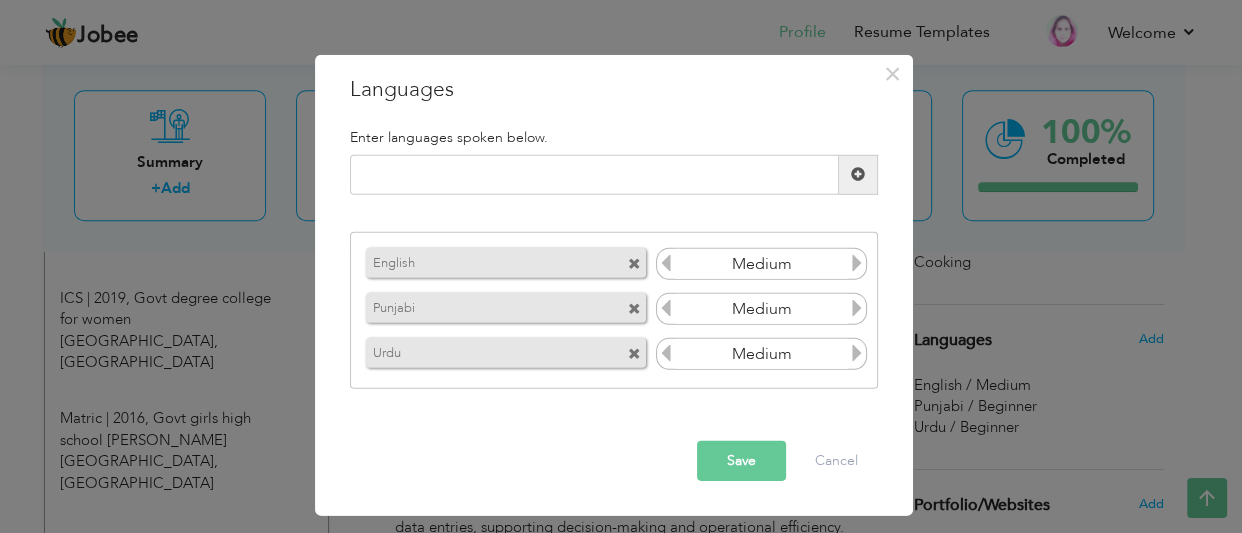 click on "Save" at bounding box center (741, 461) 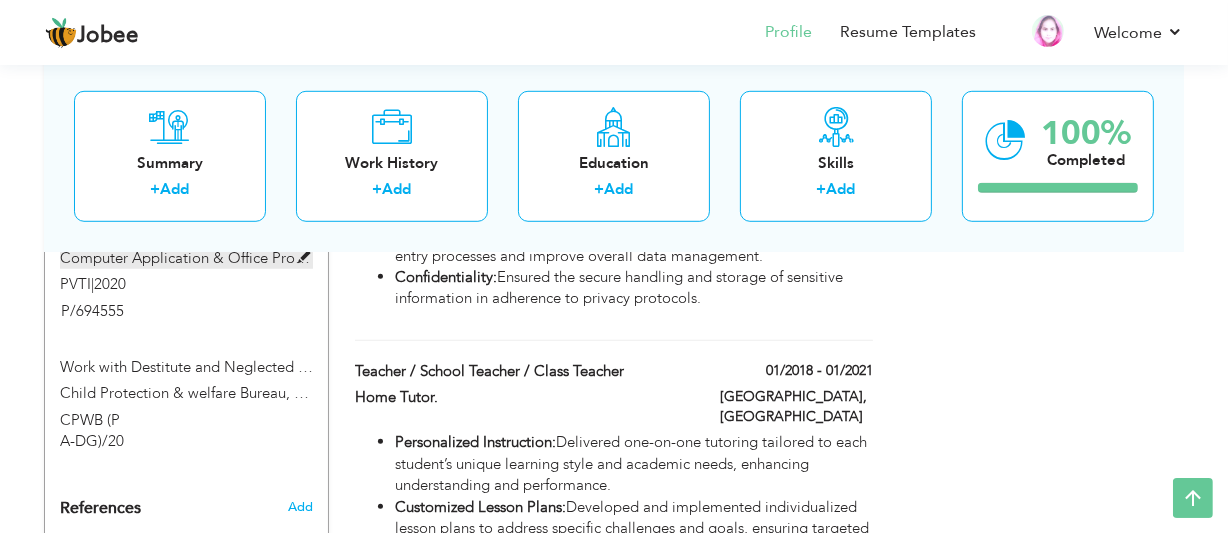 scroll, scrollTop: 1254, scrollLeft: 0, axis: vertical 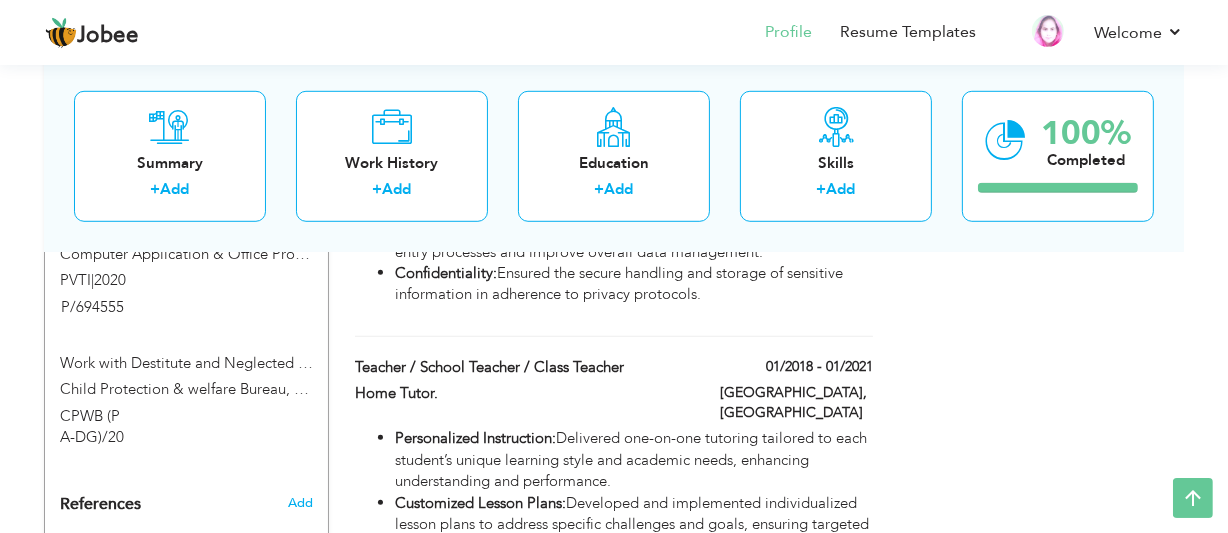 click on "Certificate of Presentation
Govt girls higher secondary school, [GEOGRAPHIC_DATA] | 2021" at bounding box center [174, 628] 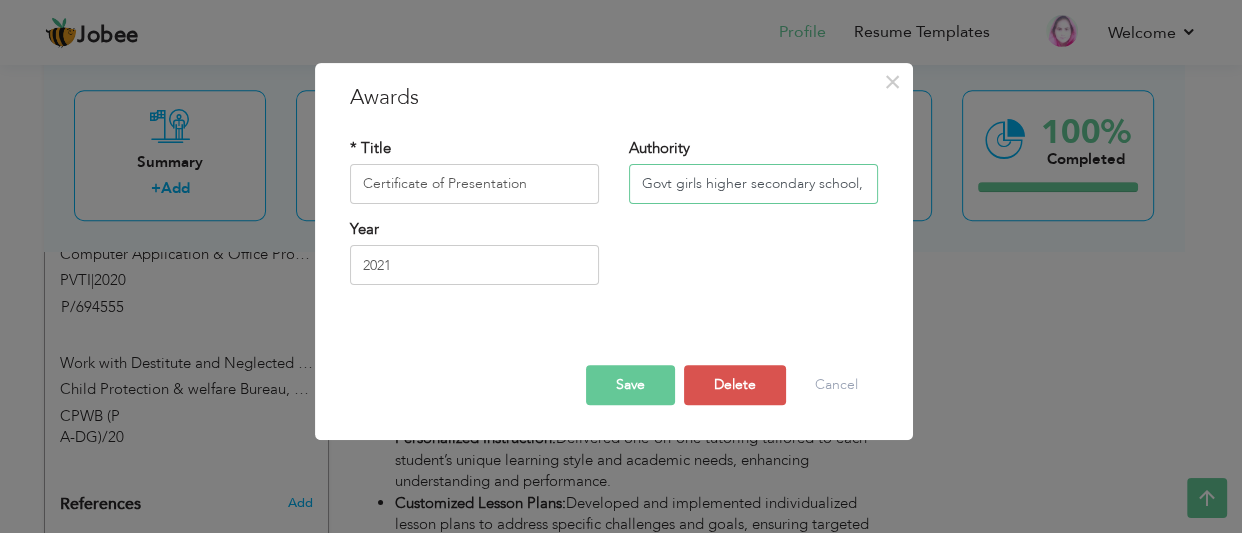 click on "Govt girls higher secondary school, [GEOGRAPHIC_DATA]" at bounding box center [753, 184] 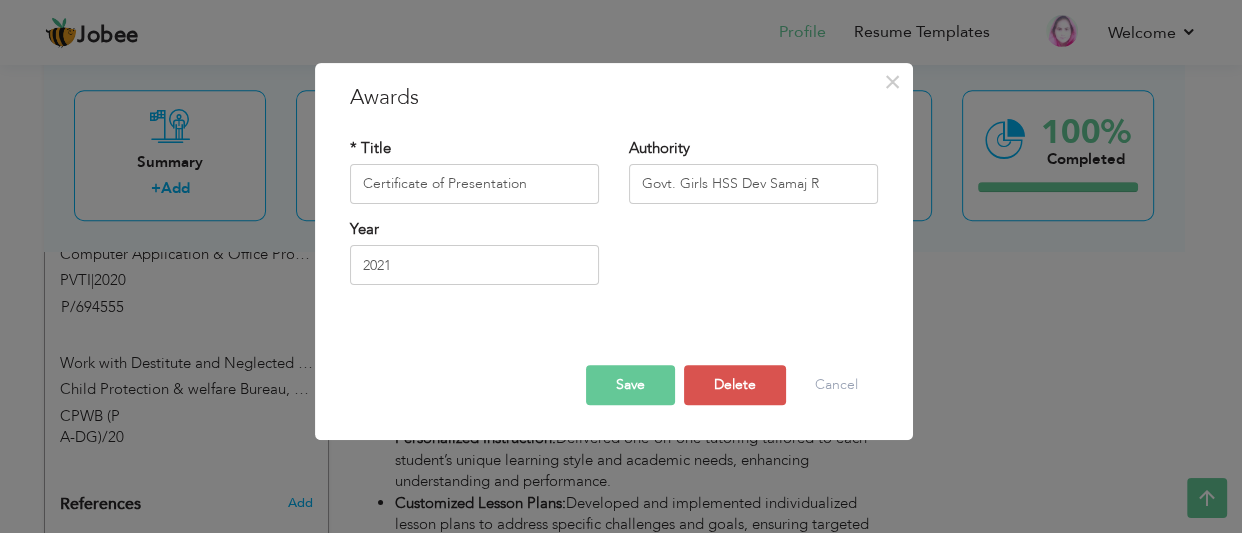 click on "Save" at bounding box center (630, 385) 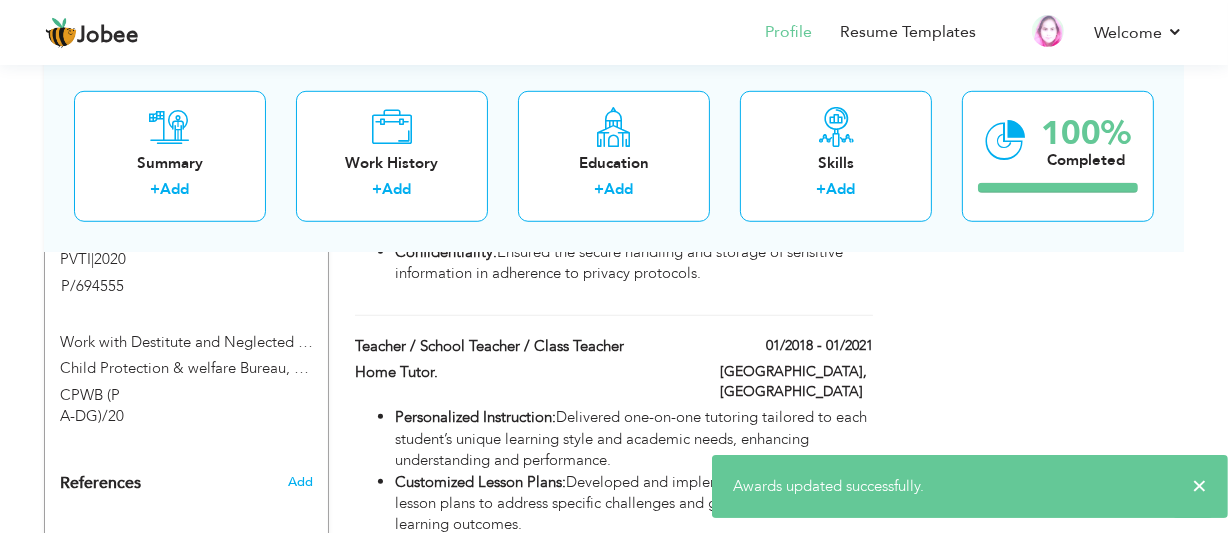 scroll, scrollTop: 1276, scrollLeft: 0, axis: vertical 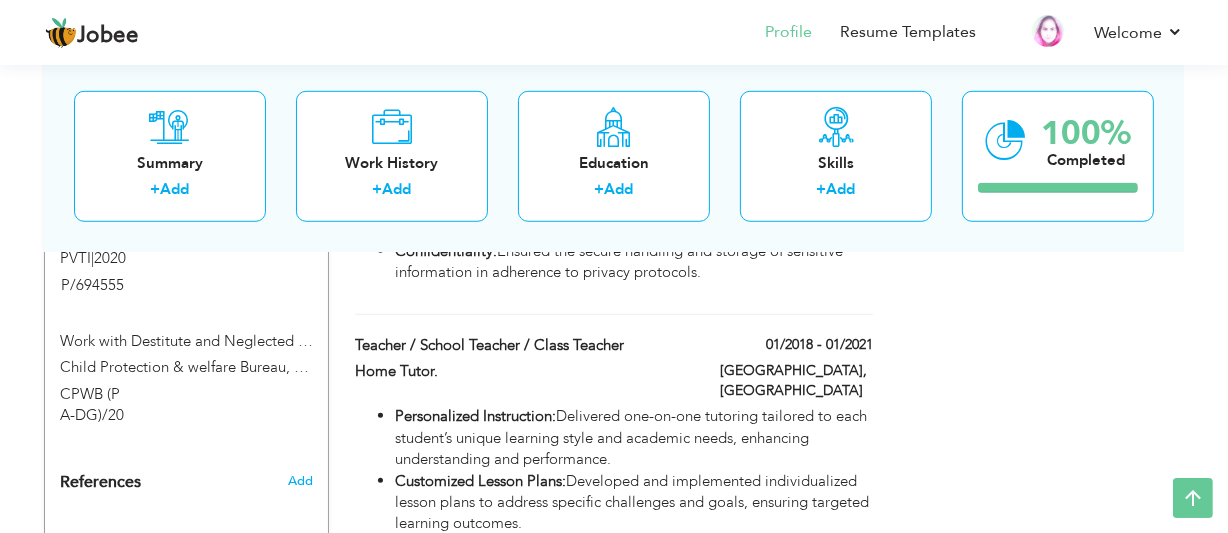 click at bounding box center [315, 584] 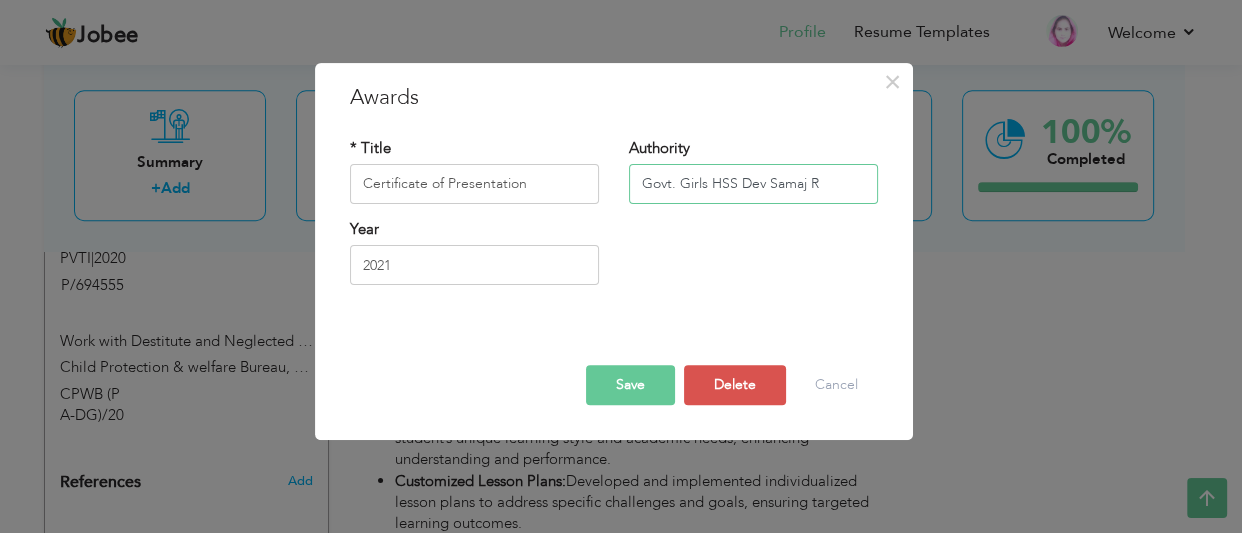 click on "Govt. Girls HSS Dev Samaj R" at bounding box center (753, 184) 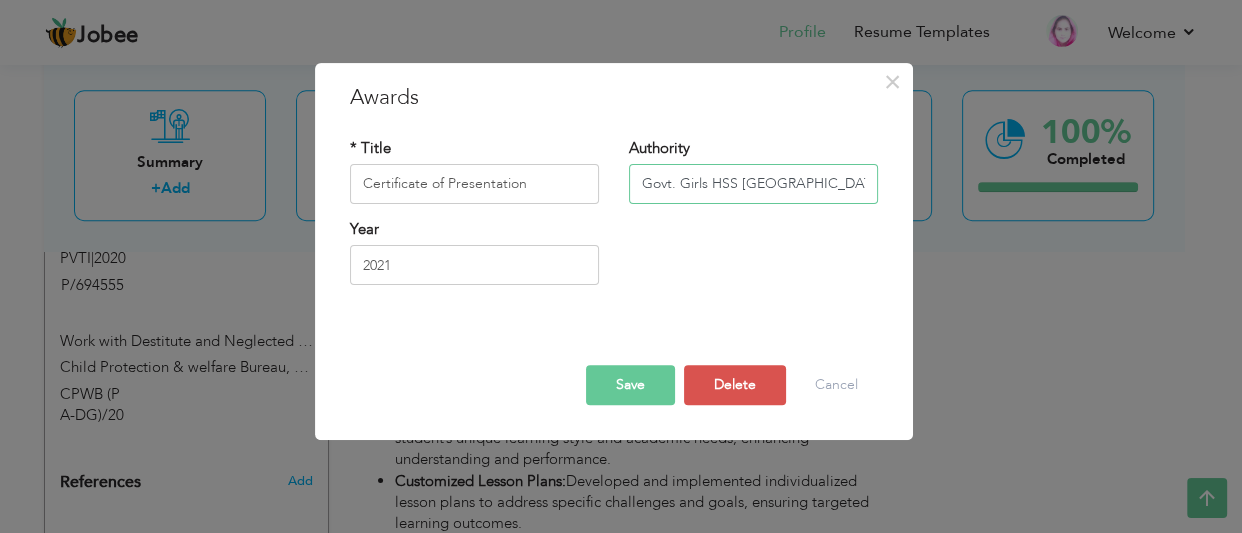 type on "Govt. Girls HSS [GEOGRAPHIC_DATA]" 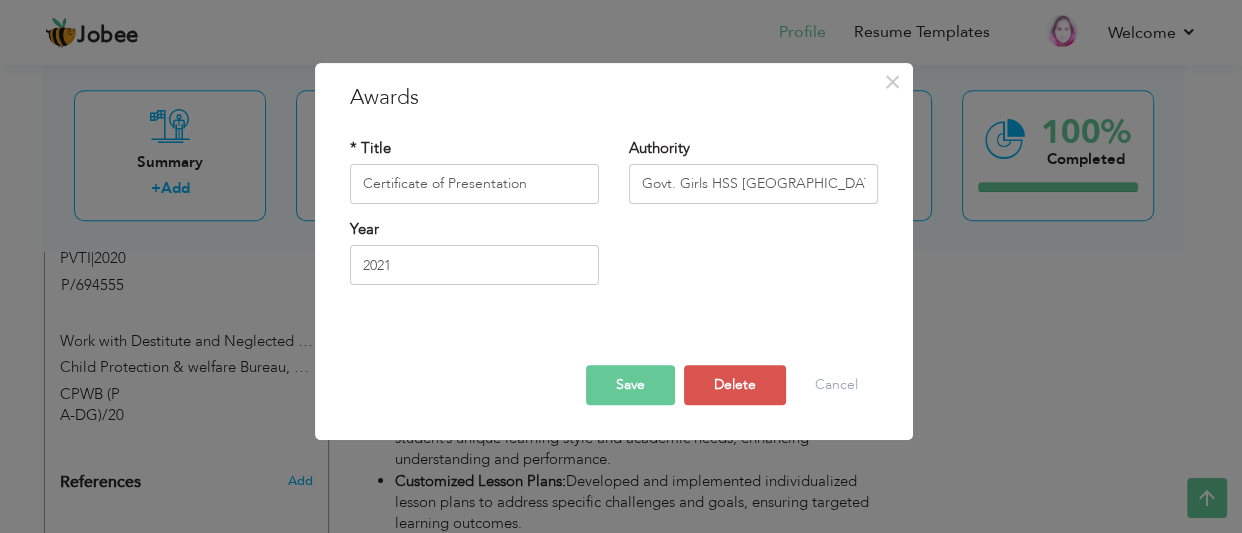 click on "Save" at bounding box center [630, 385] 